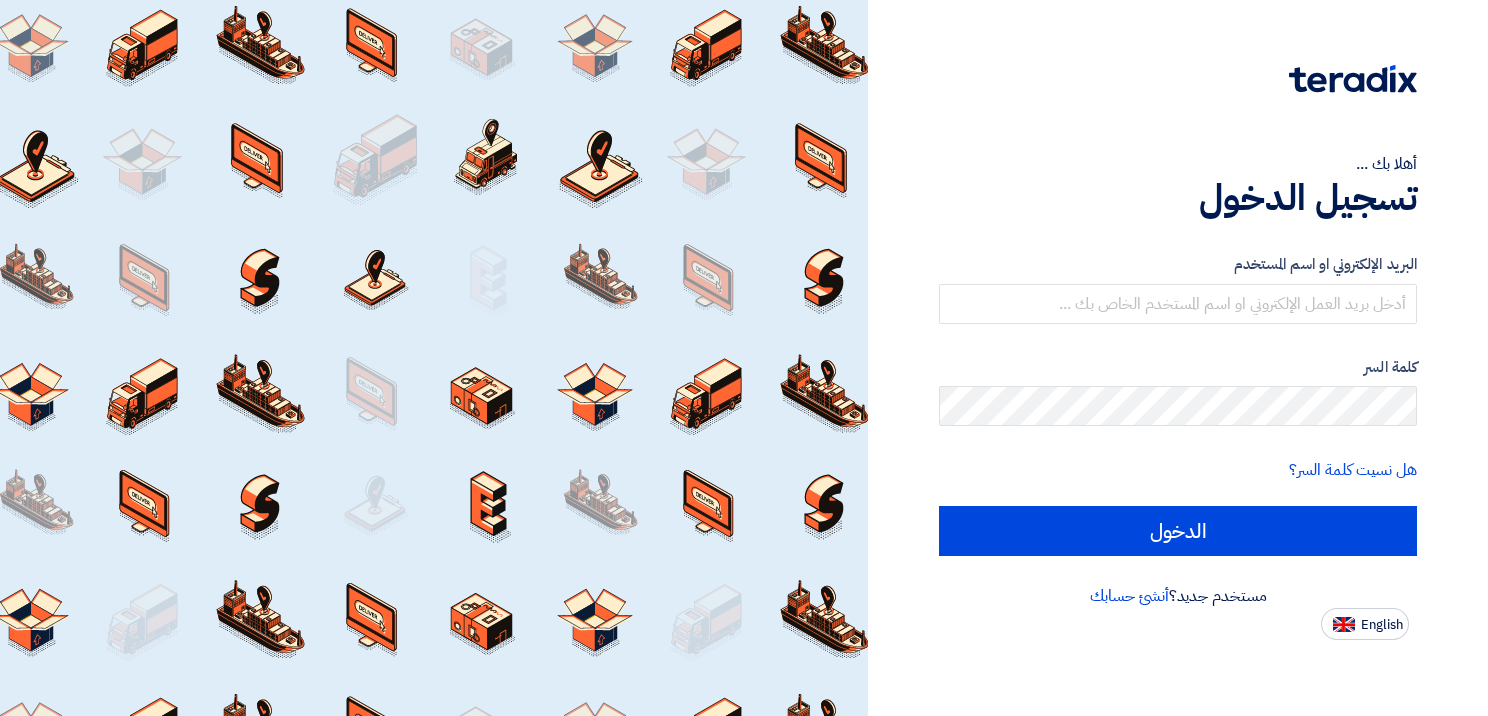 scroll, scrollTop: 0, scrollLeft: 0, axis: both 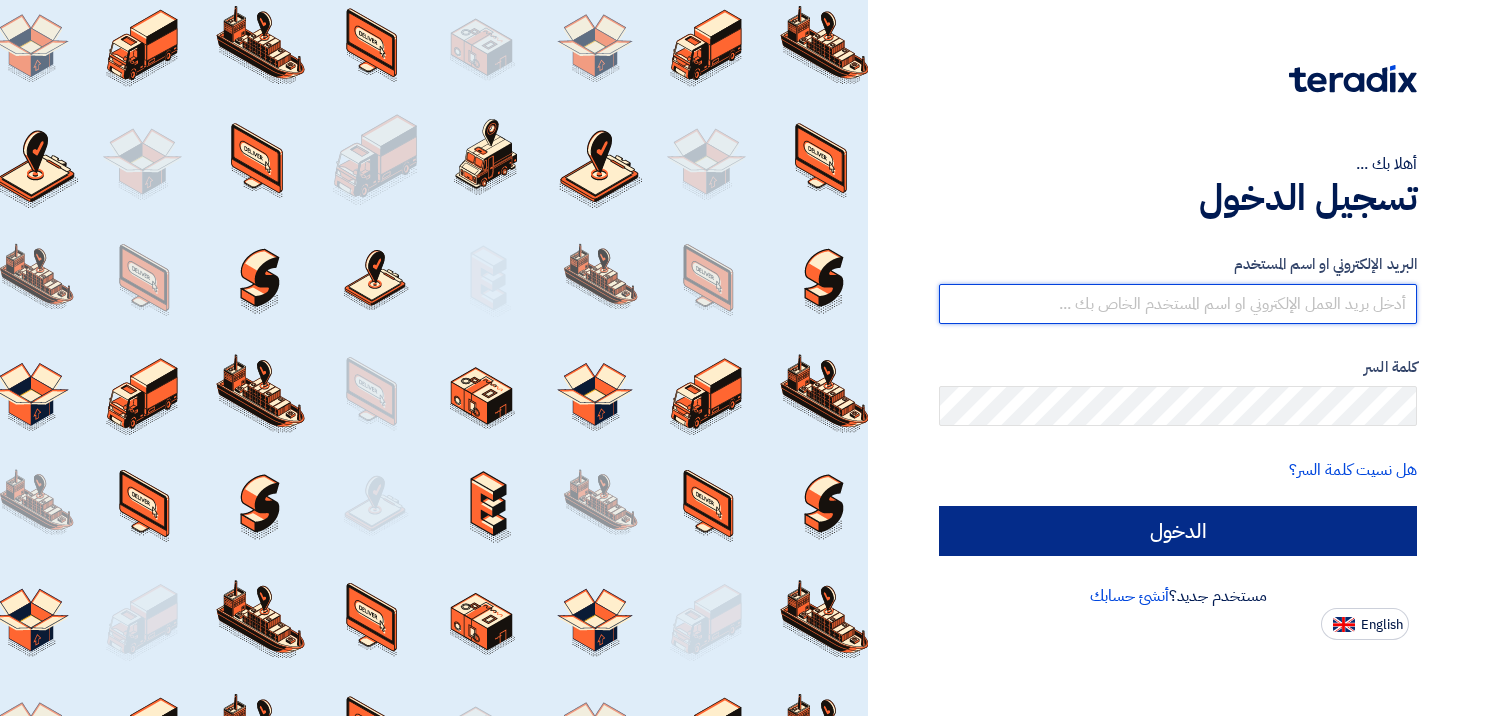 type on "[EMAIL_ADDRESS][DOMAIN_NAME]" 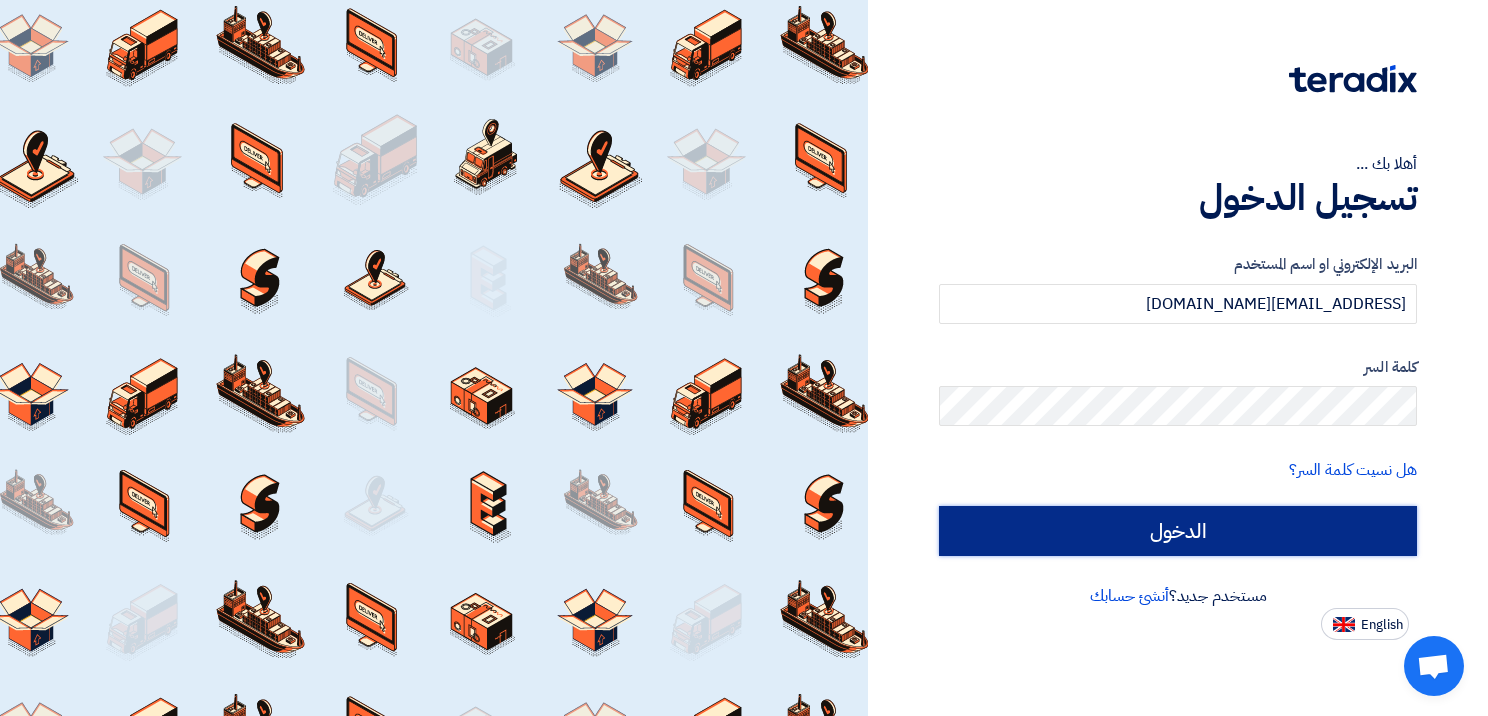 click on "الدخول" 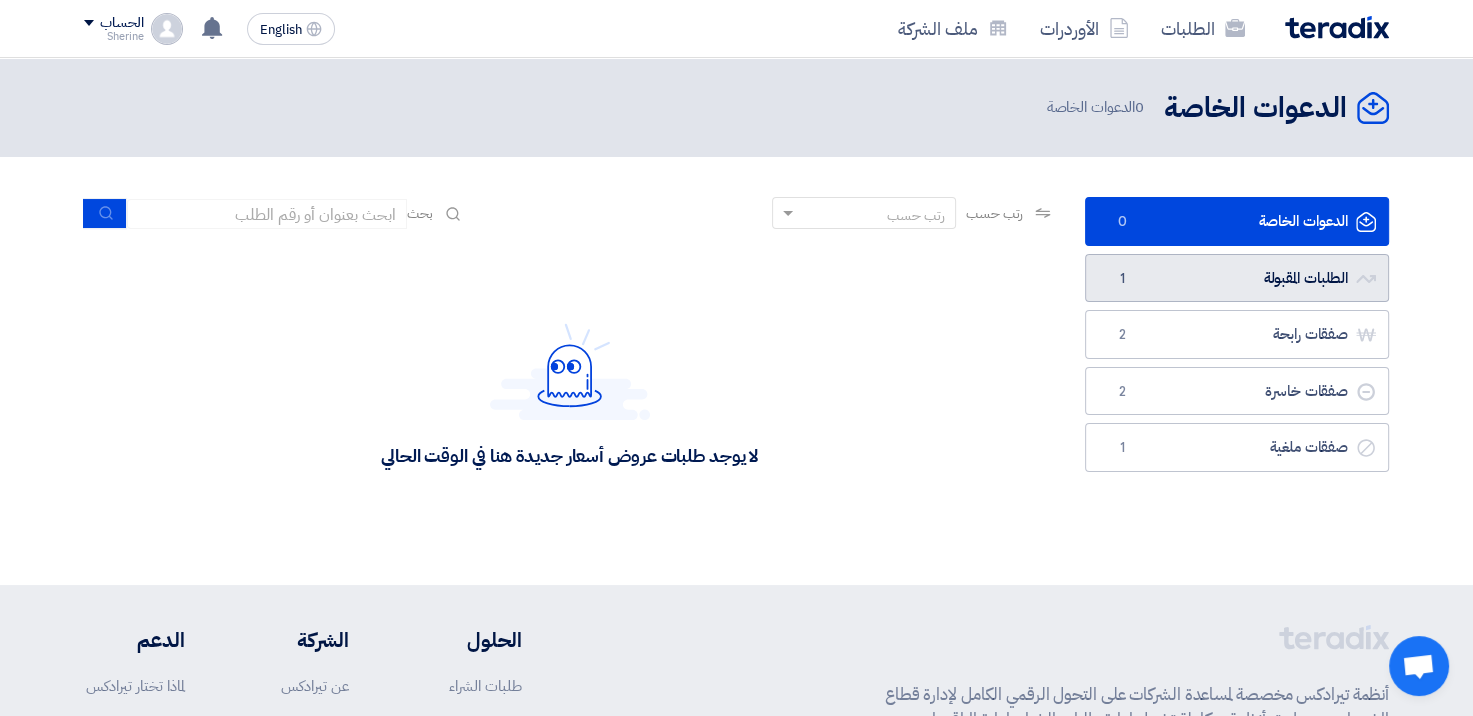 click on "الطلبات المقبولة
الطلبات المقبولة
1" 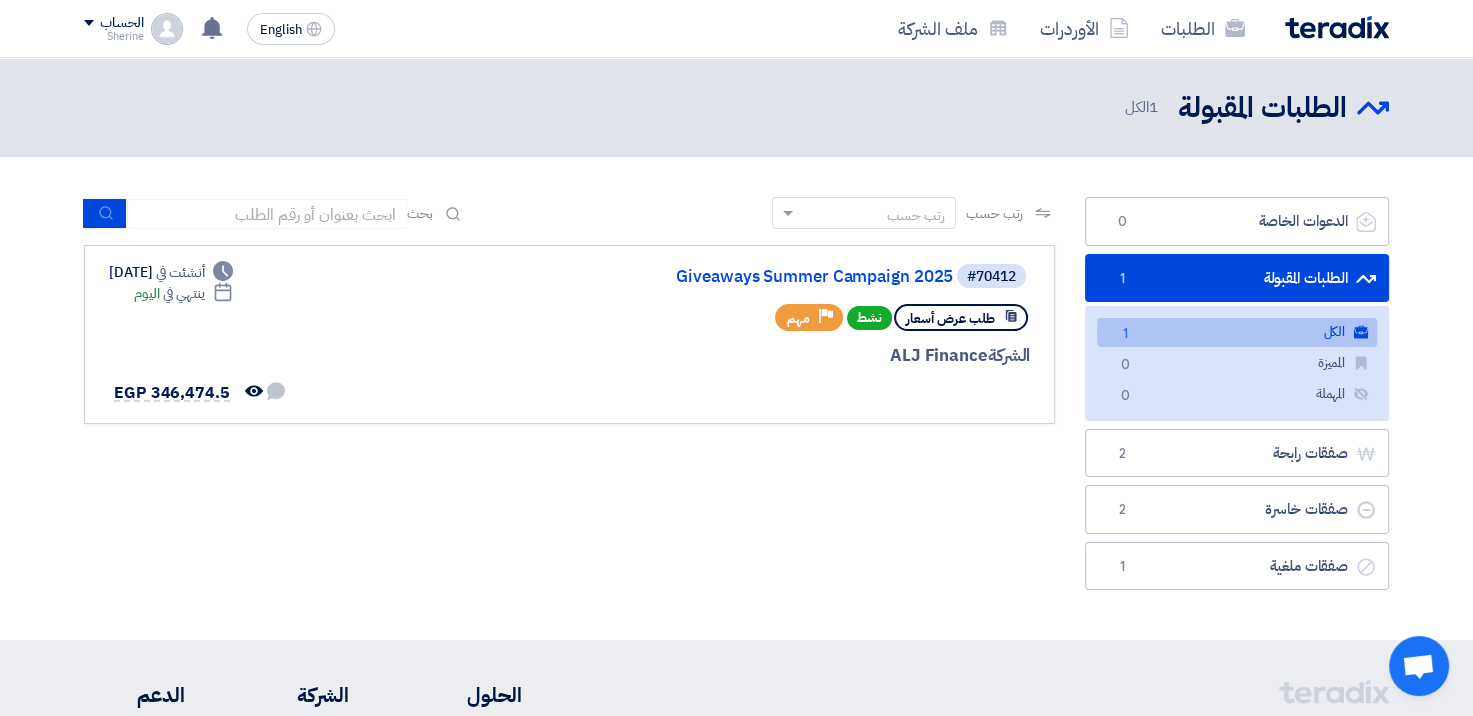 click on "الطلبات المقبولة
الطلبات المقبولة
1" 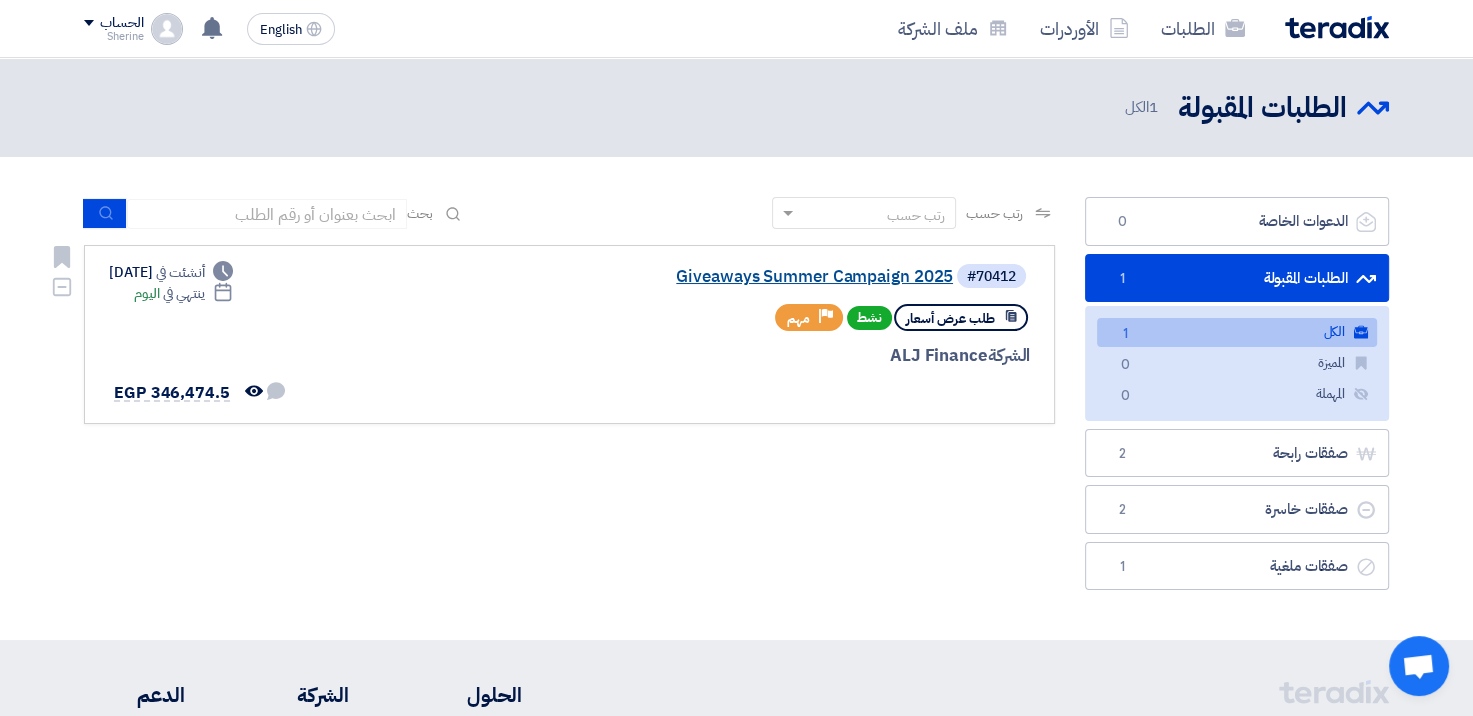 click on "Giveaways Summer Campaign 2025" 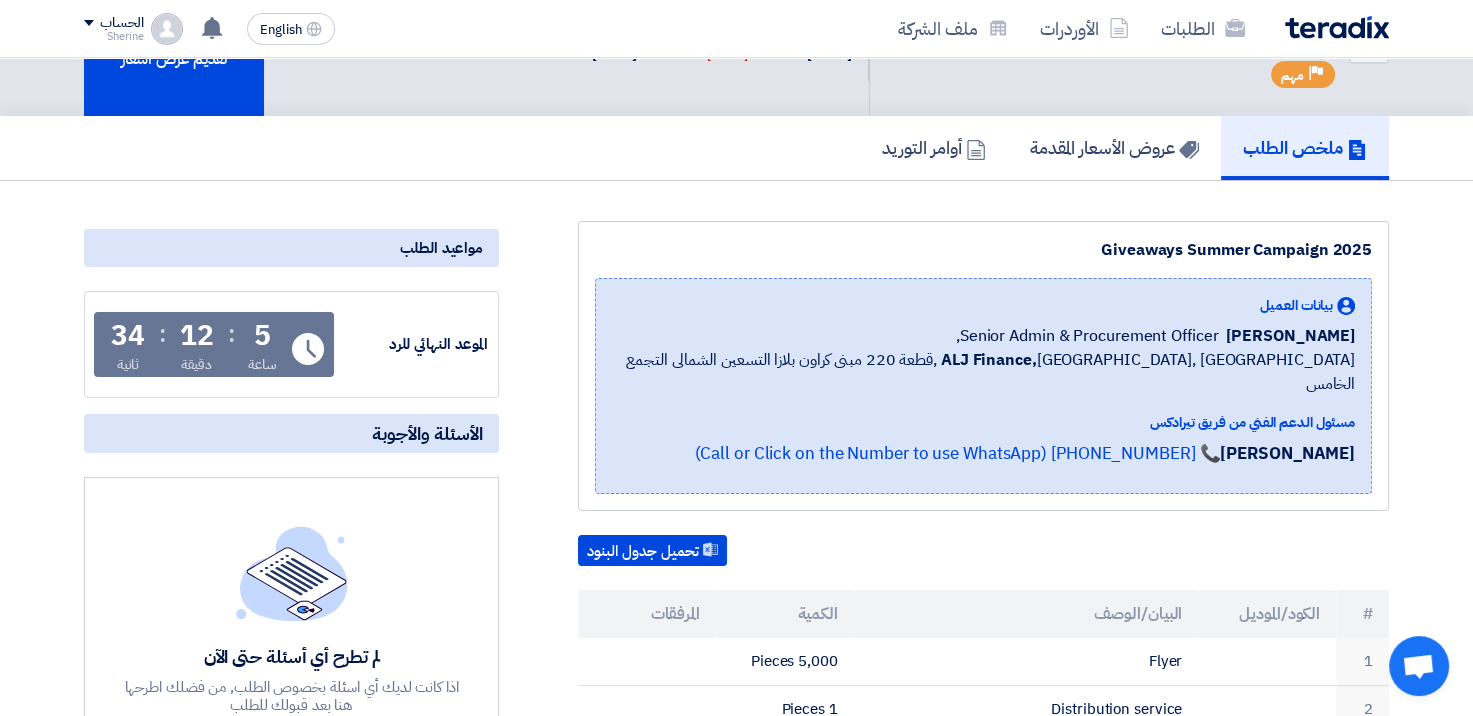 scroll, scrollTop: 0, scrollLeft: 0, axis: both 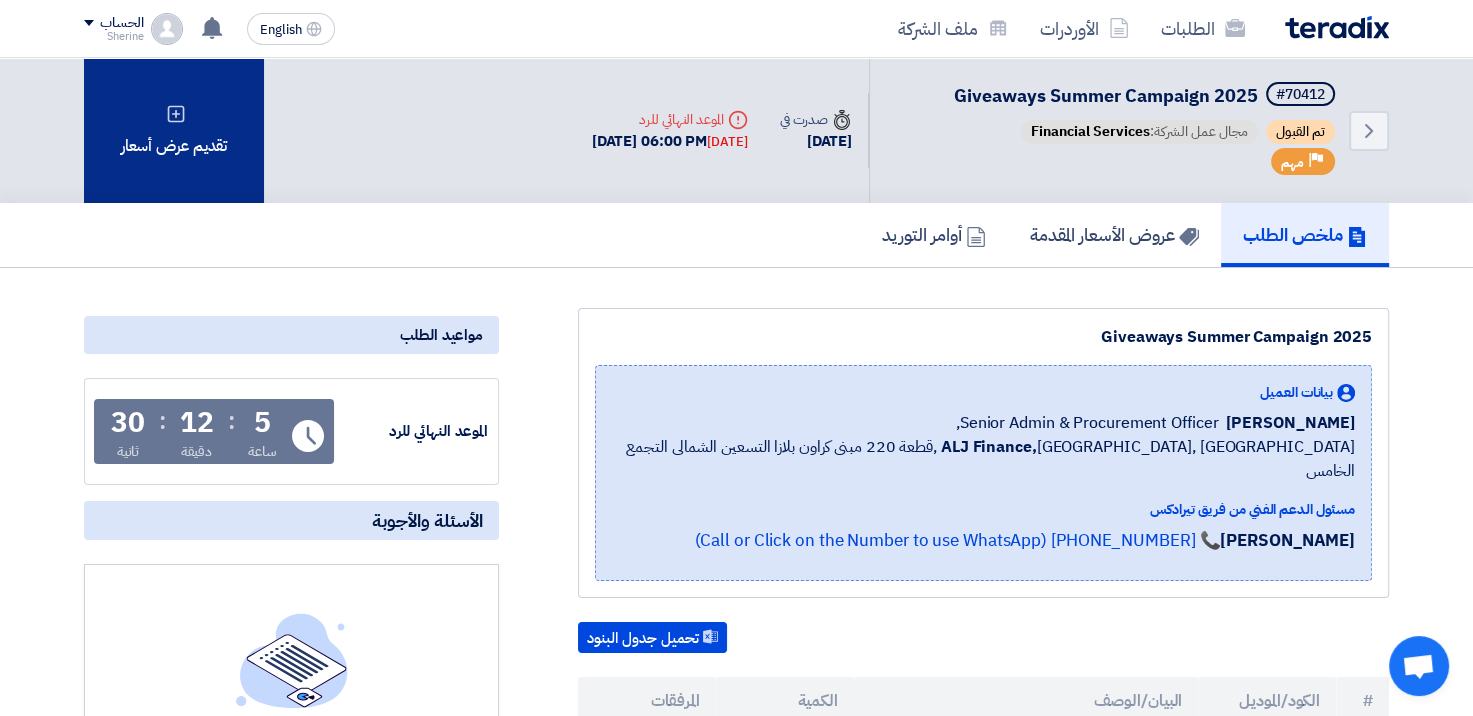 click 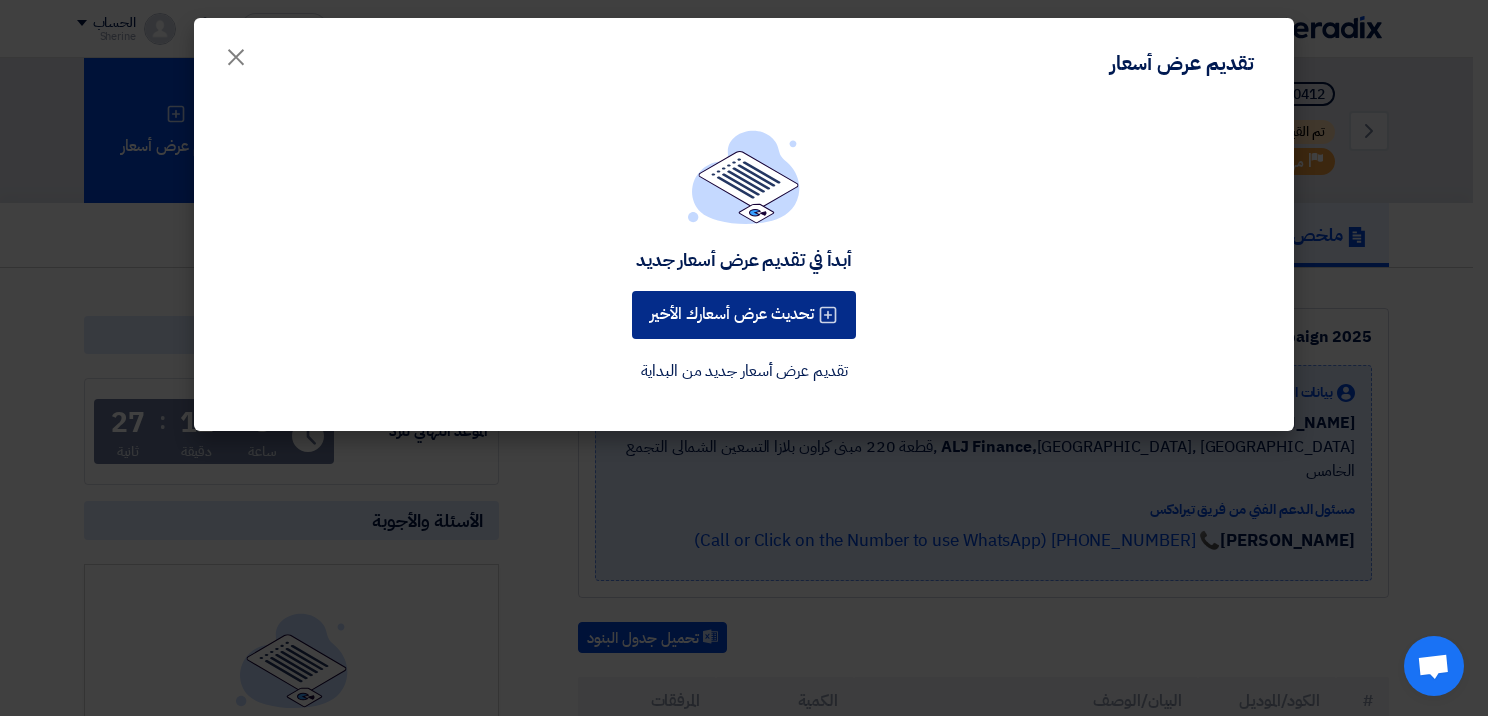 click on "تحديث عرض أسعارك الأخير" 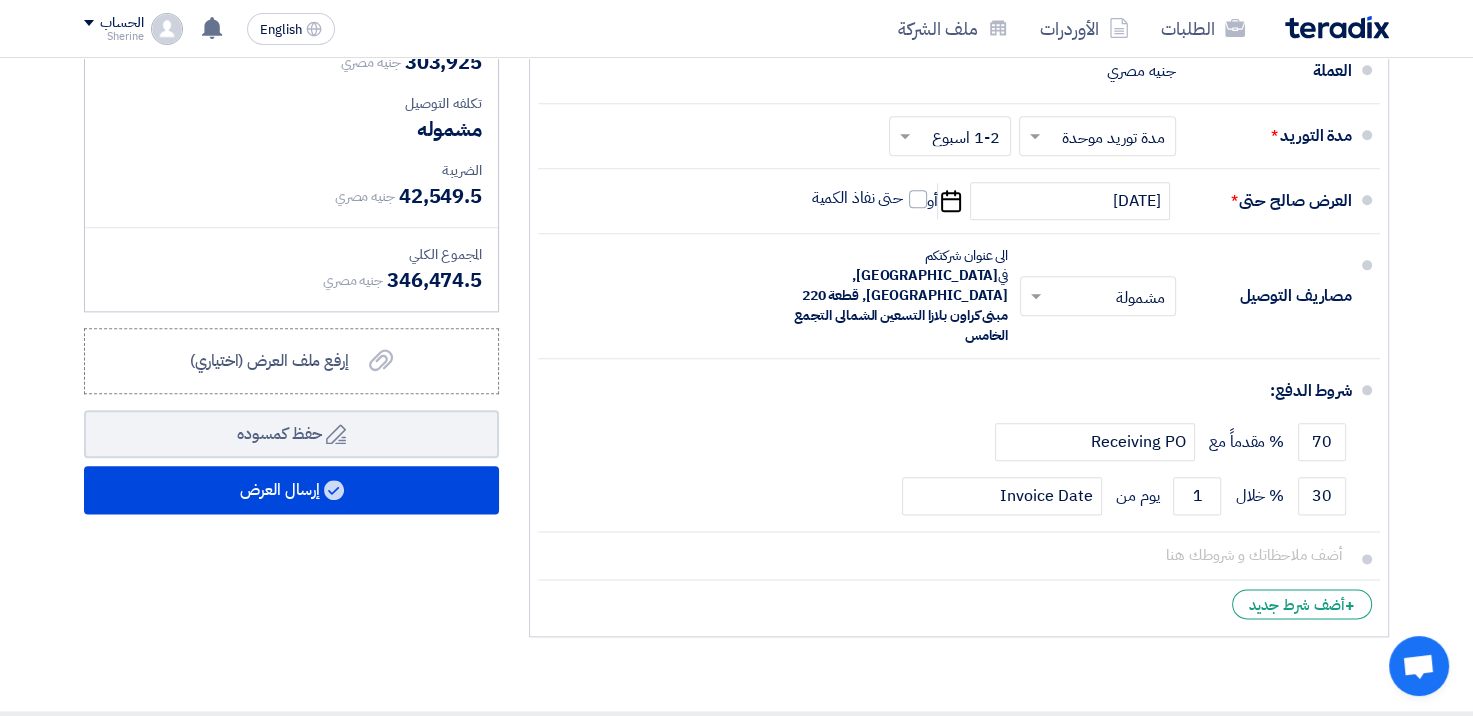 scroll, scrollTop: 2336, scrollLeft: 0, axis: vertical 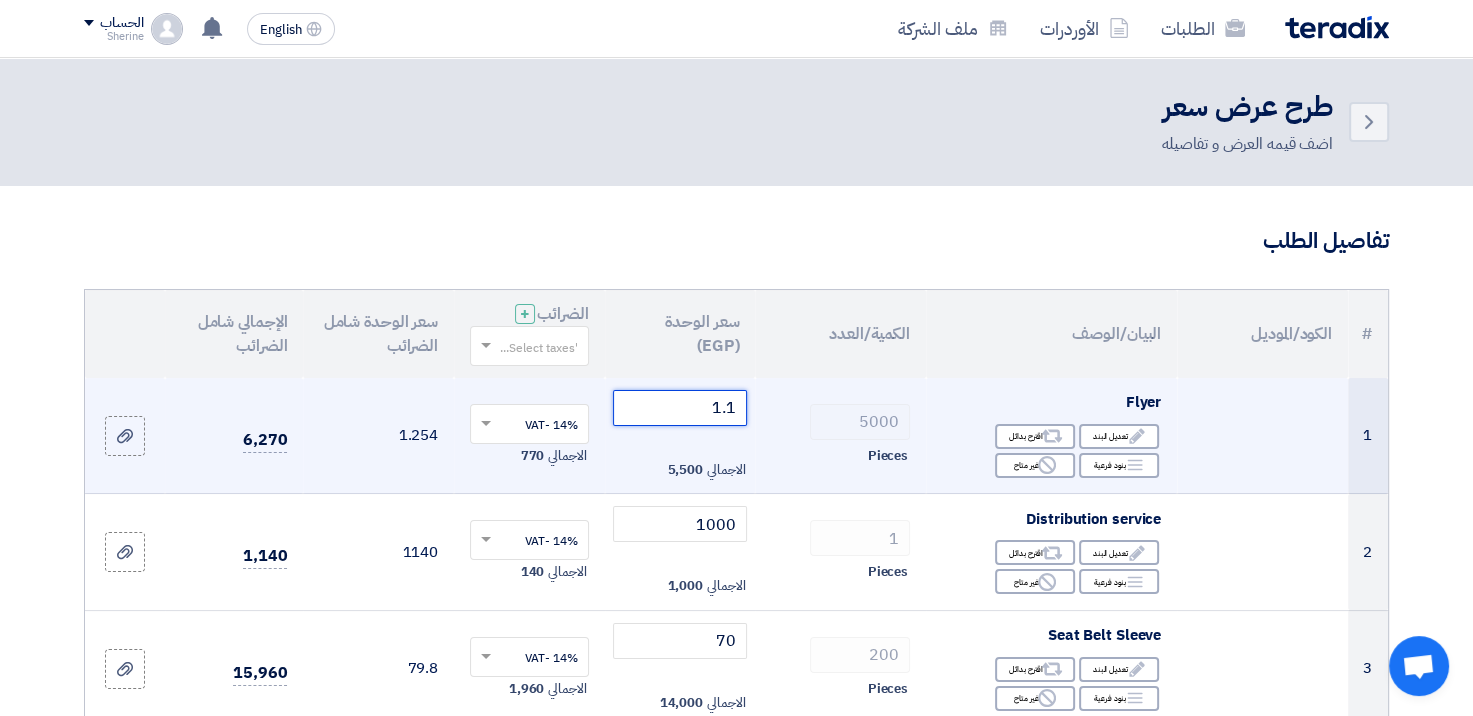 drag, startPoint x: 705, startPoint y: 410, endPoint x: 783, endPoint y: 400, distance: 78.63841 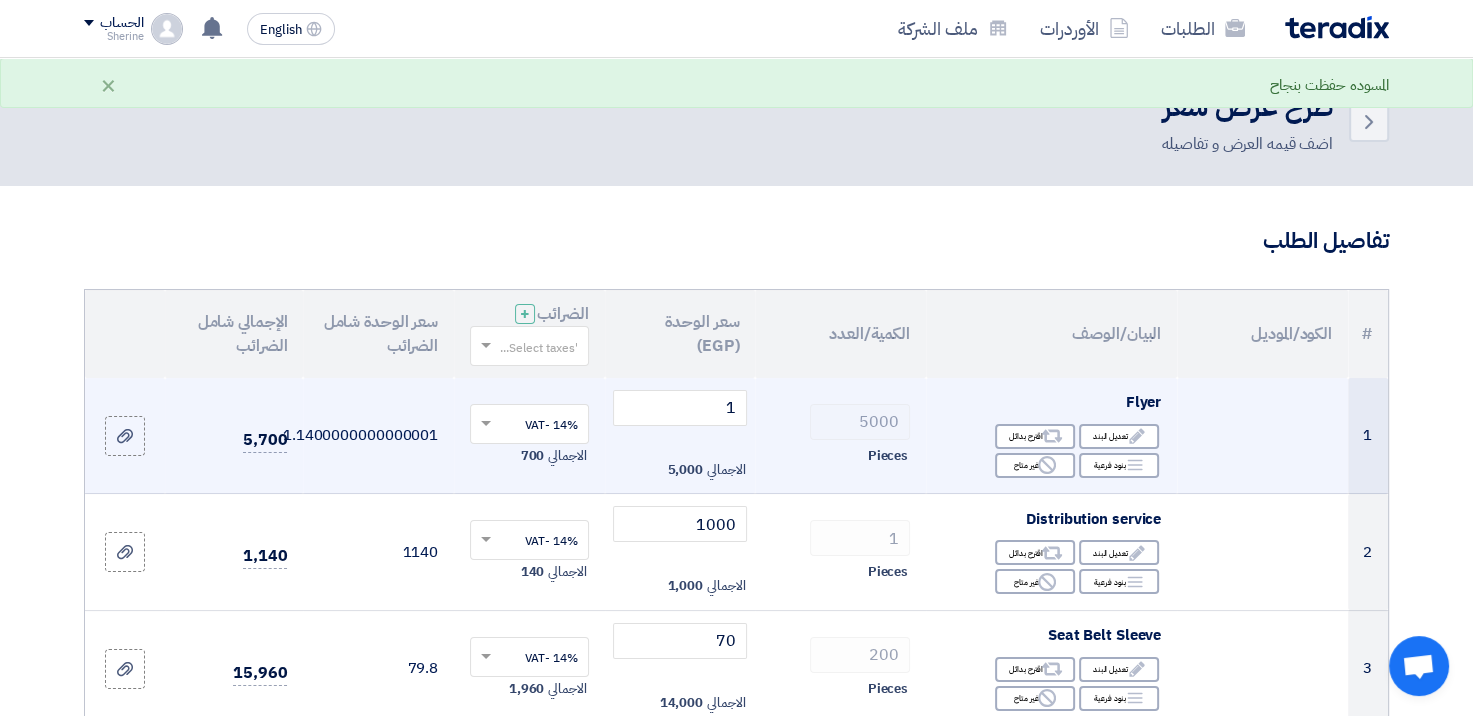 click on "14% -VAT
×
الاجمالي
700" 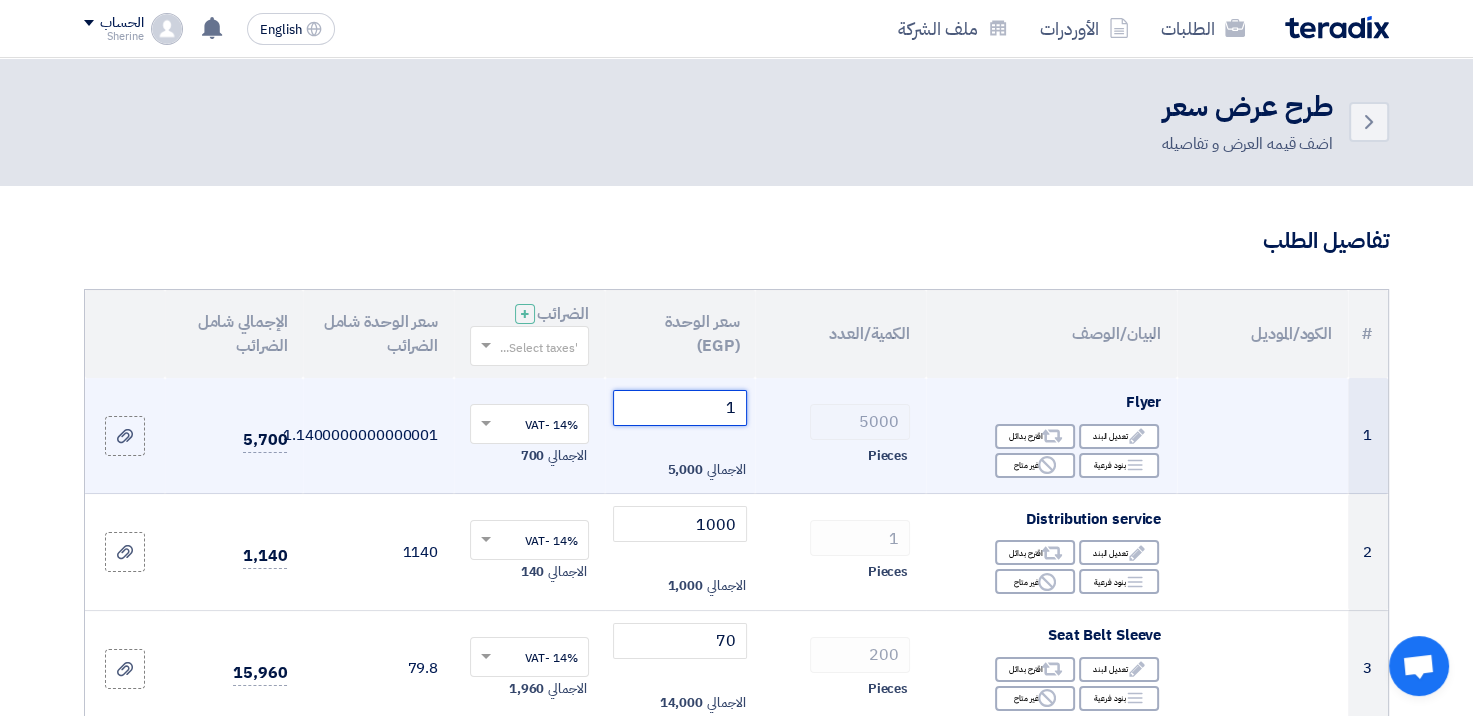 drag, startPoint x: 722, startPoint y: 412, endPoint x: 790, endPoint y: 412, distance: 68 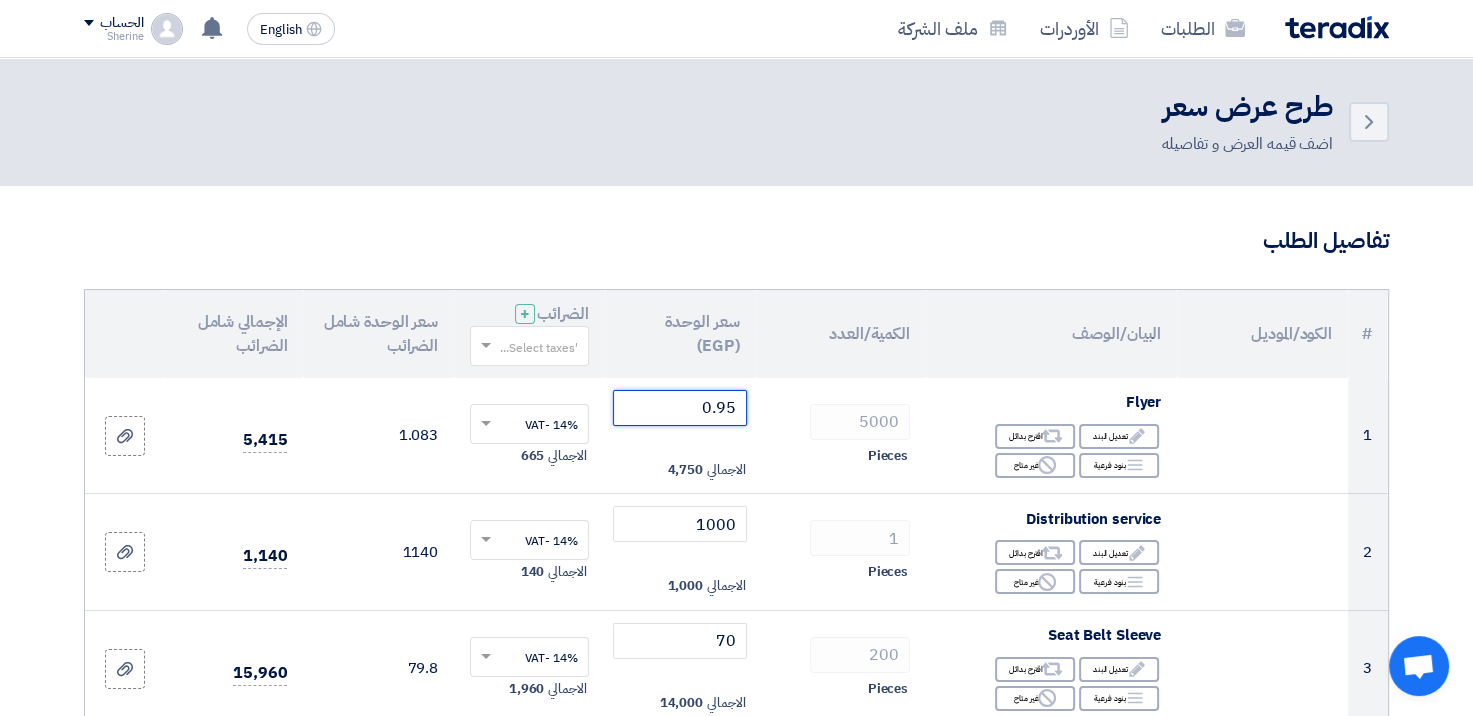 type on "0.95" 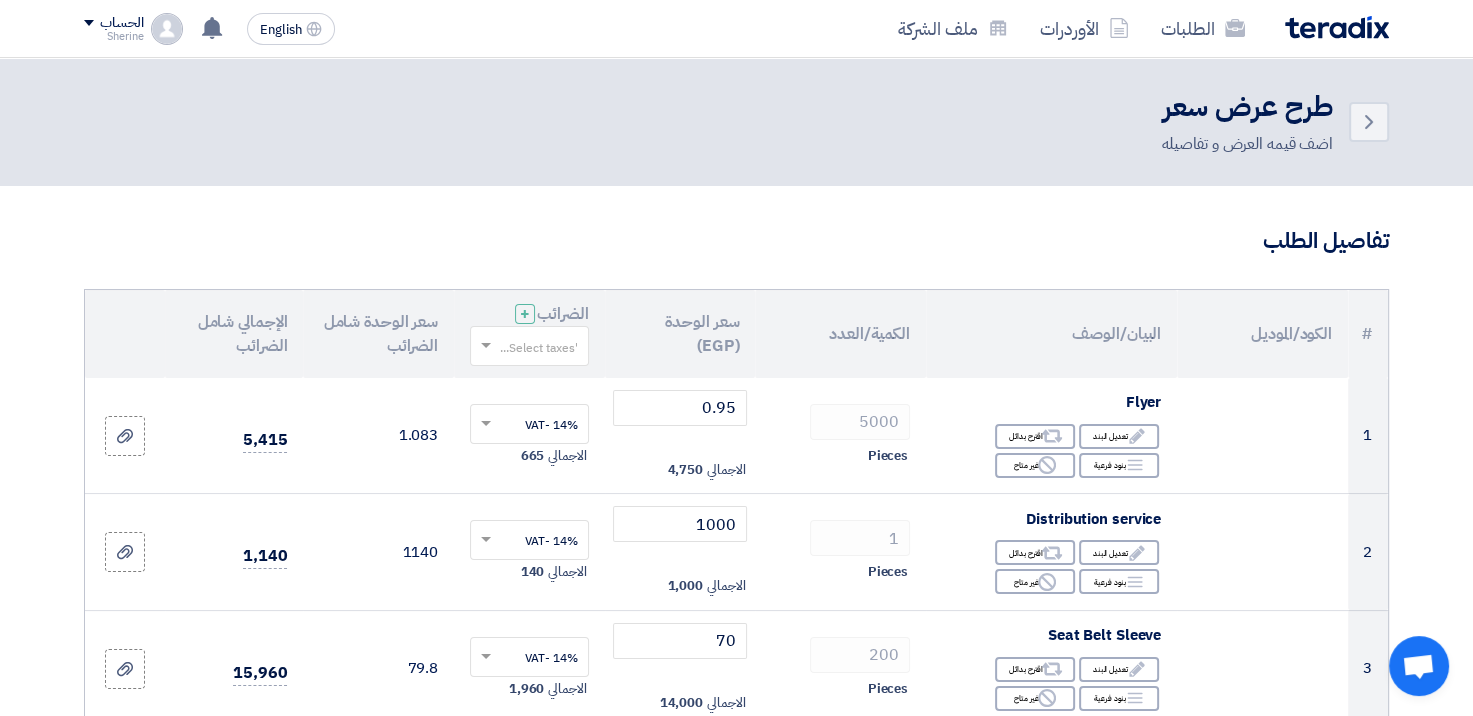 click on "تفاصيل الطلب" 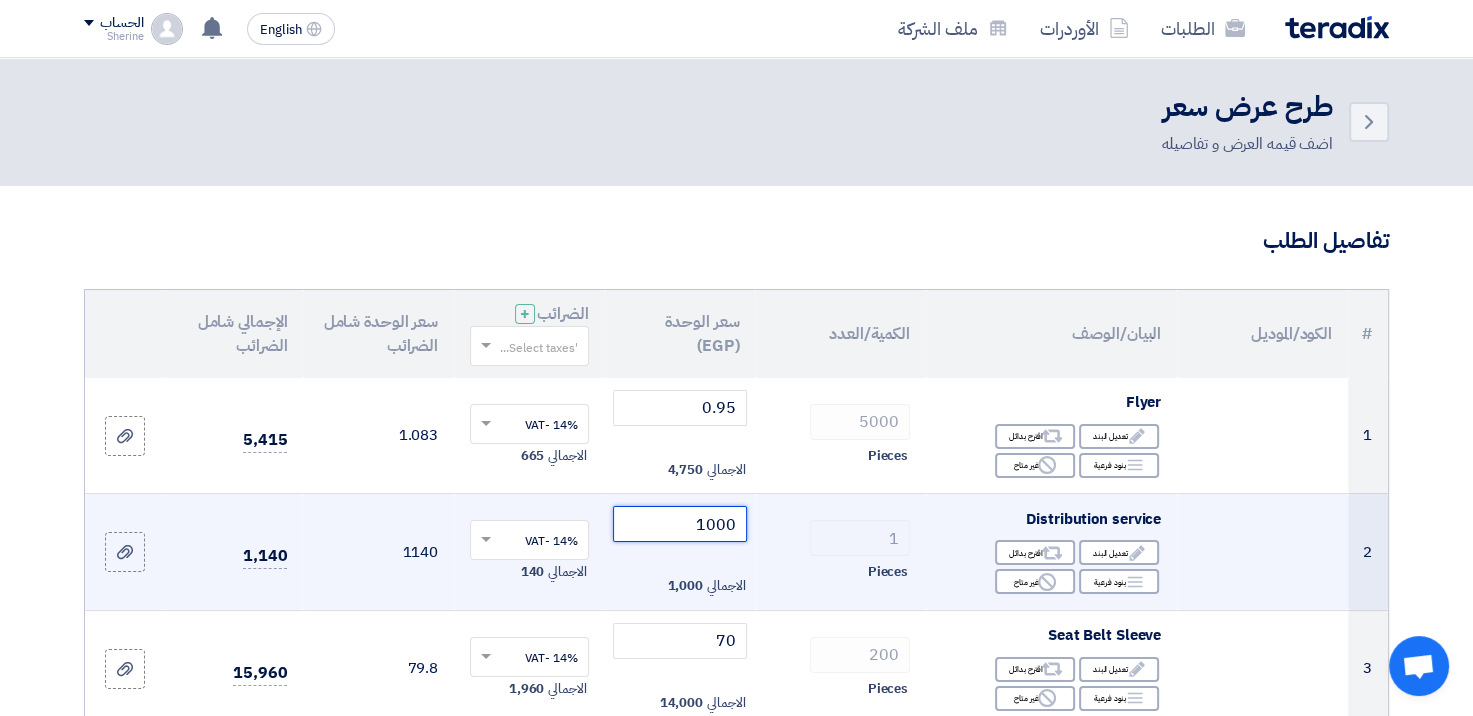 click on "1000" 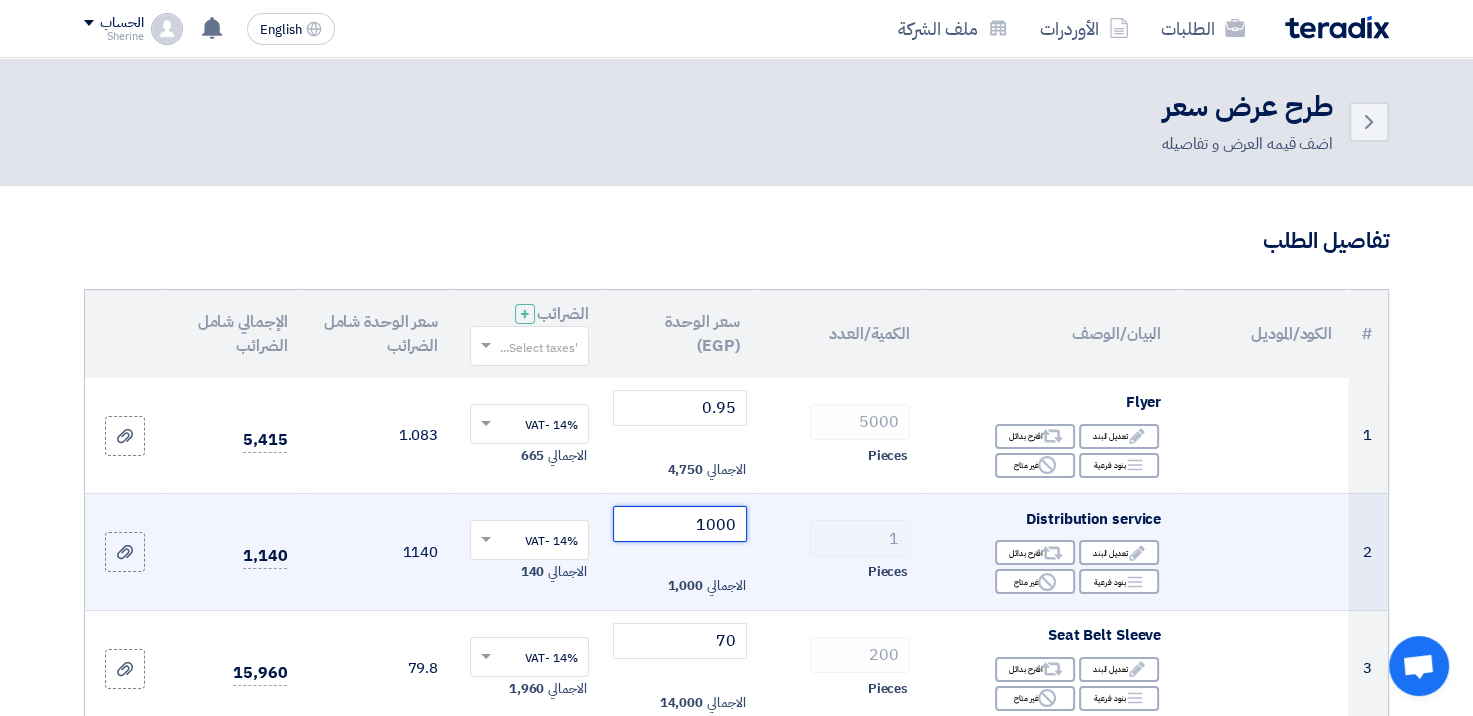 drag, startPoint x: 686, startPoint y: 532, endPoint x: 759, endPoint y: 528, distance: 73.109505 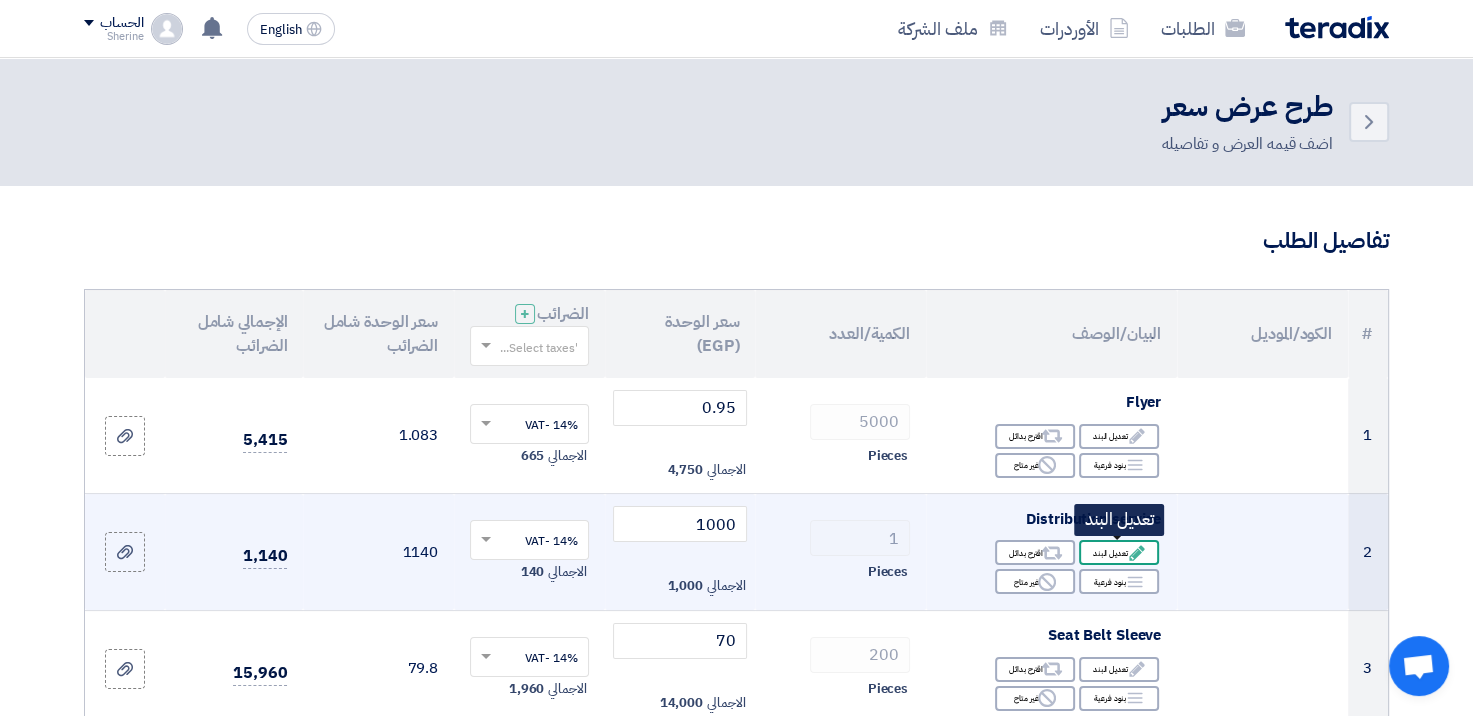 click on "Edit
تعديل البند" 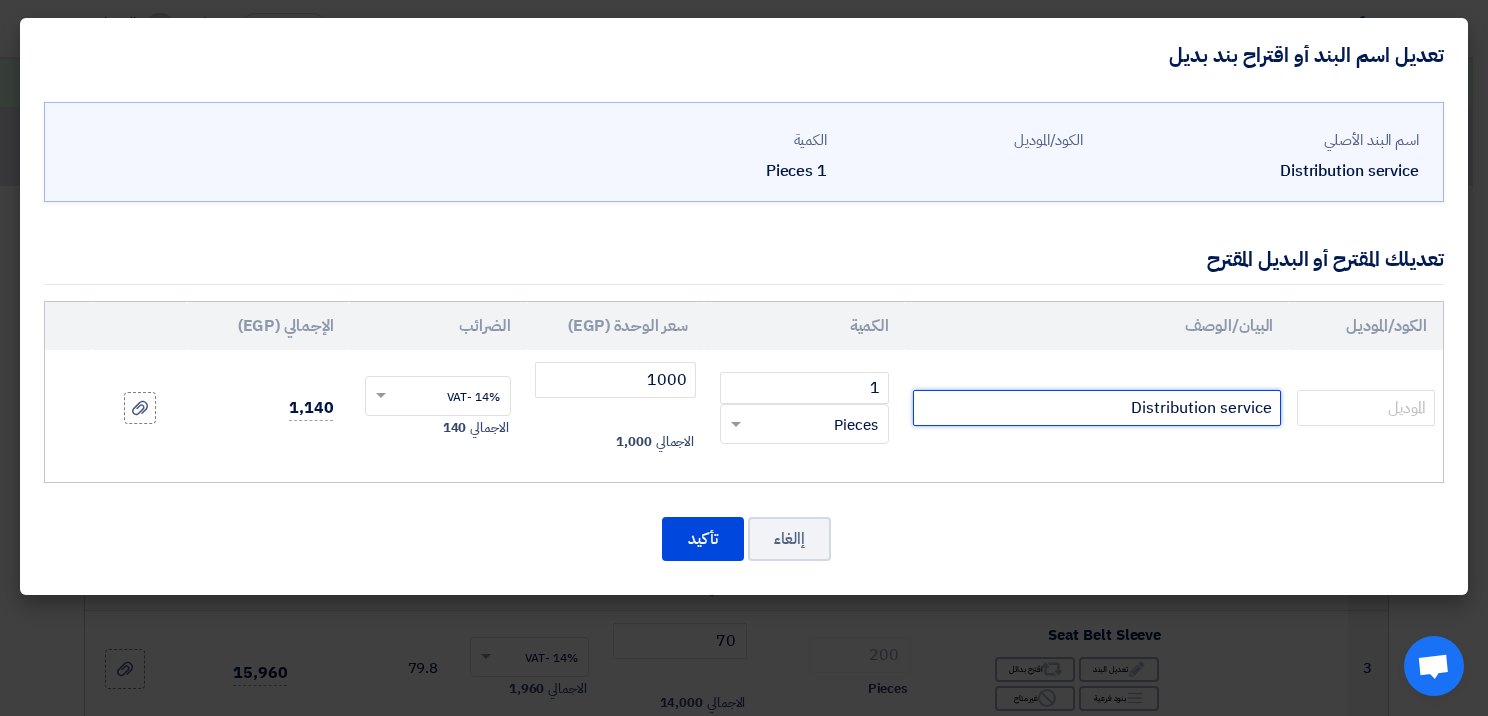click on "Distribution service" 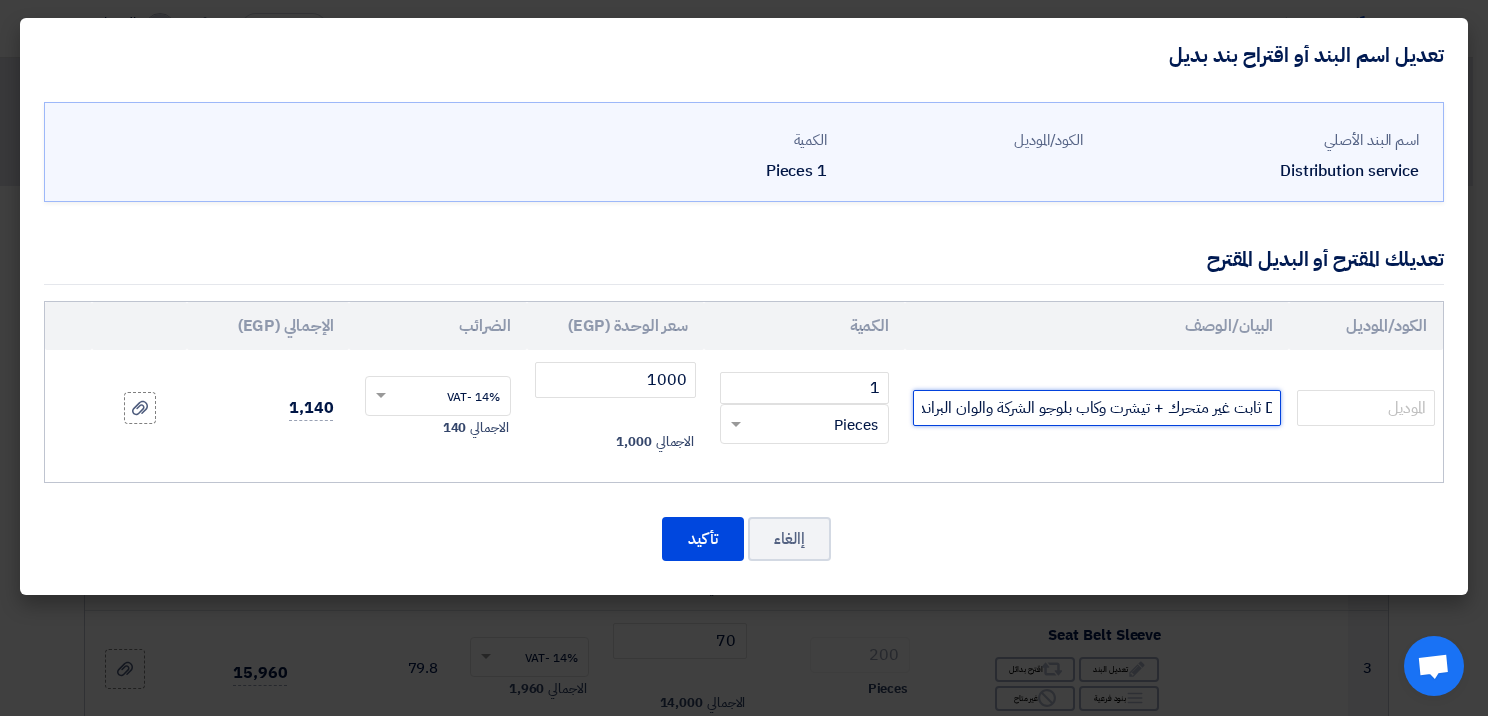 scroll, scrollTop: 0, scrollLeft: -135, axis: horizontal 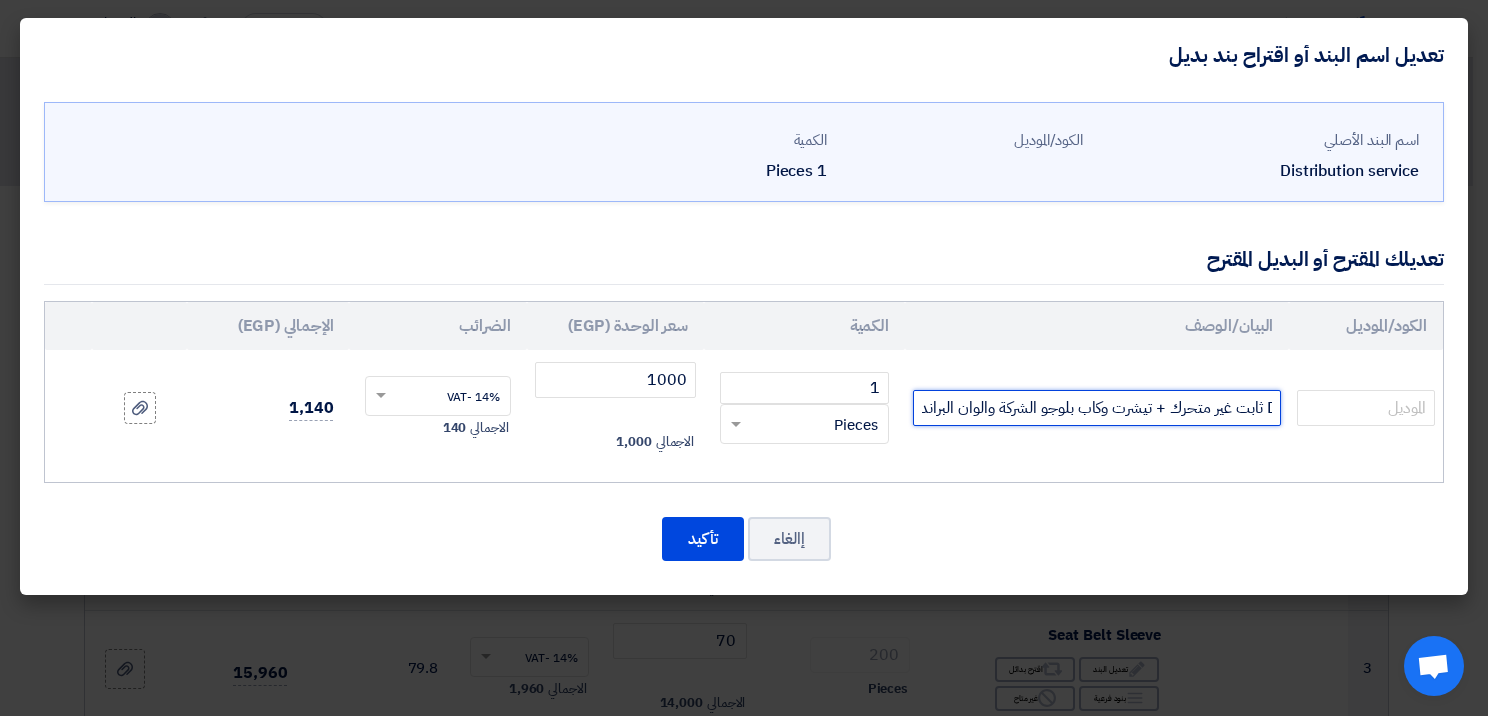 click on "Distribution service ثابت غير متحرك + تيشرت وكاب بلوجو الشركة والوان البراند" 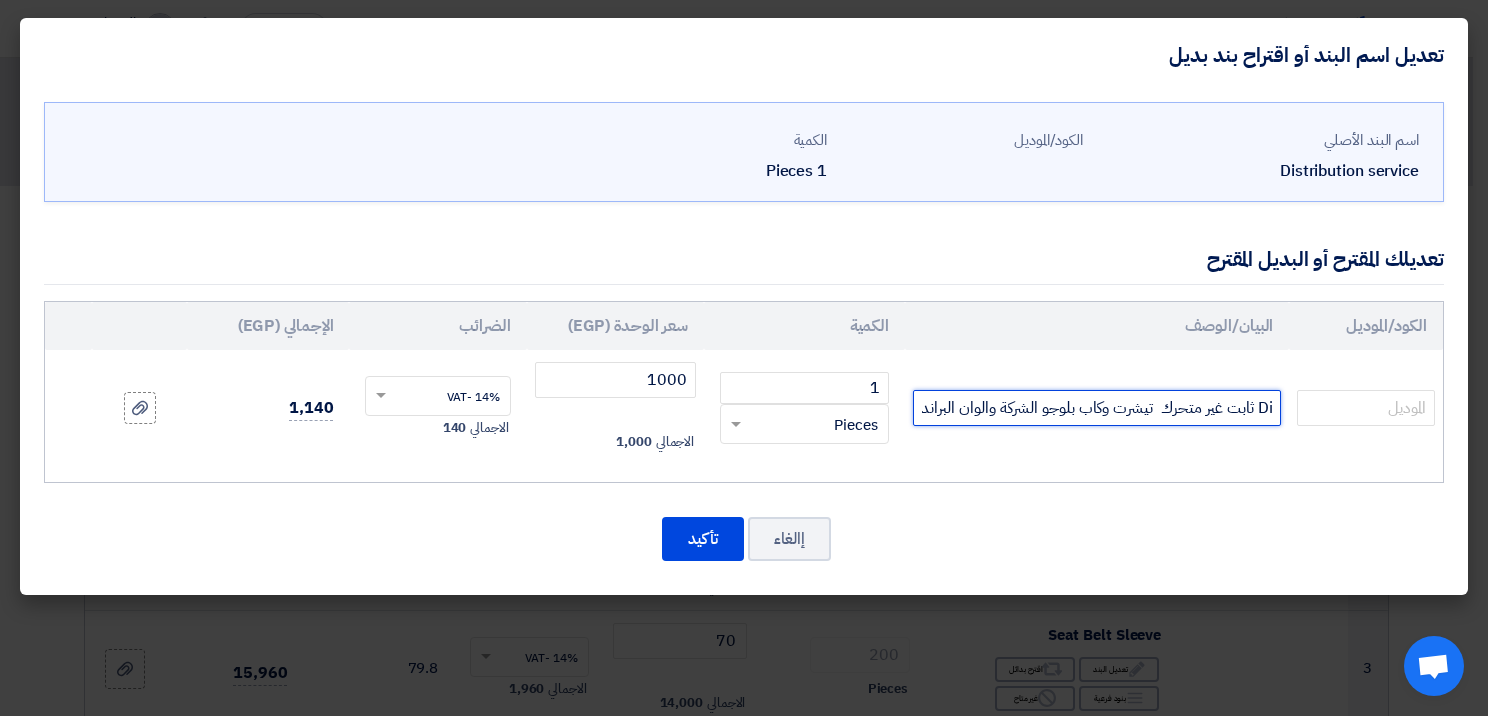 scroll, scrollTop: 0, scrollLeft: -125, axis: horizontal 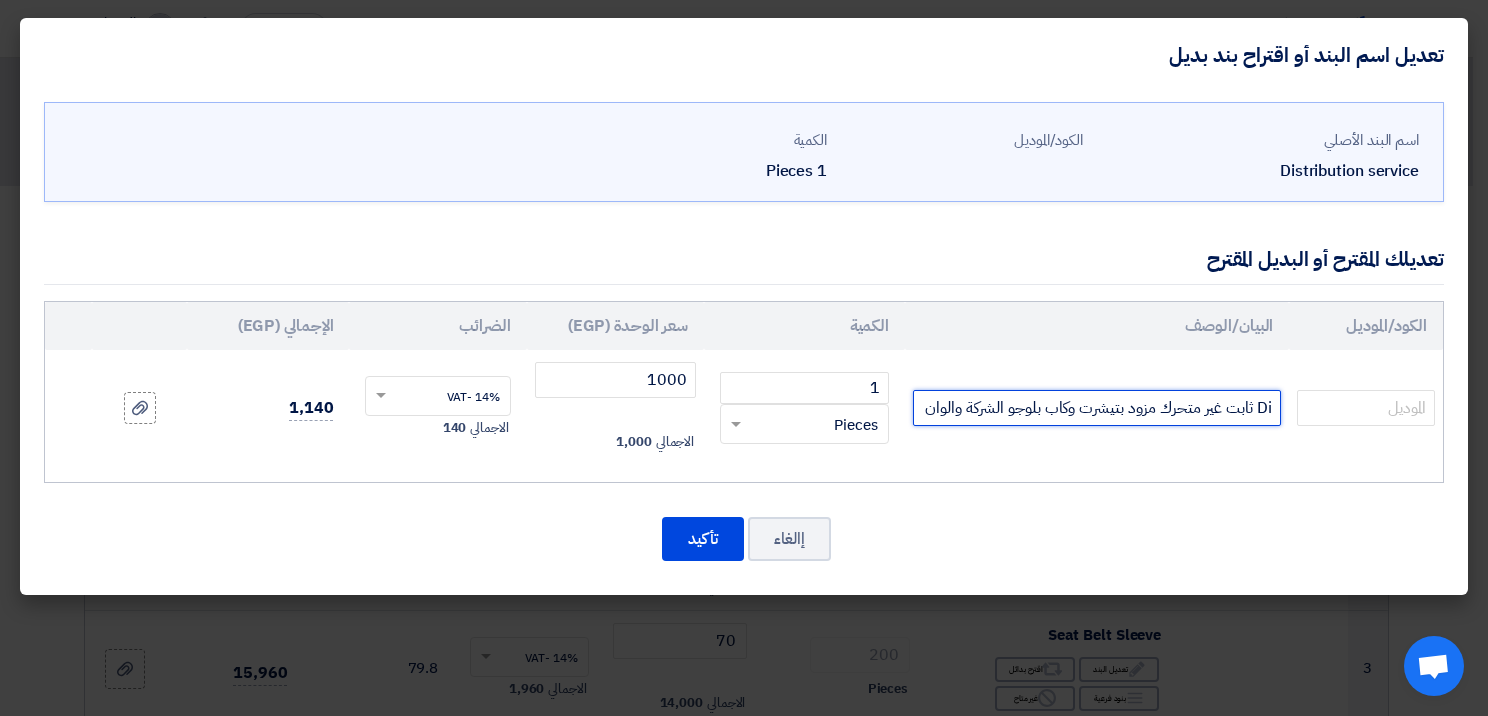 click on "Distribution service ثابت غير متحرك مزود بتيشرت وكاب بلوجو الشركة والوان البراند" 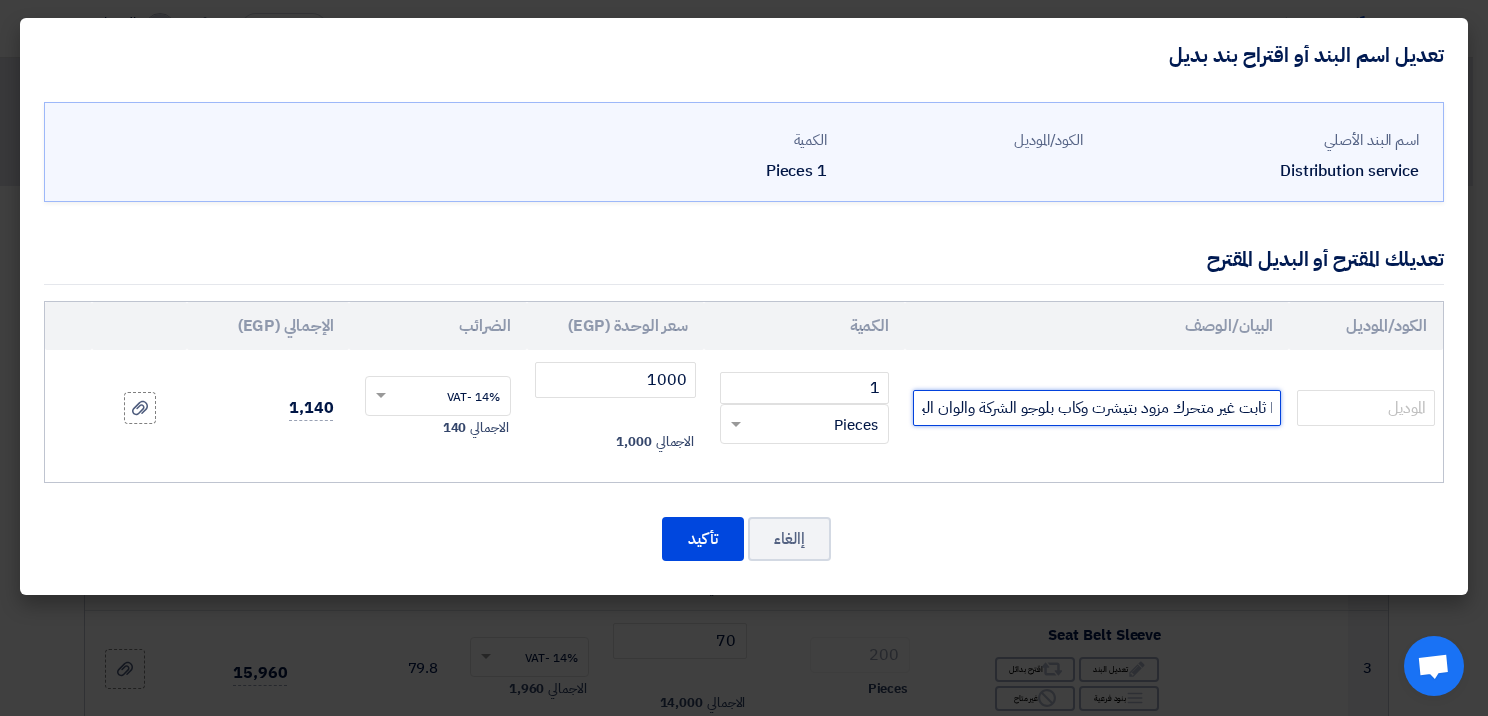 scroll, scrollTop: 0, scrollLeft: -159, axis: horizontal 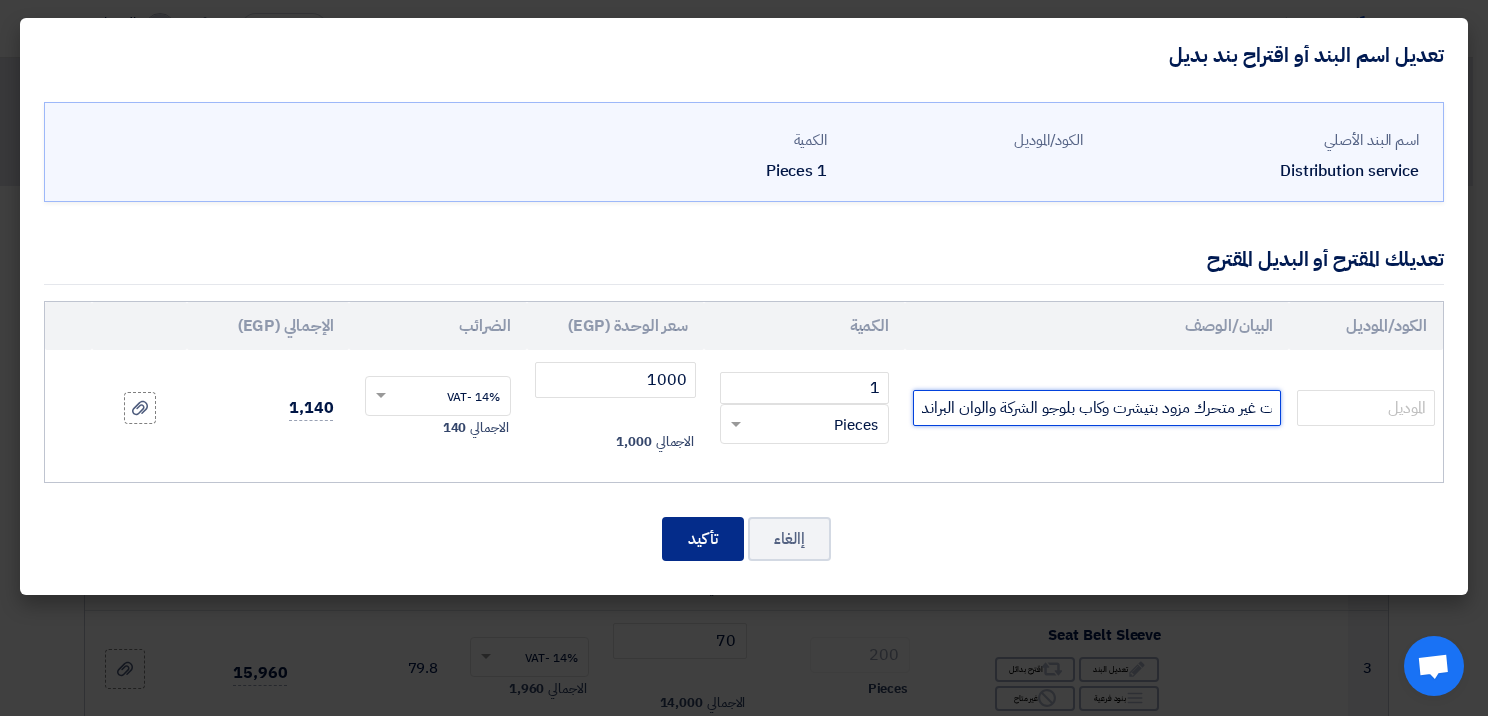 type on "Distribution service ثابت غير متحرك مزود بتيشرت وكاب بلوجو الشركة والوان البراند" 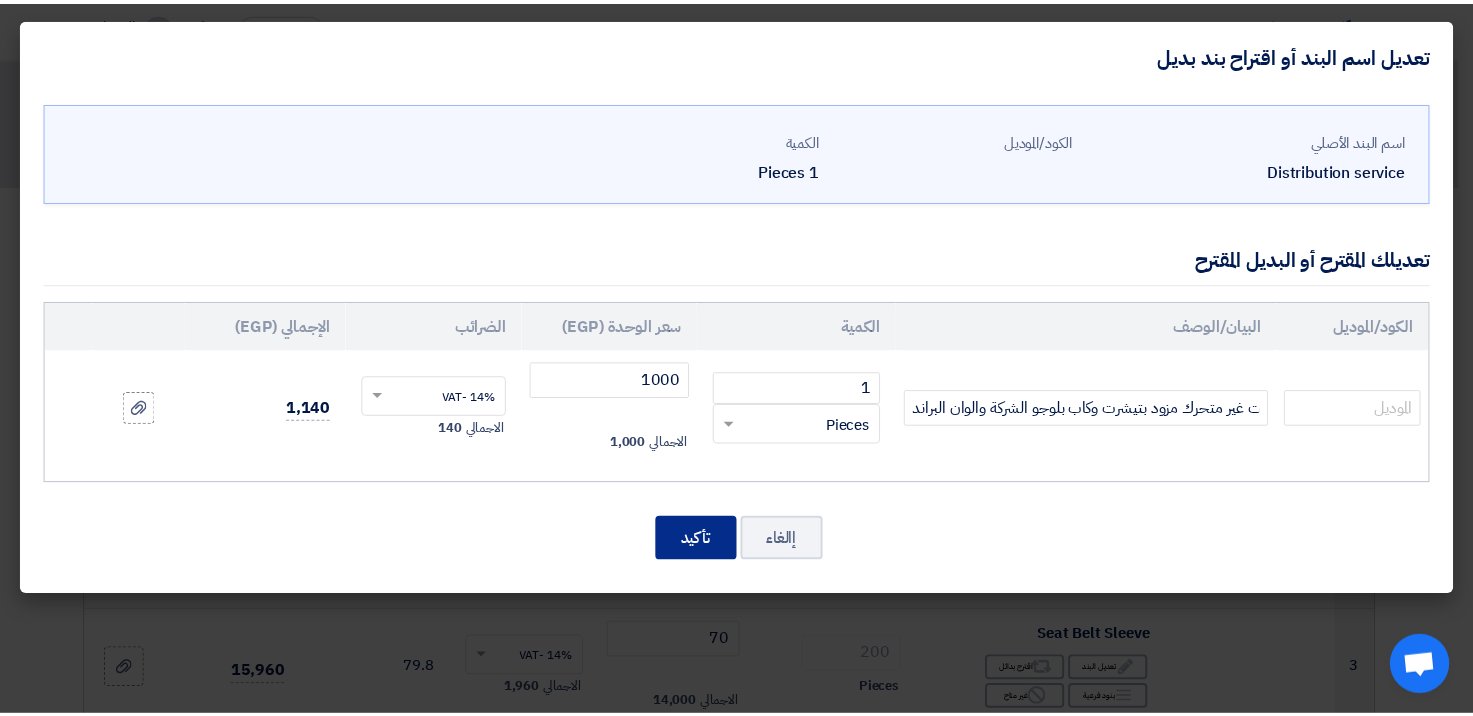 scroll, scrollTop: 0, scrollLeft: 0, axis: both 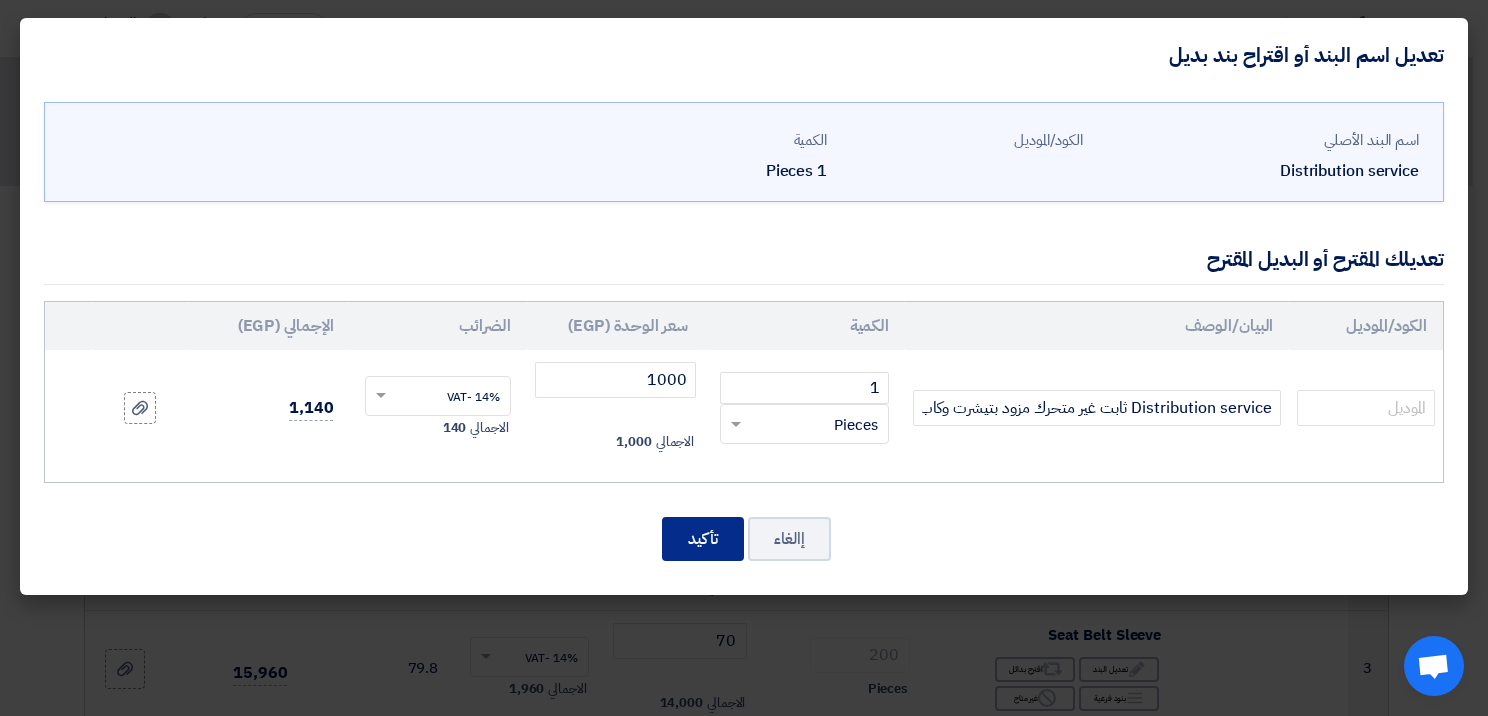 click on "تأكيد" 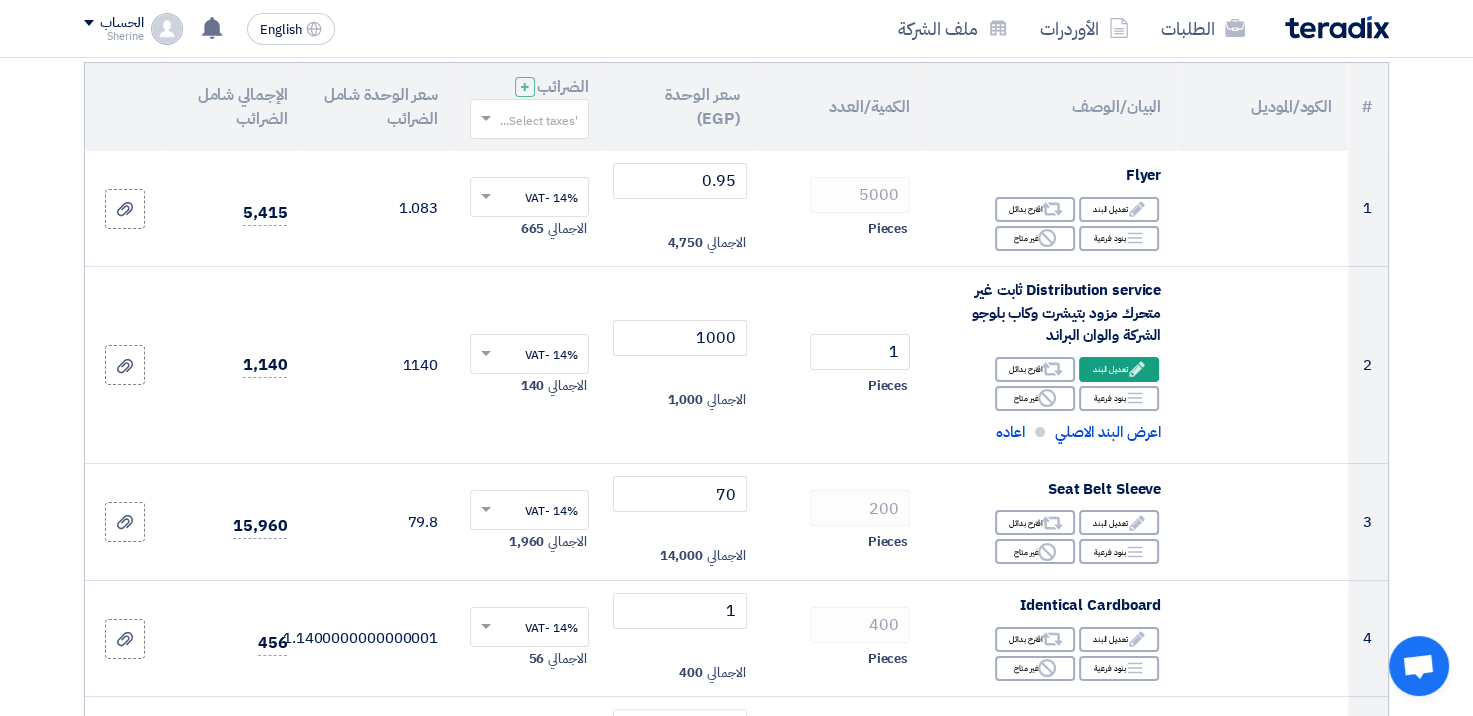 scroll, scrollTop: 214, scrollLeft: 0, axis: vertical 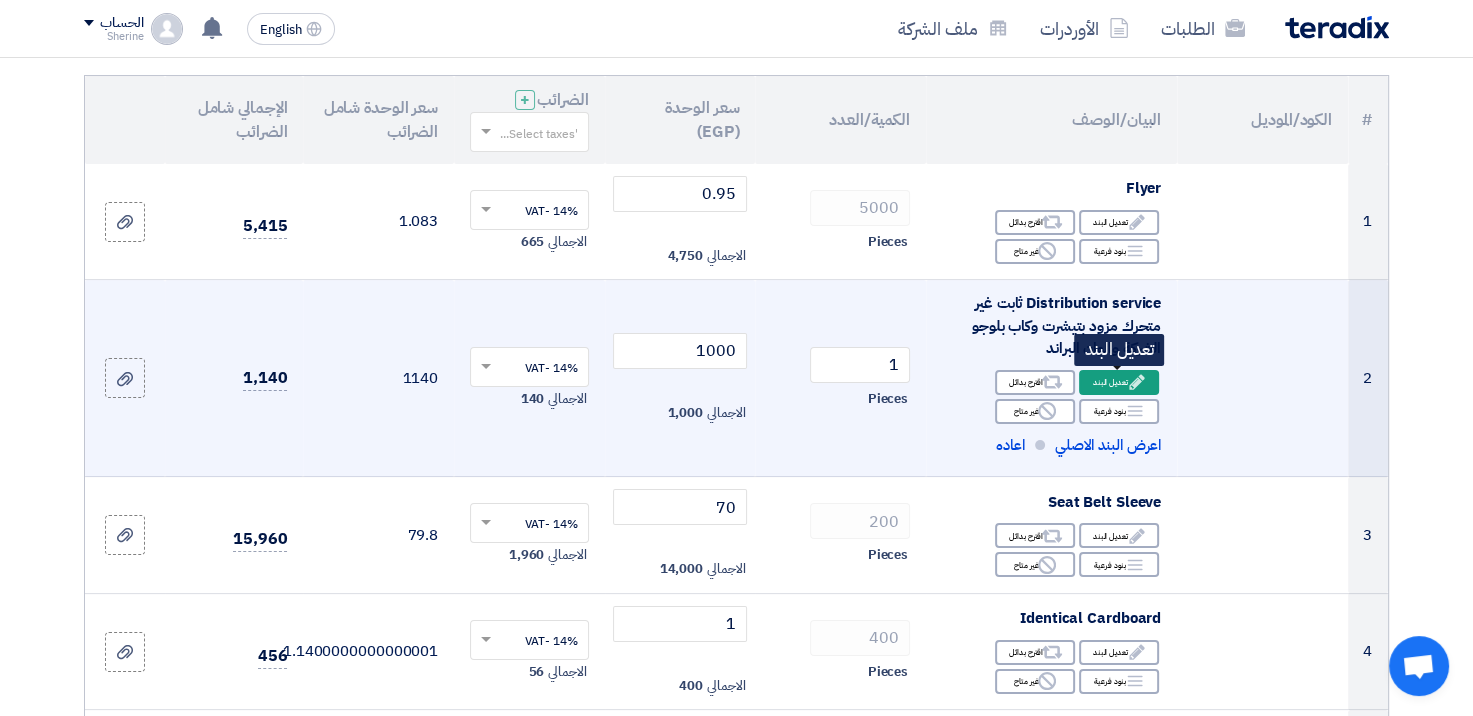 click on "Edit
تعديل البند" 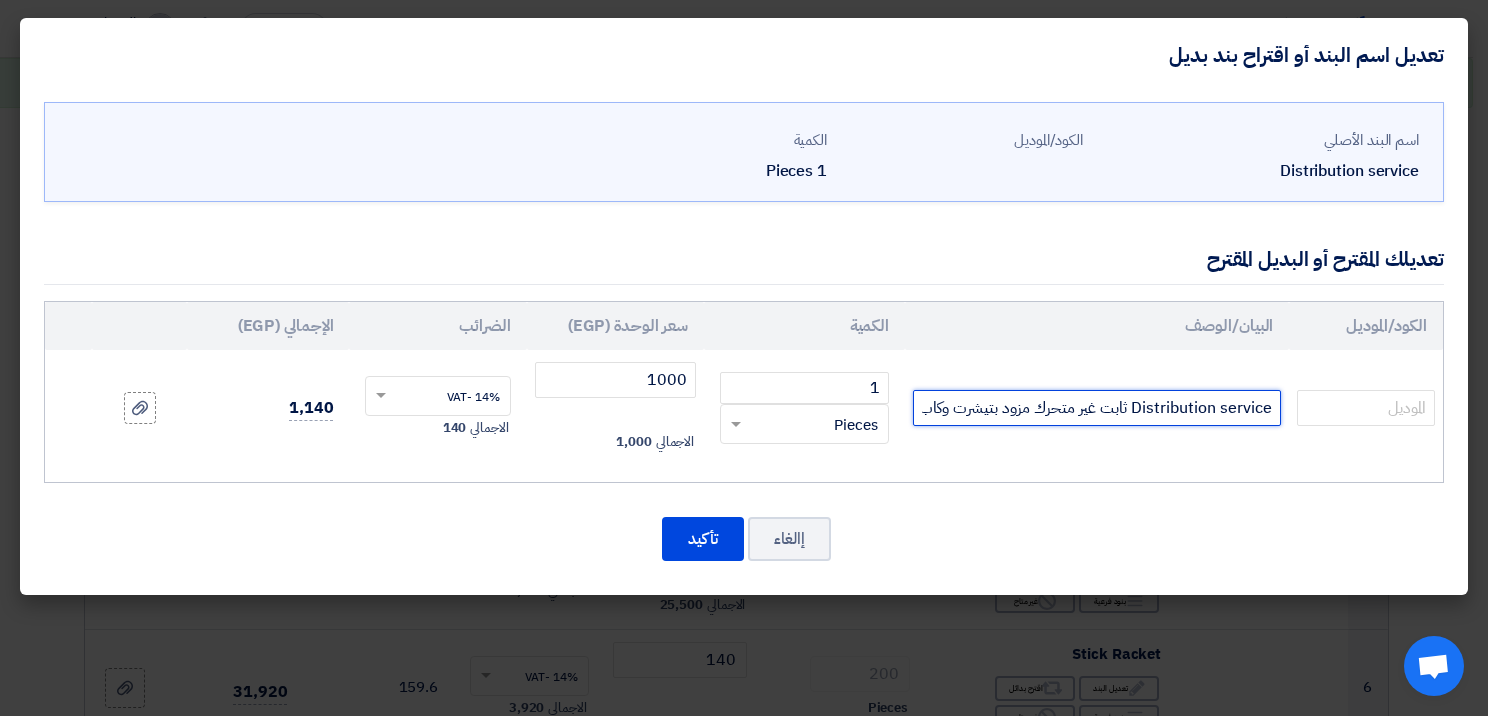 click on "Distribution service ثابت غير متحرك مزود بتيشرت وكاب بلوجو الشركة والوان البراند" 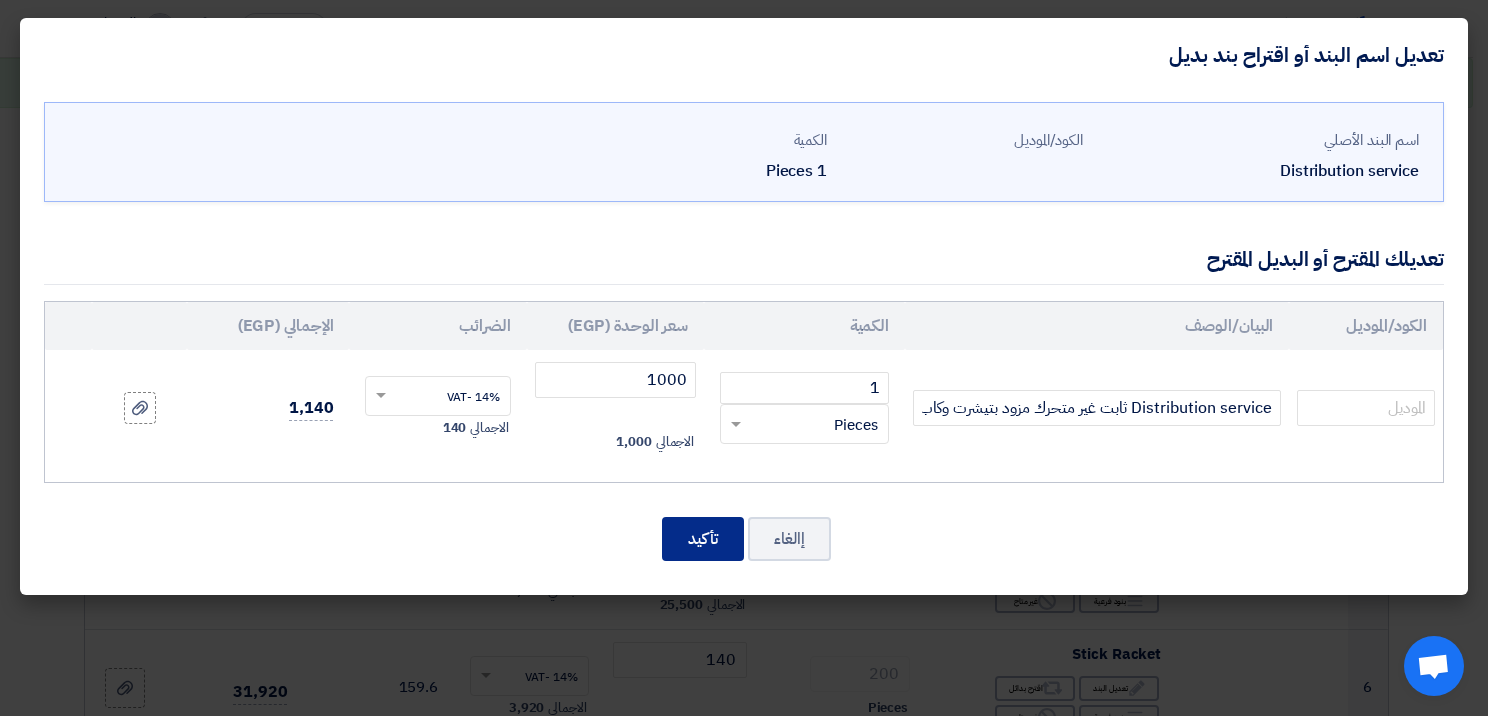 click on "تأكيد" 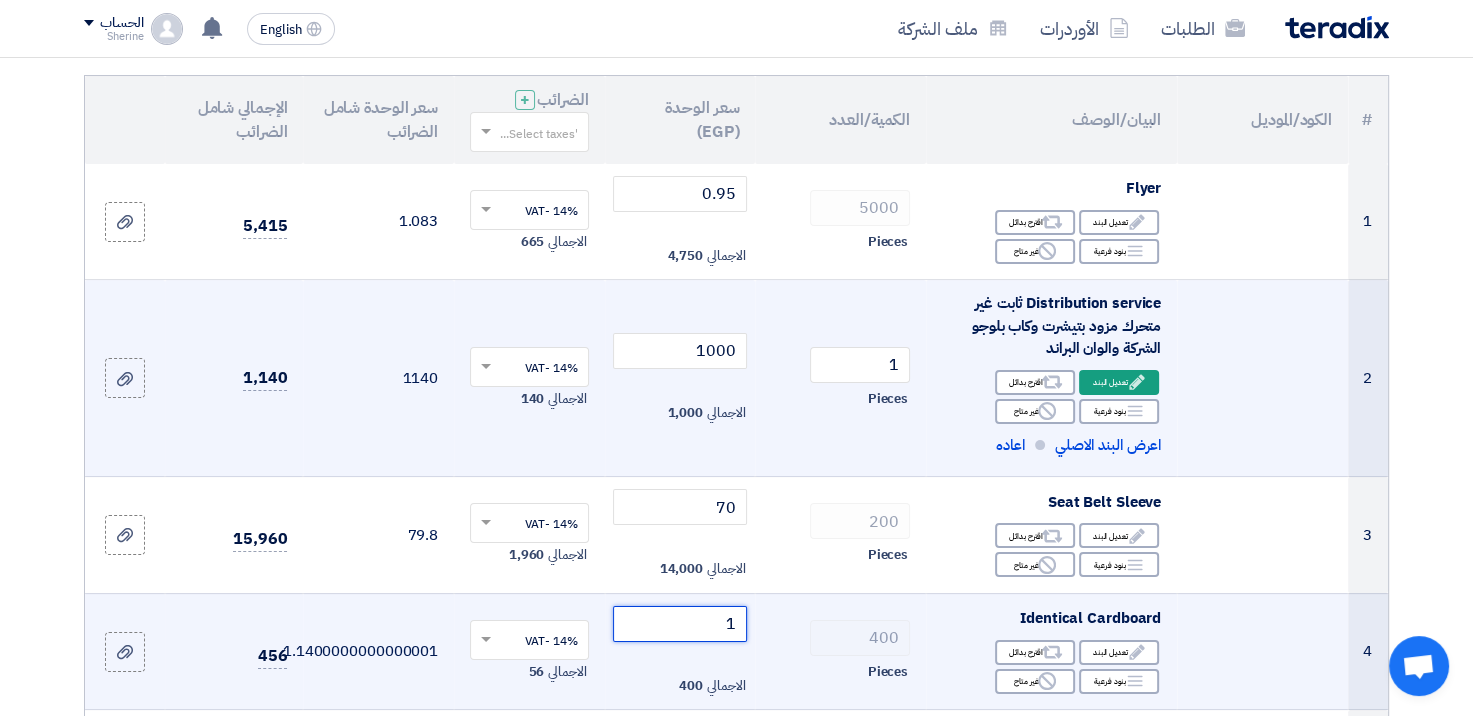 drag, startPoint x: 708, startPoint y: 620, endPoint x: 812, endPoint y: 613, distance: 104.23531 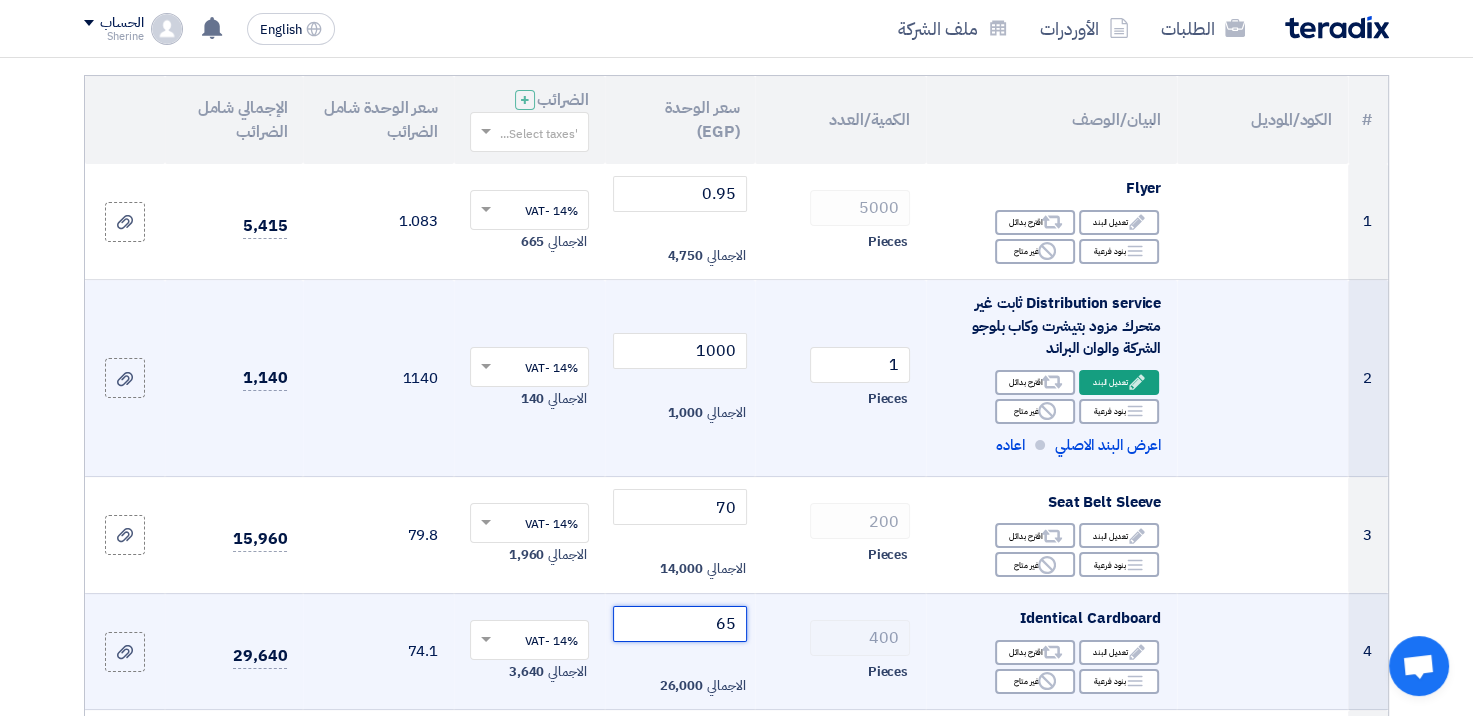 click on "65" 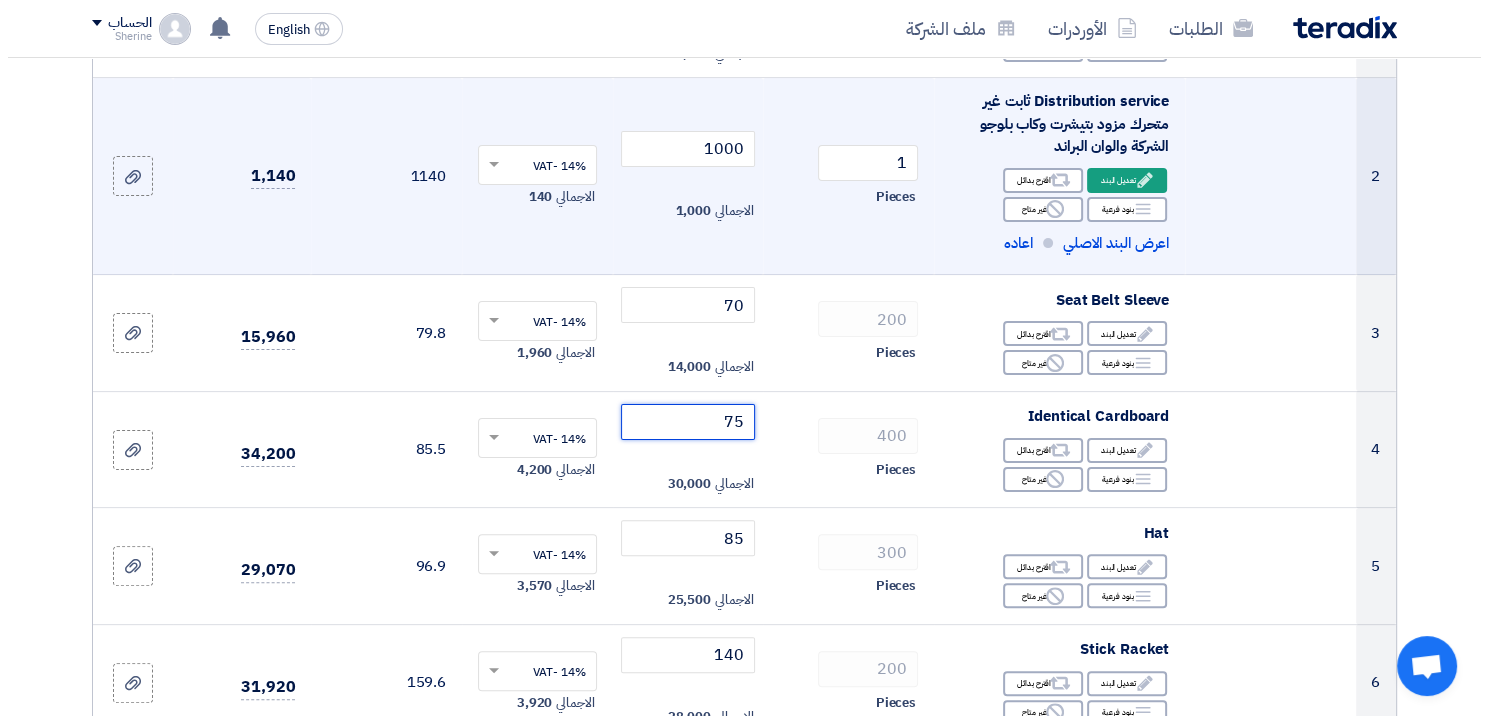 scroll, scrollTop: 487, scrollLeft: 0, axis: vertical 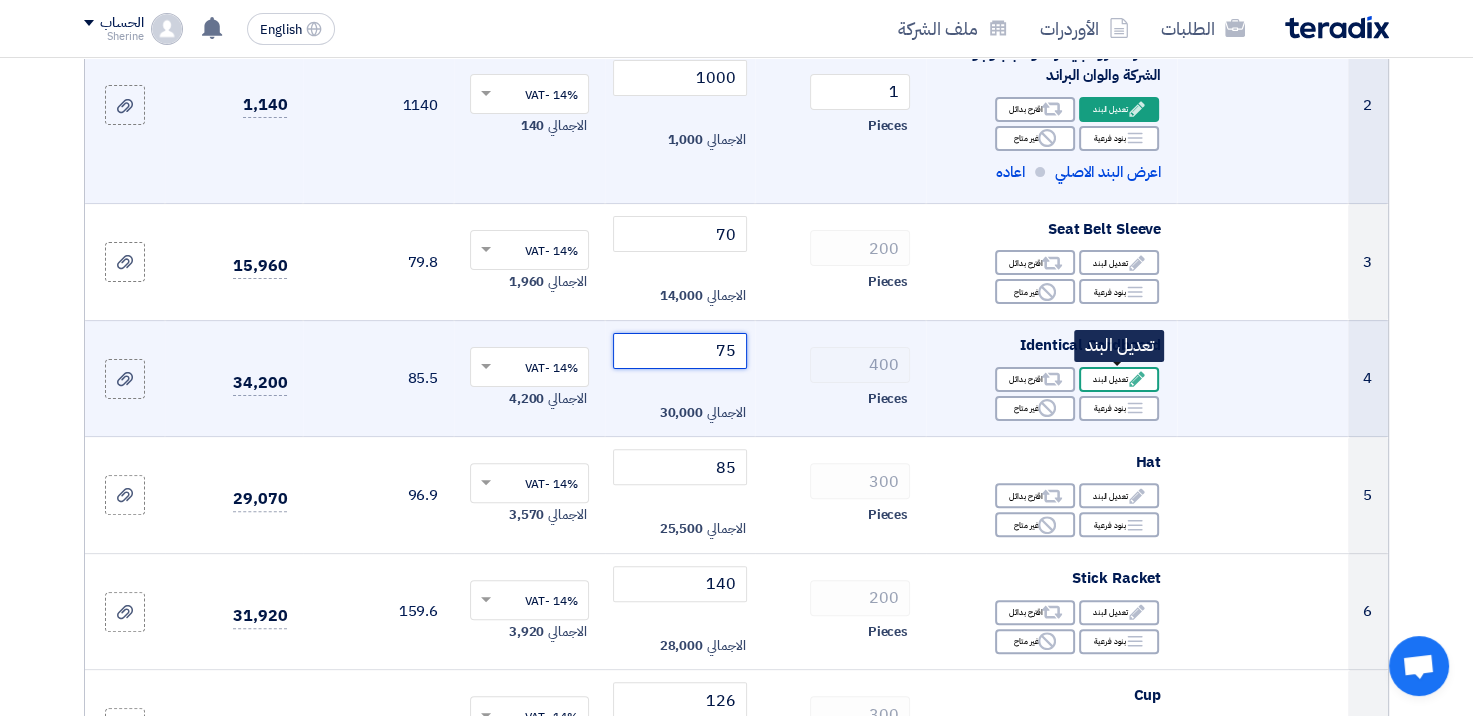 type on "75" 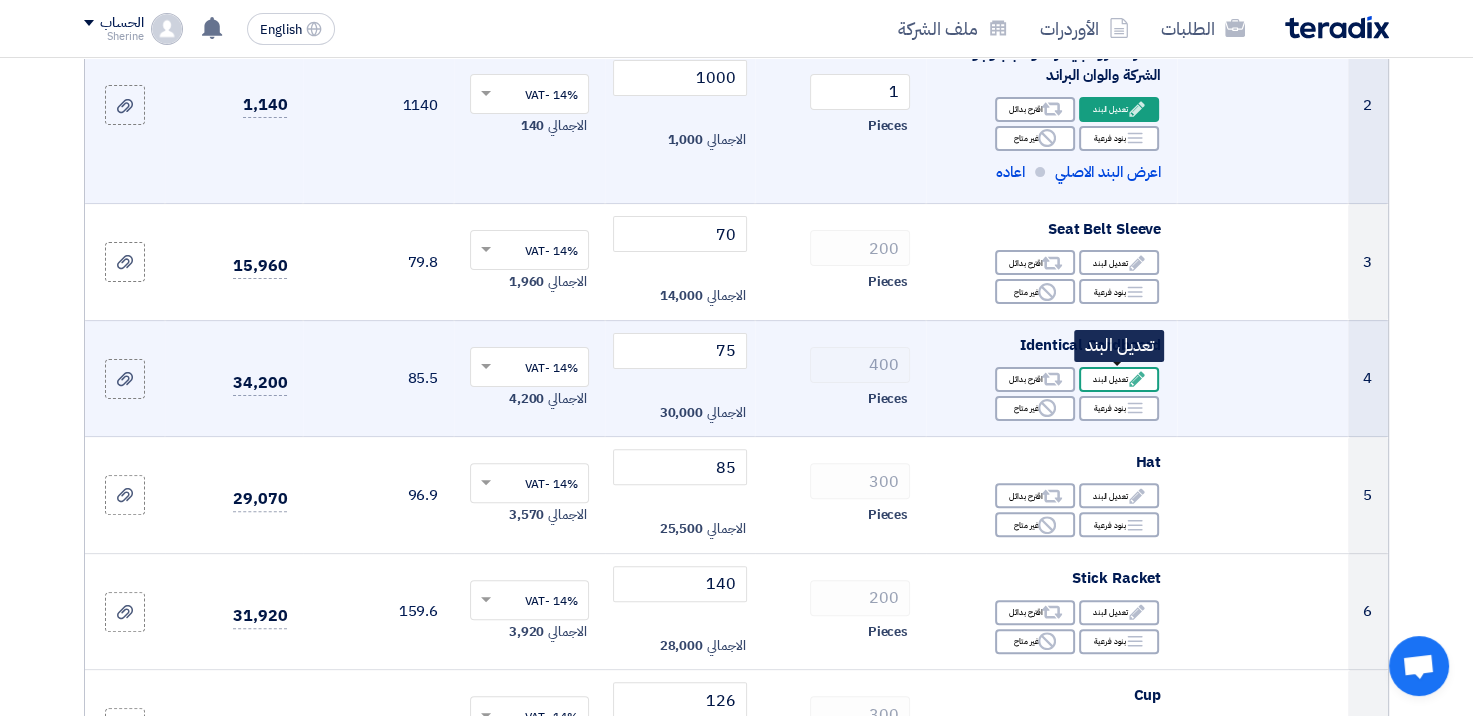 click on "Edit
تعديل البند" 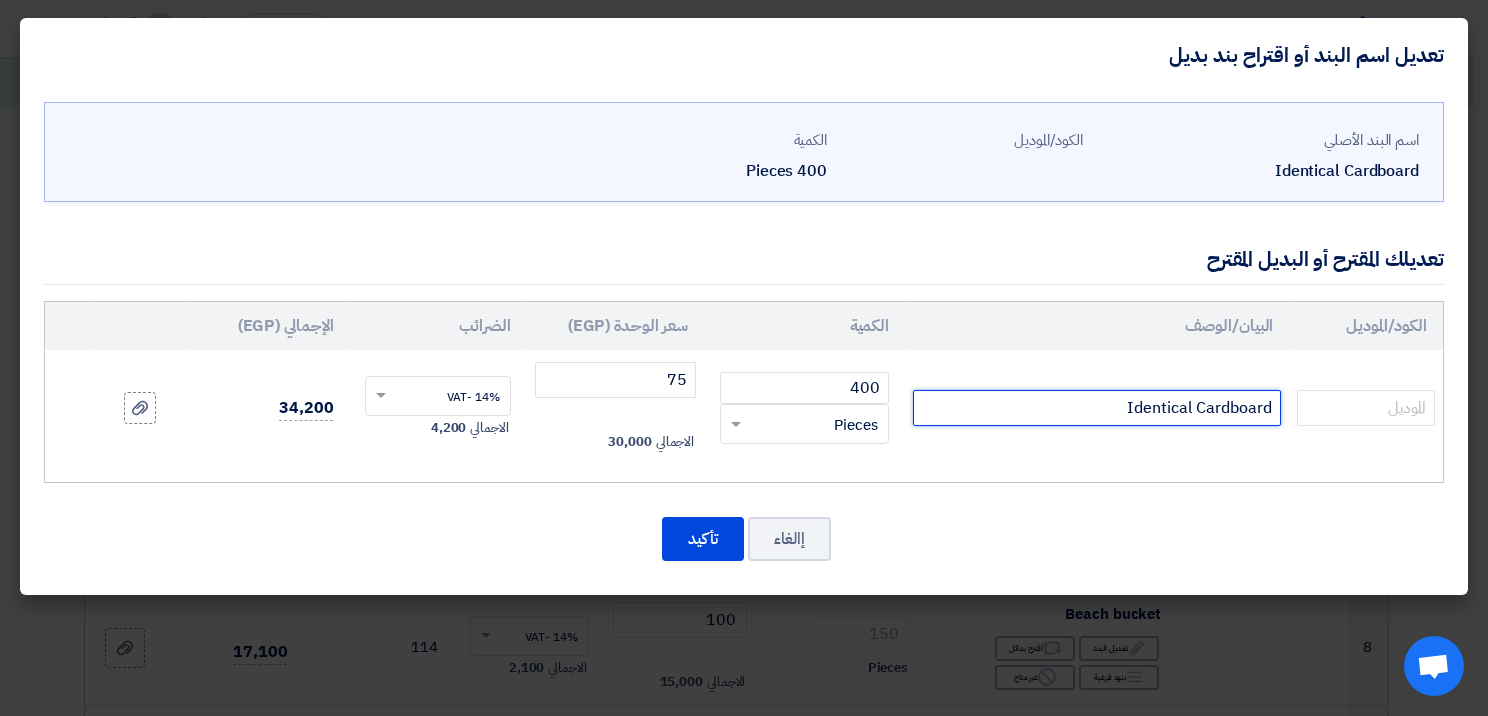 click on "Identical Cardboard" 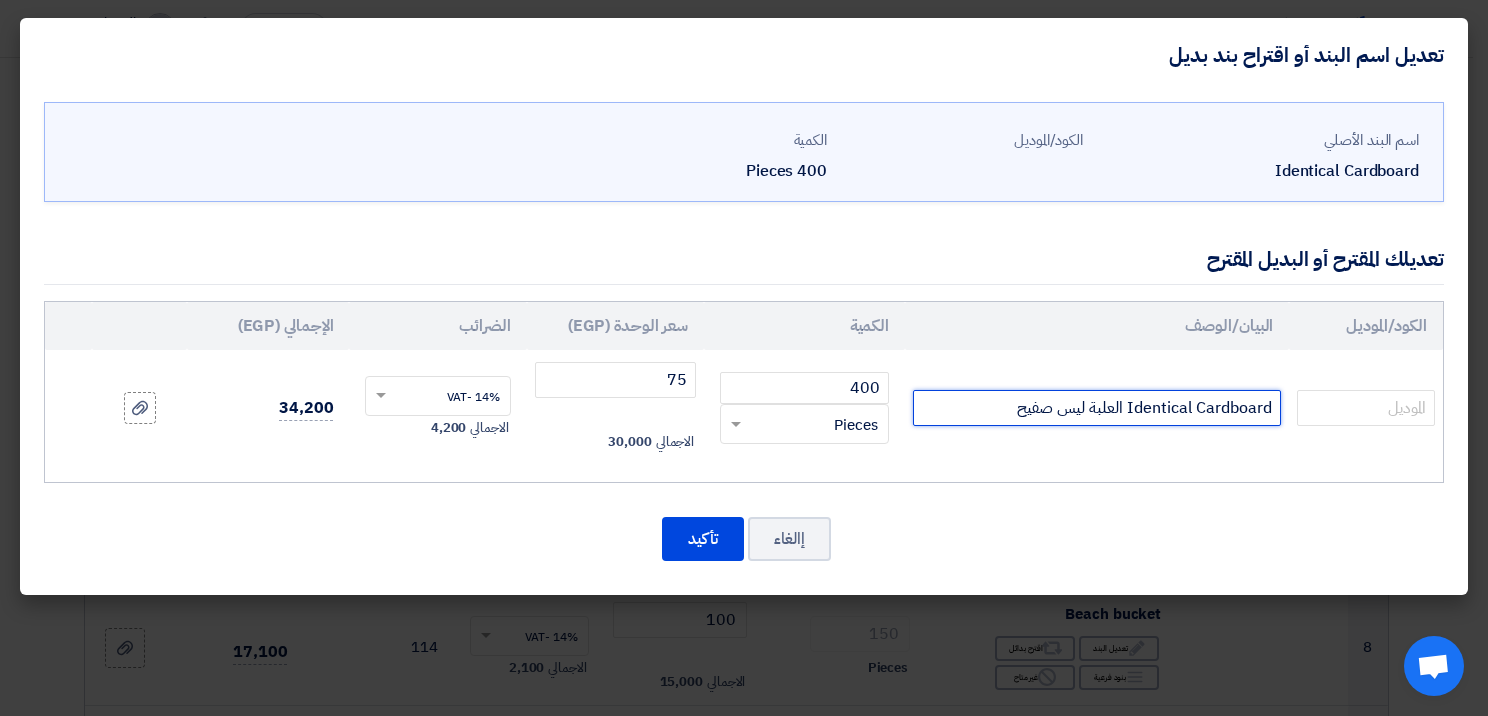 paste on "Couche square box 4 color printing with solephan" 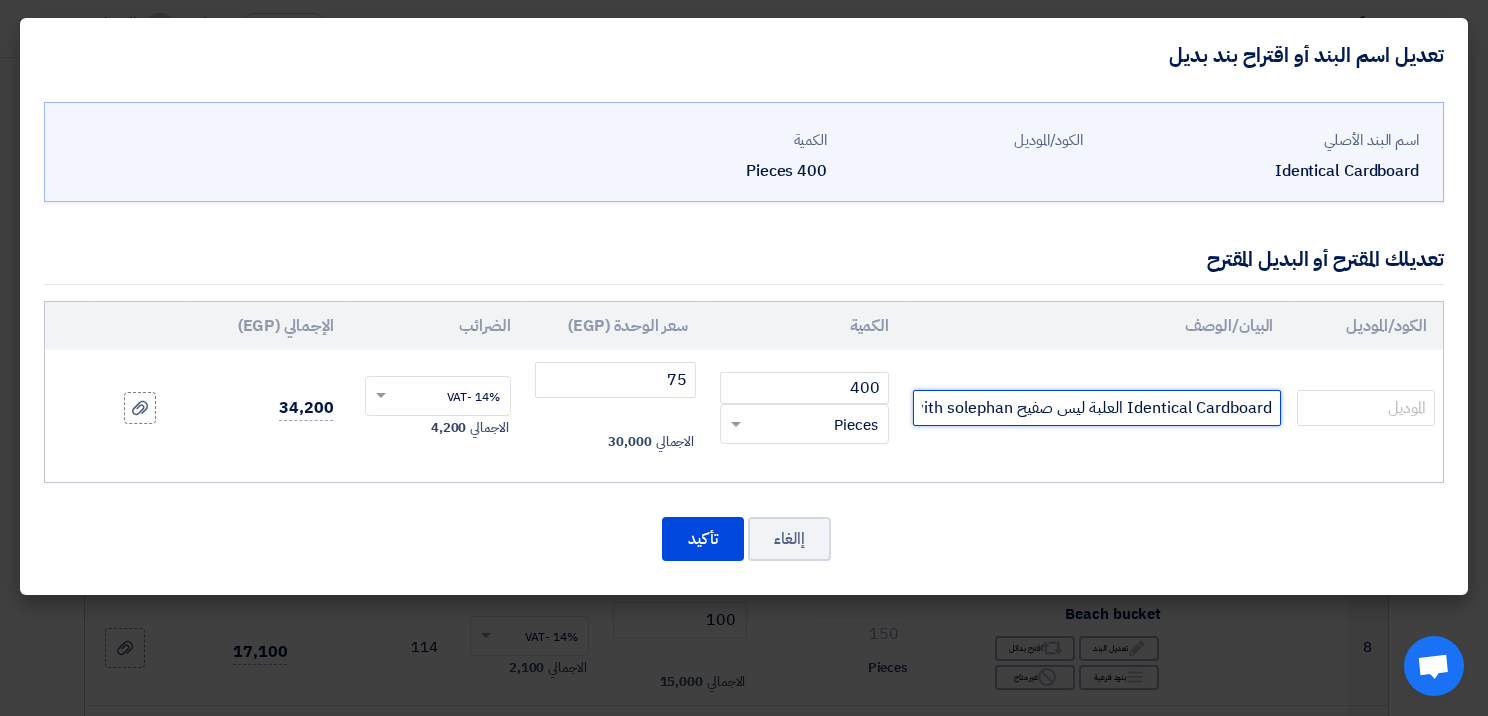 scroll, scrollTop: 0, scrollLeft: -268, axis: horizontal 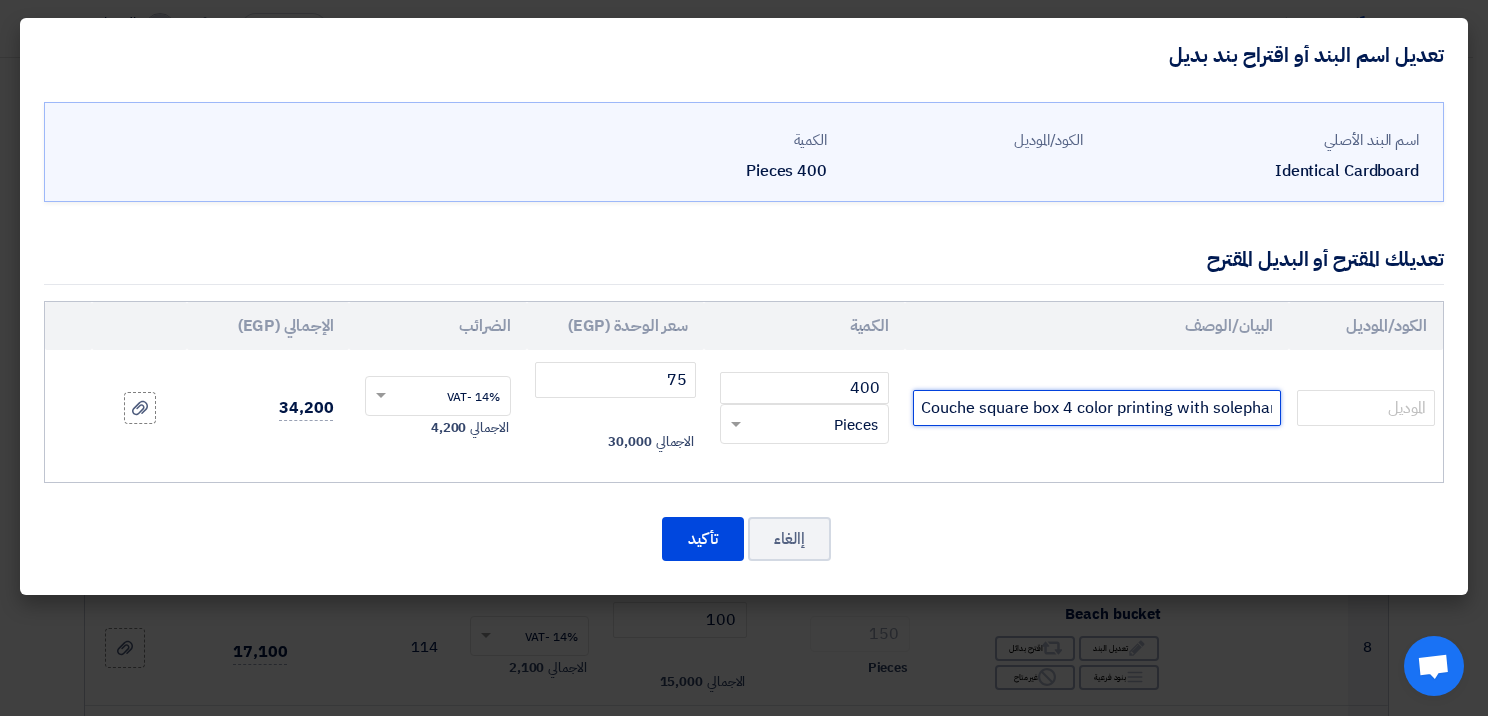 click on "Identical Cardboard العلبة ليس صفيح Couche square box 4 color printing with solephan" 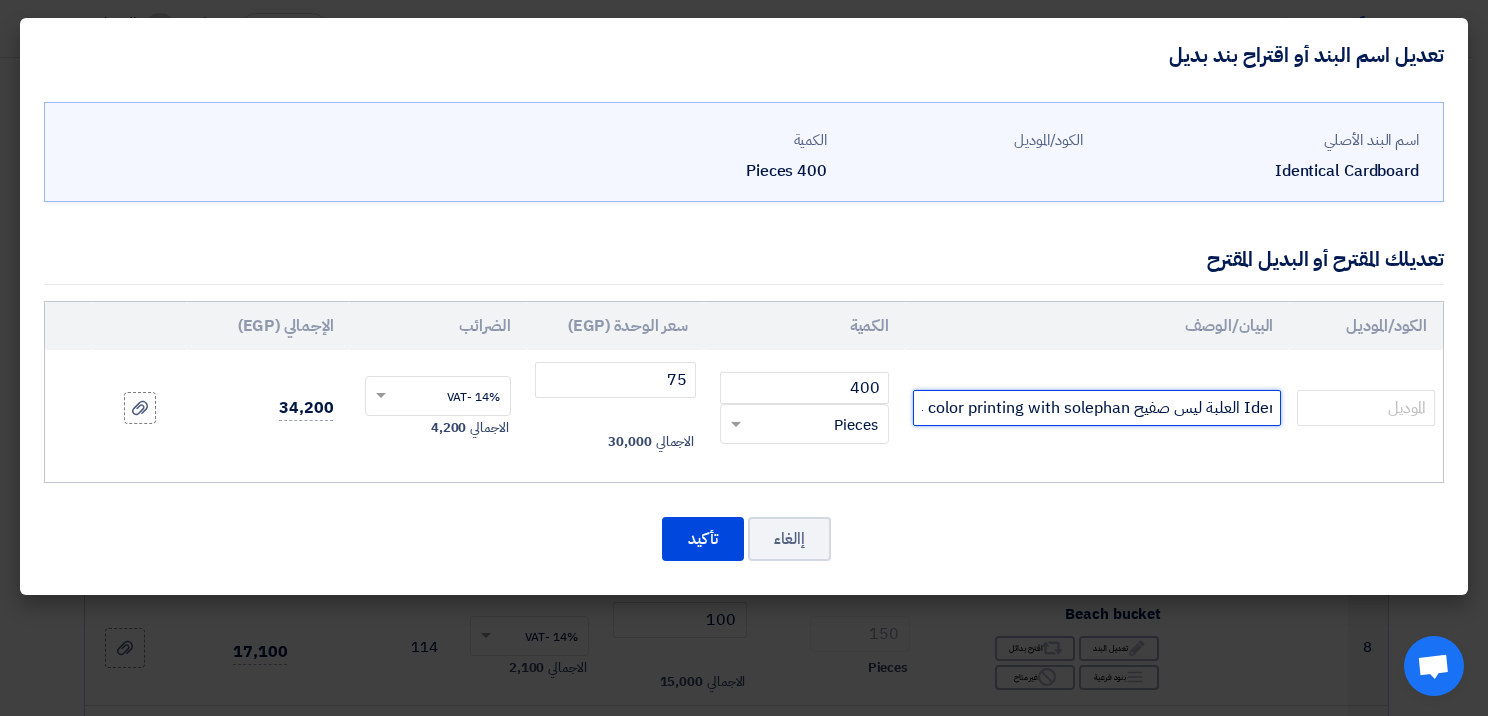 scroll, scrollTop: 0, scrollLeft: 0, axis: both 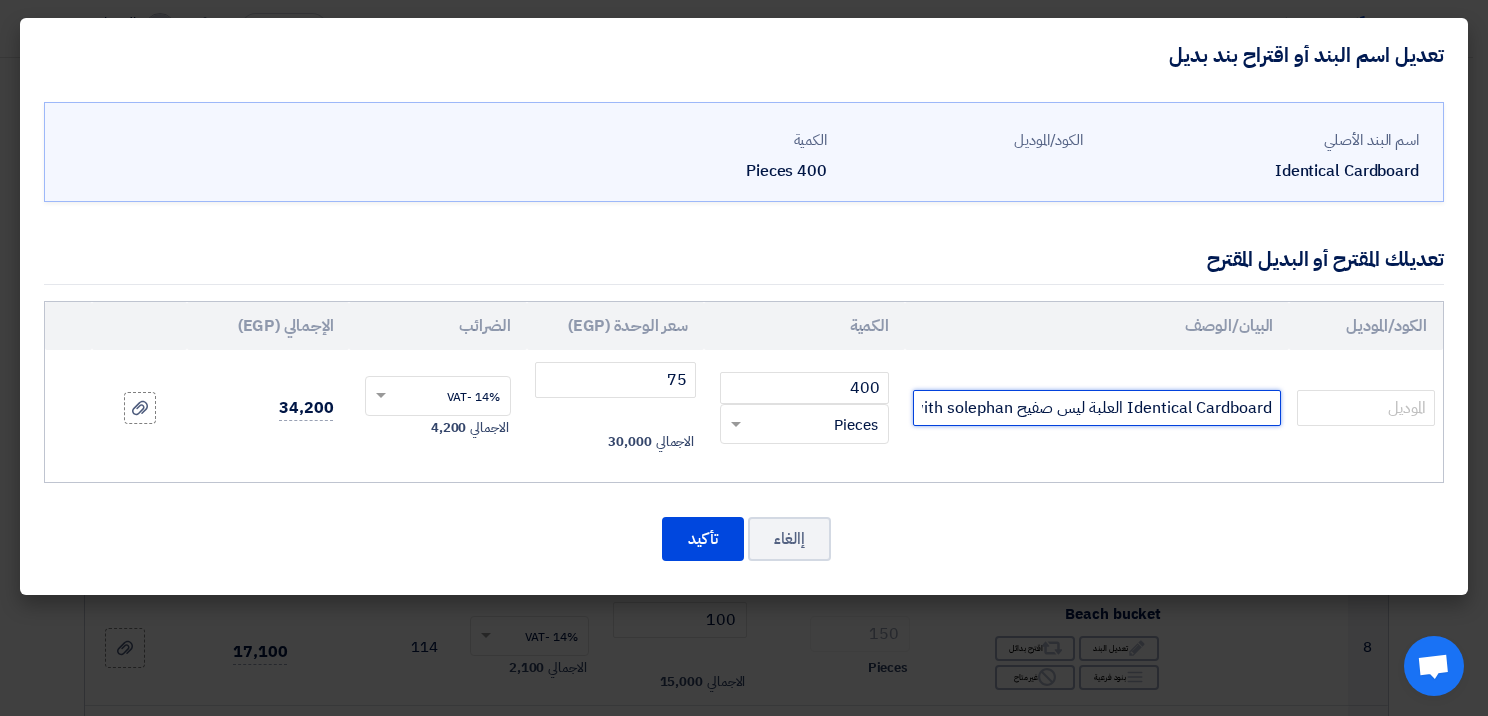 click on "Identical Cardboard العلبة ليس صفيح Couche square box 4 color printing with solephan" 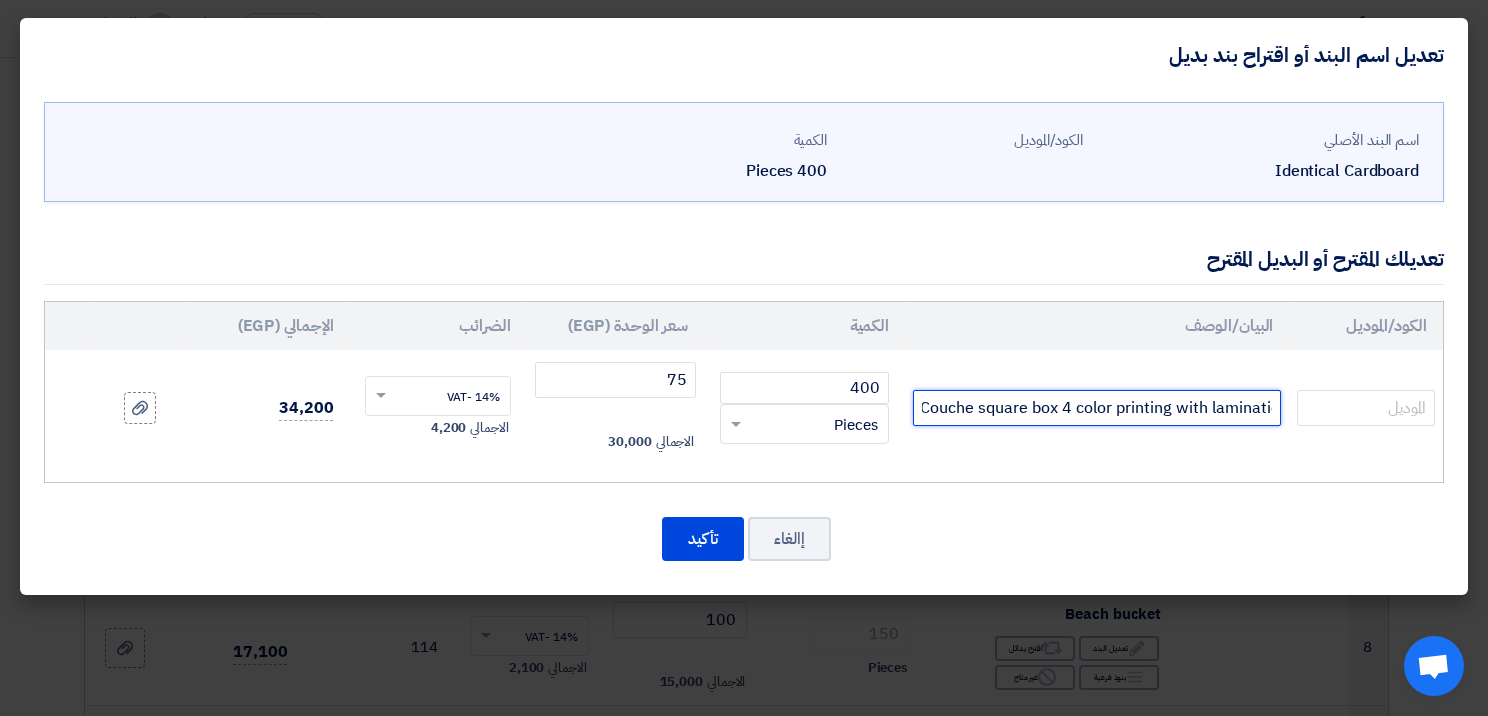 scroll, scrollTop: 0, scrollLeft: -267, axis: horizontal 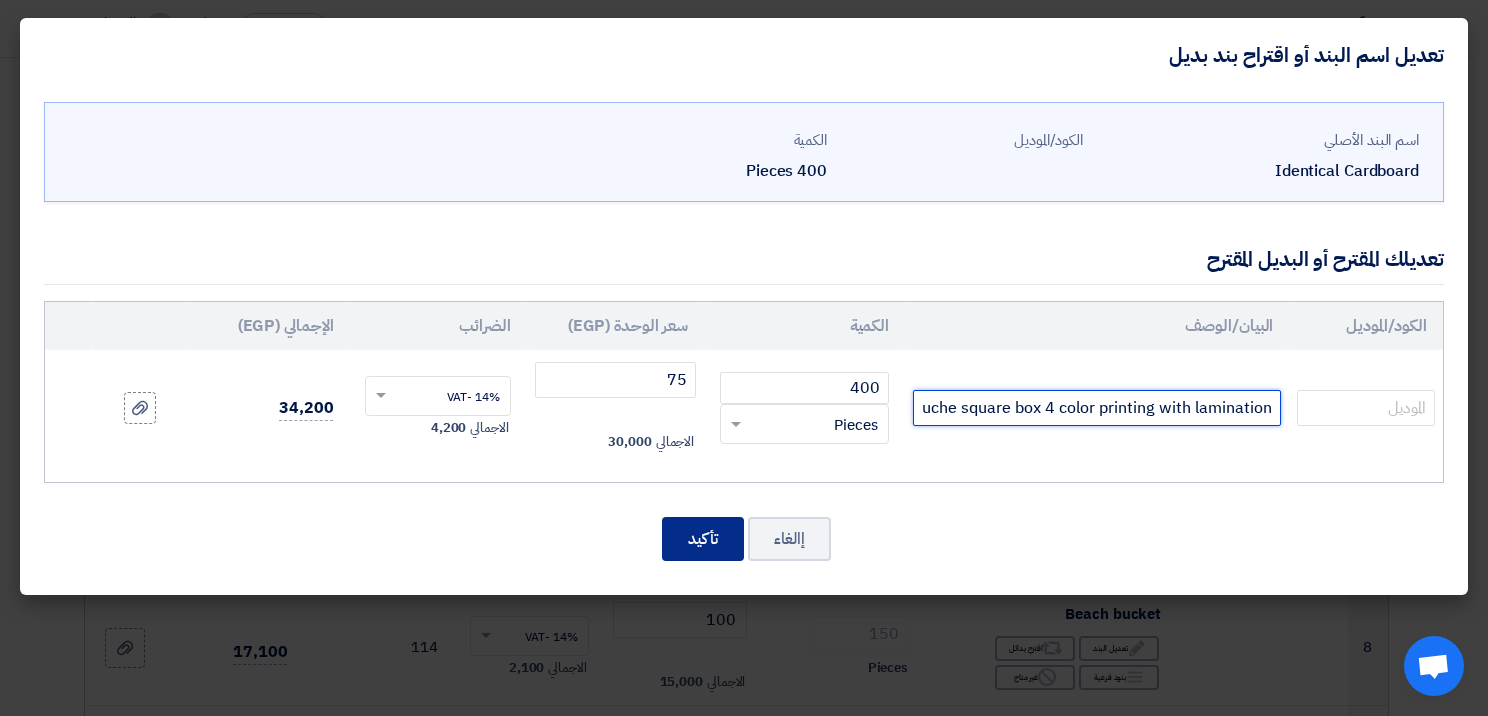 type on "Identical Cardboard العلبة ليس صفيح Couche square box 4 color printing with laminationn" 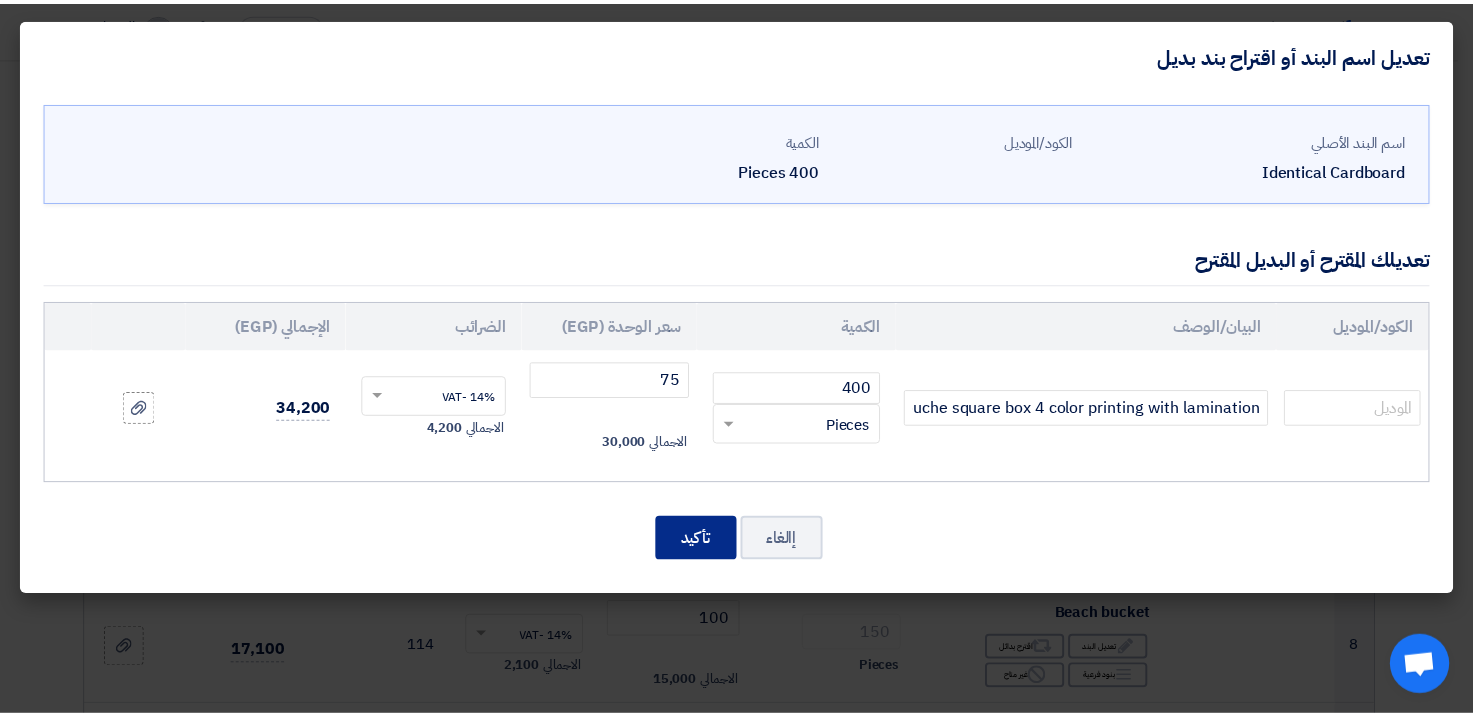 scroll, scrollTop: 0, scrollLeft: 0, axis: both 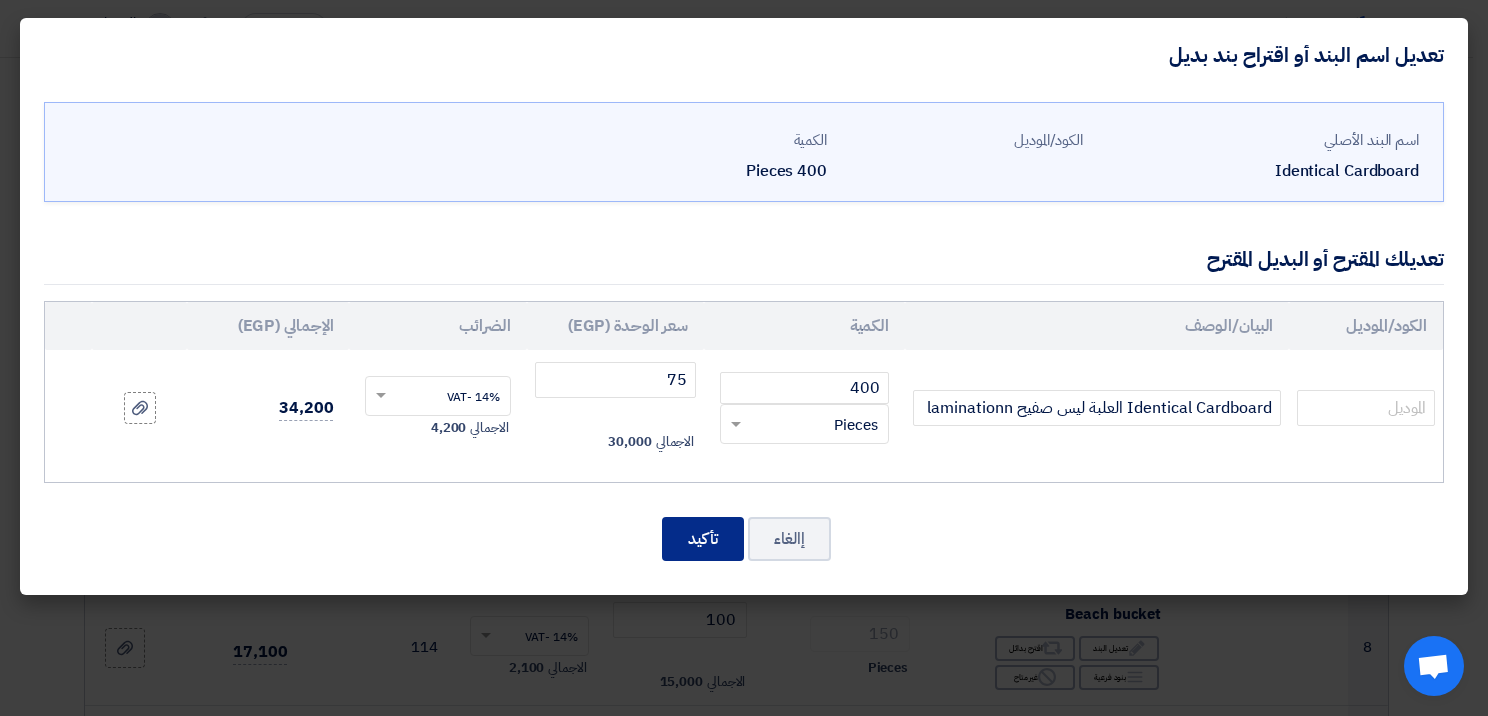 click on "تأكيد" 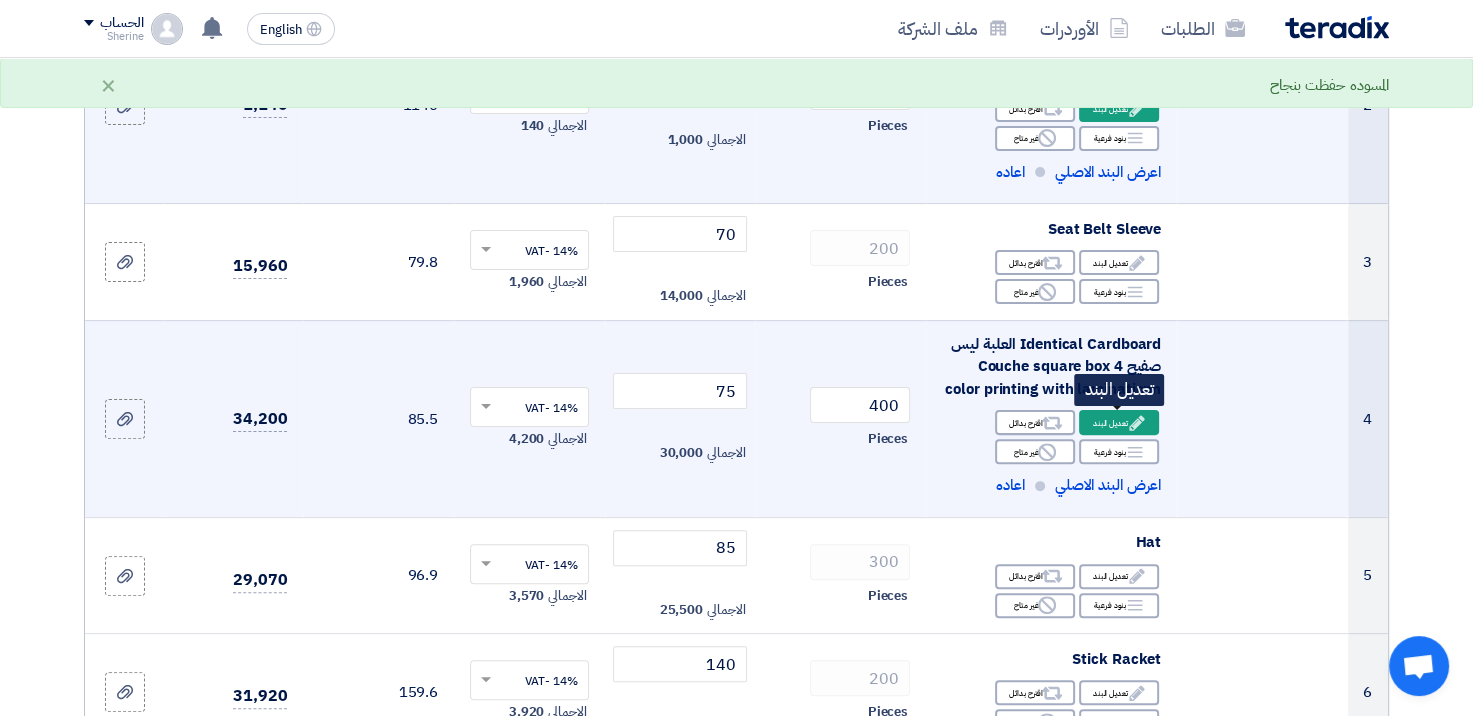 click on "Edit
تعديل البند" 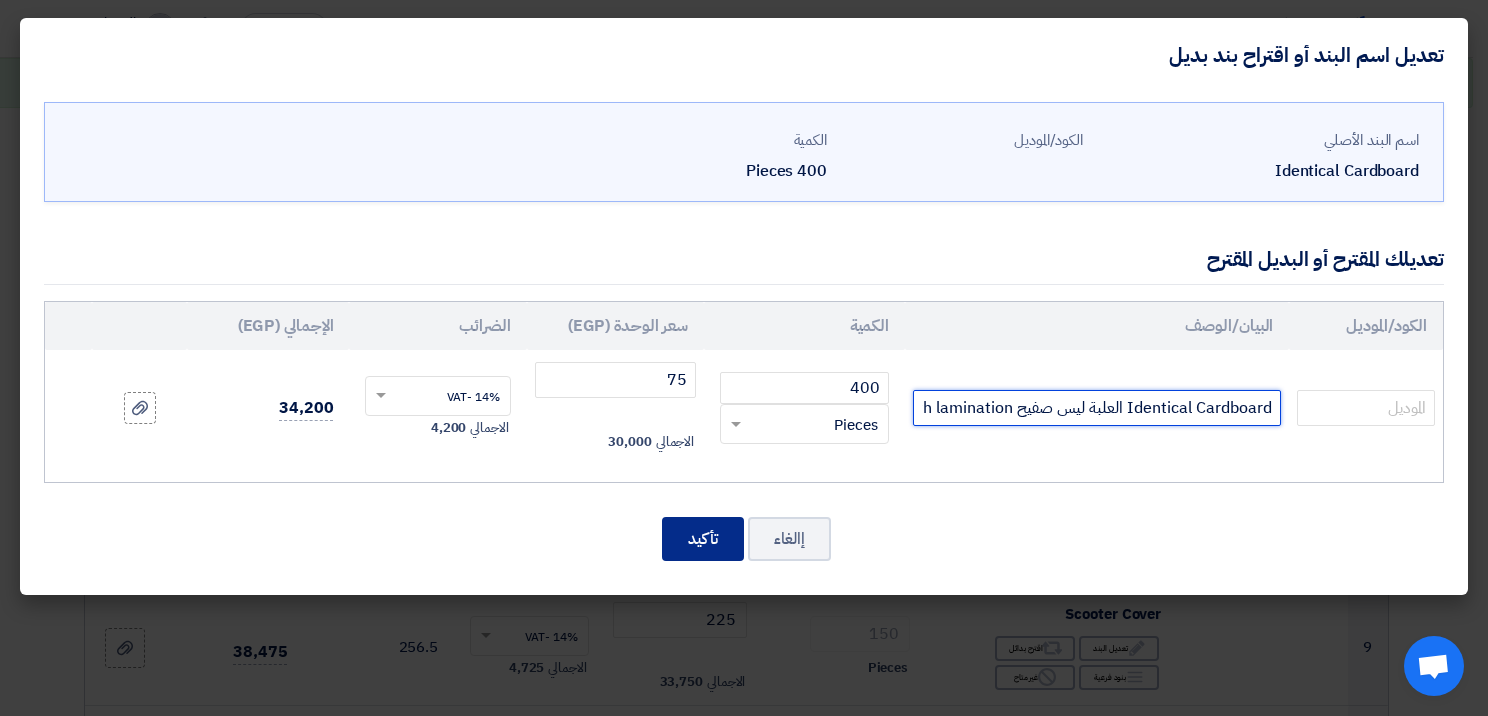 type on "Identical Cardboard العلبة ليس صفيح Couche square box 4 color printing with lamination" 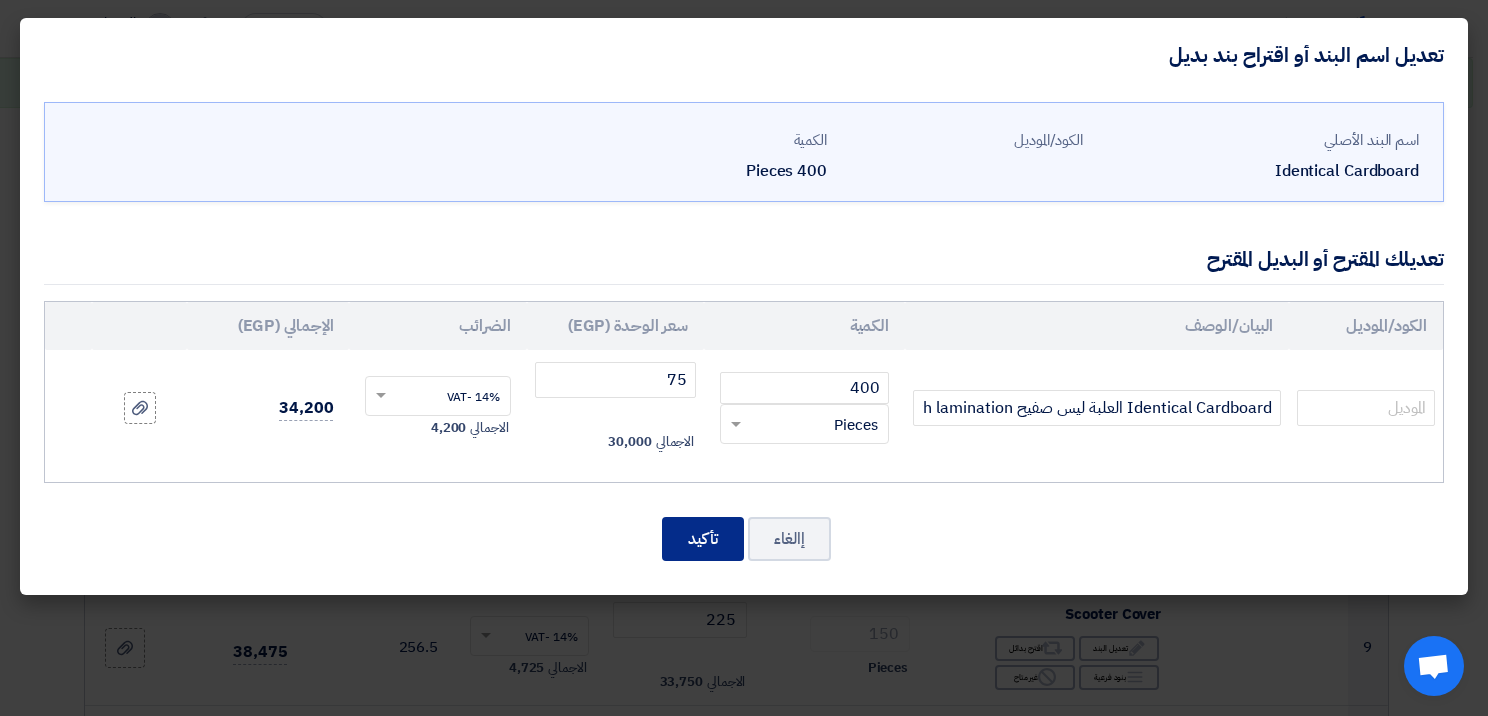 click on "تأكيد" 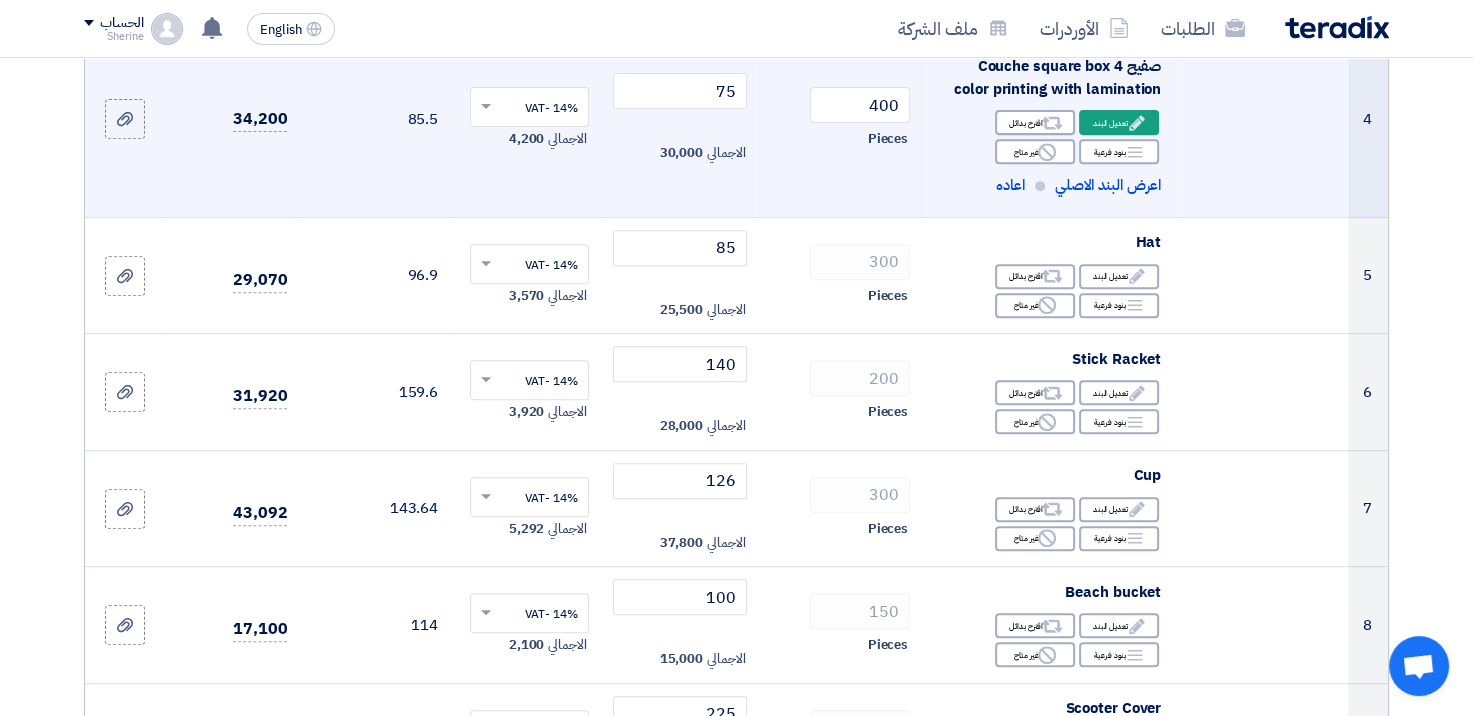scroll, scrollTop: 795, scrollLeft: 0, axis: vertical 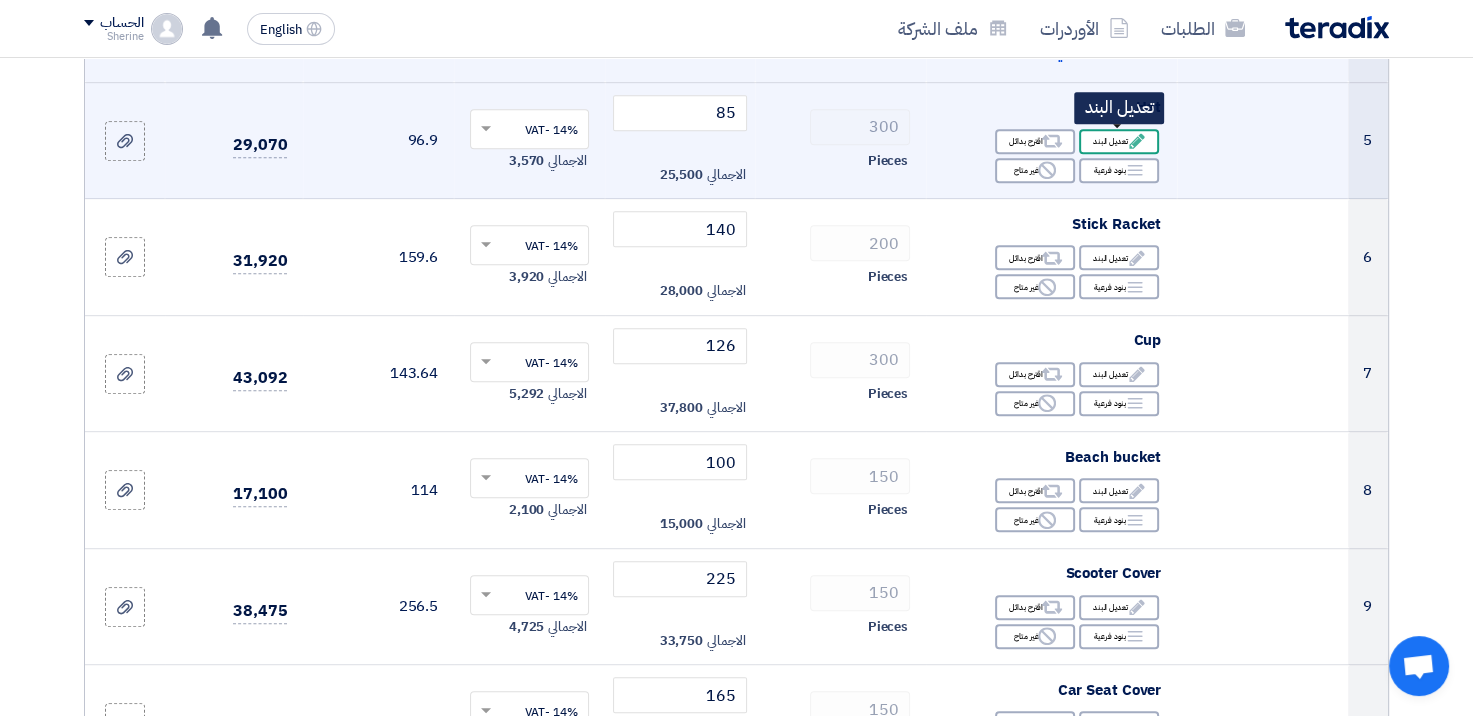 click on "Edit" 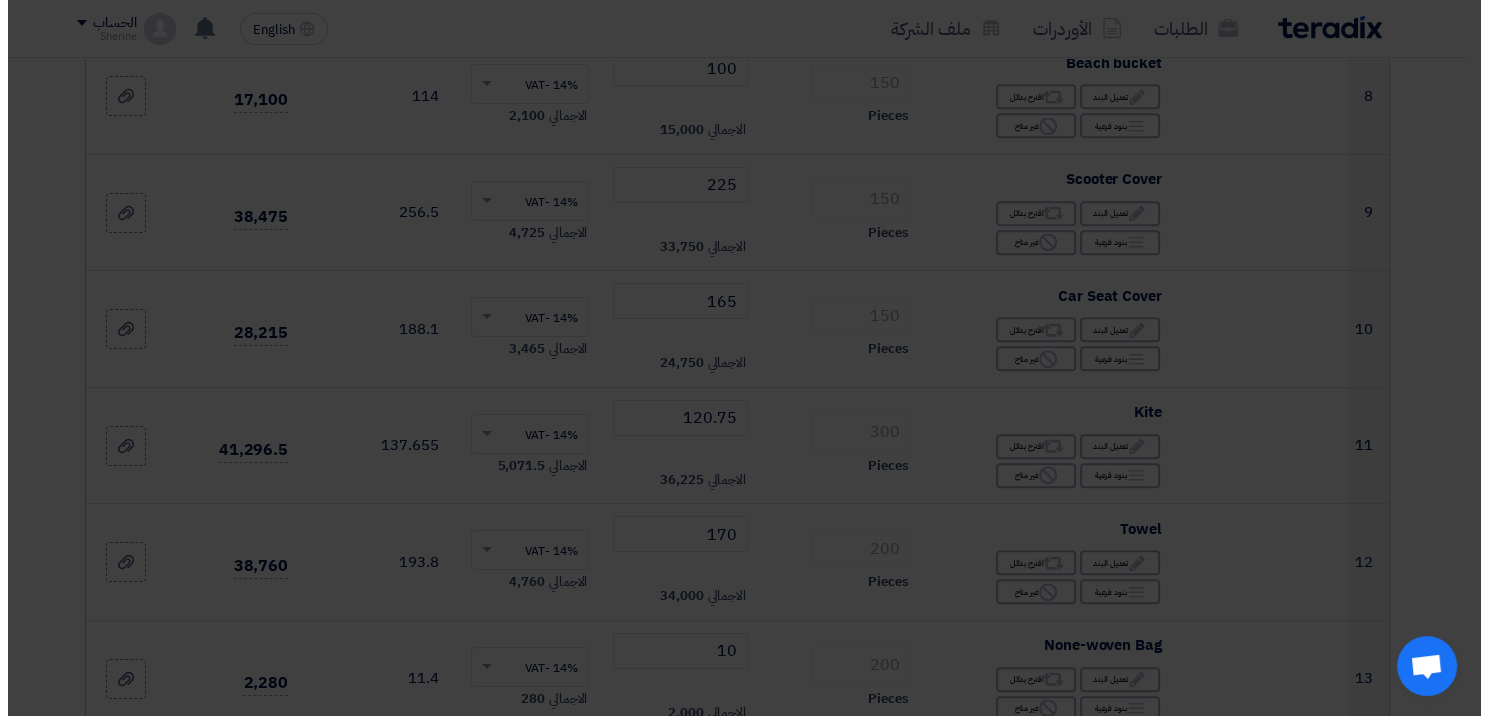 scroll, scrollTop: 725, scrollLeft: 0, axis: vertical 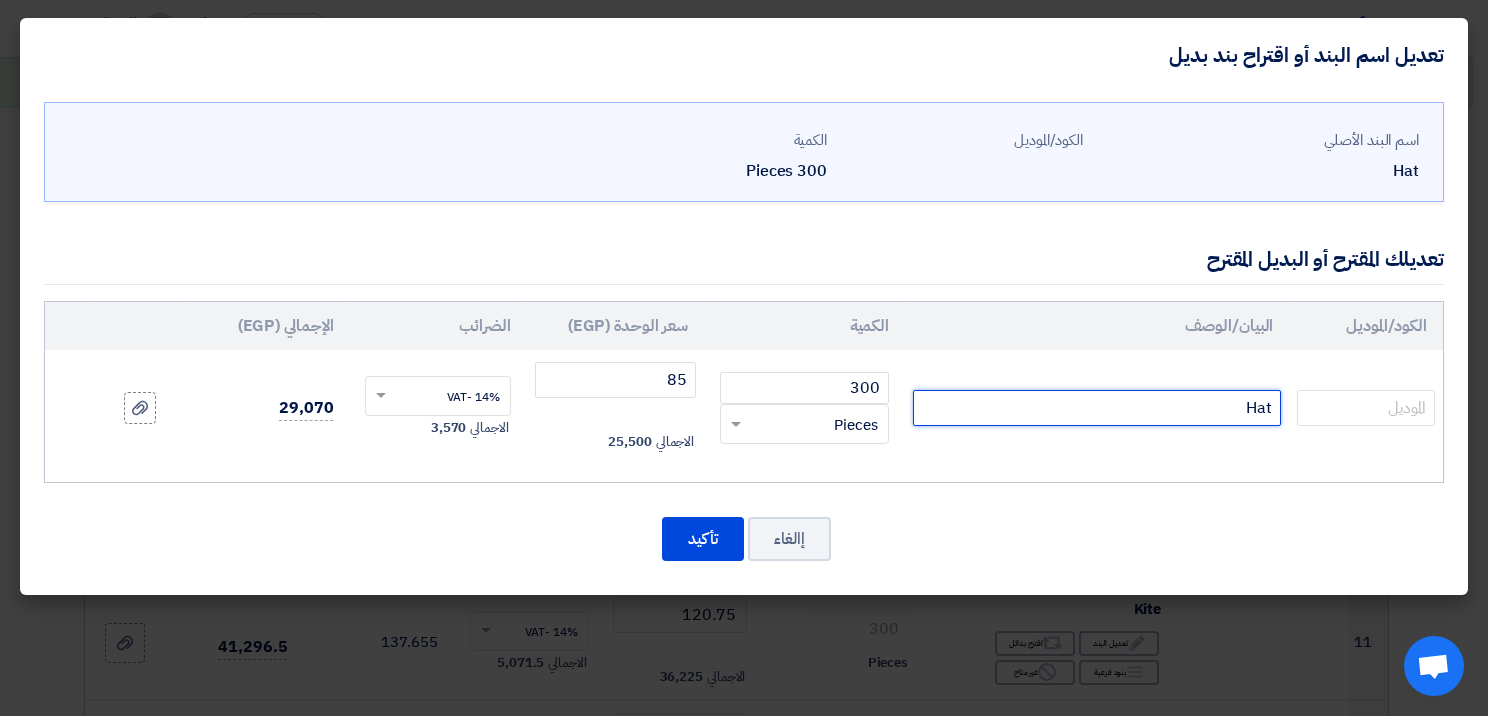 click on "Hat" 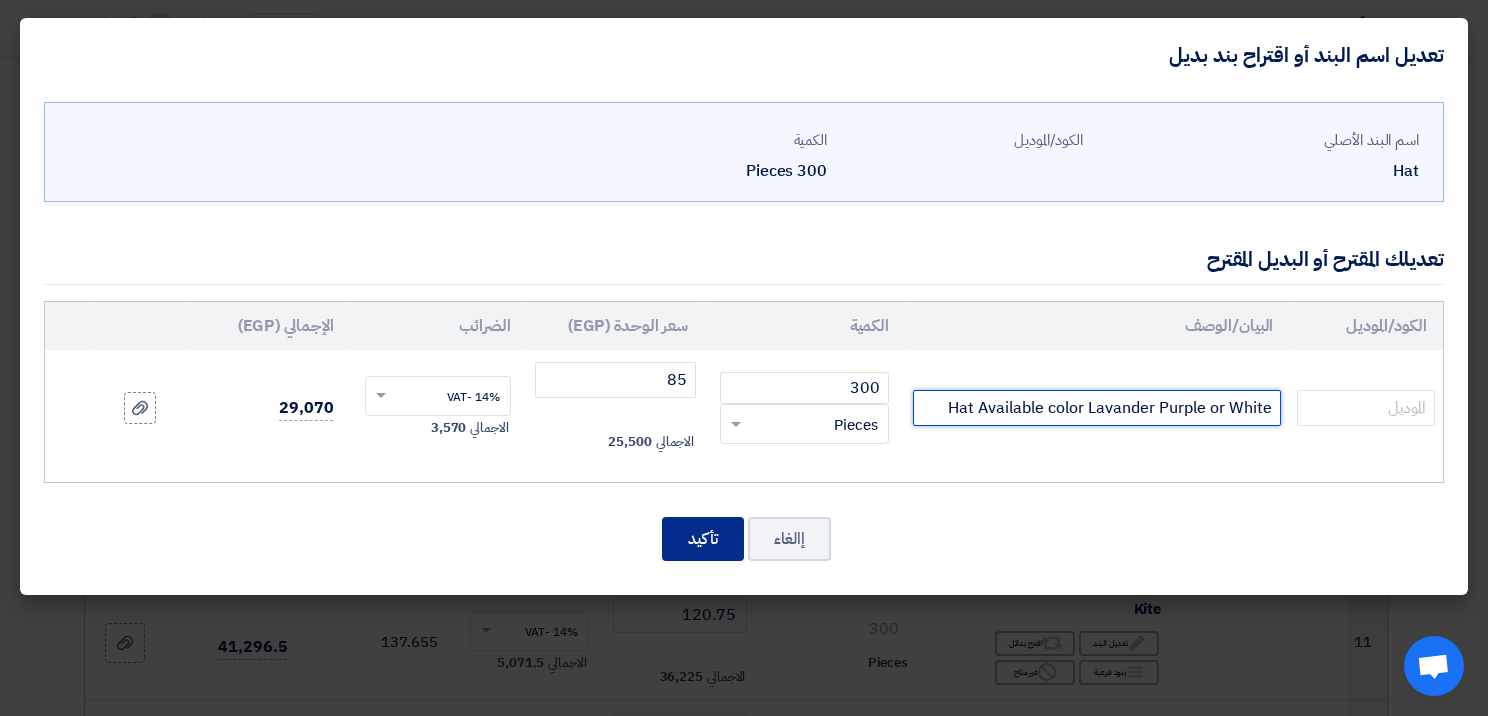 type on "Hat Available color Lavander Purple or White" 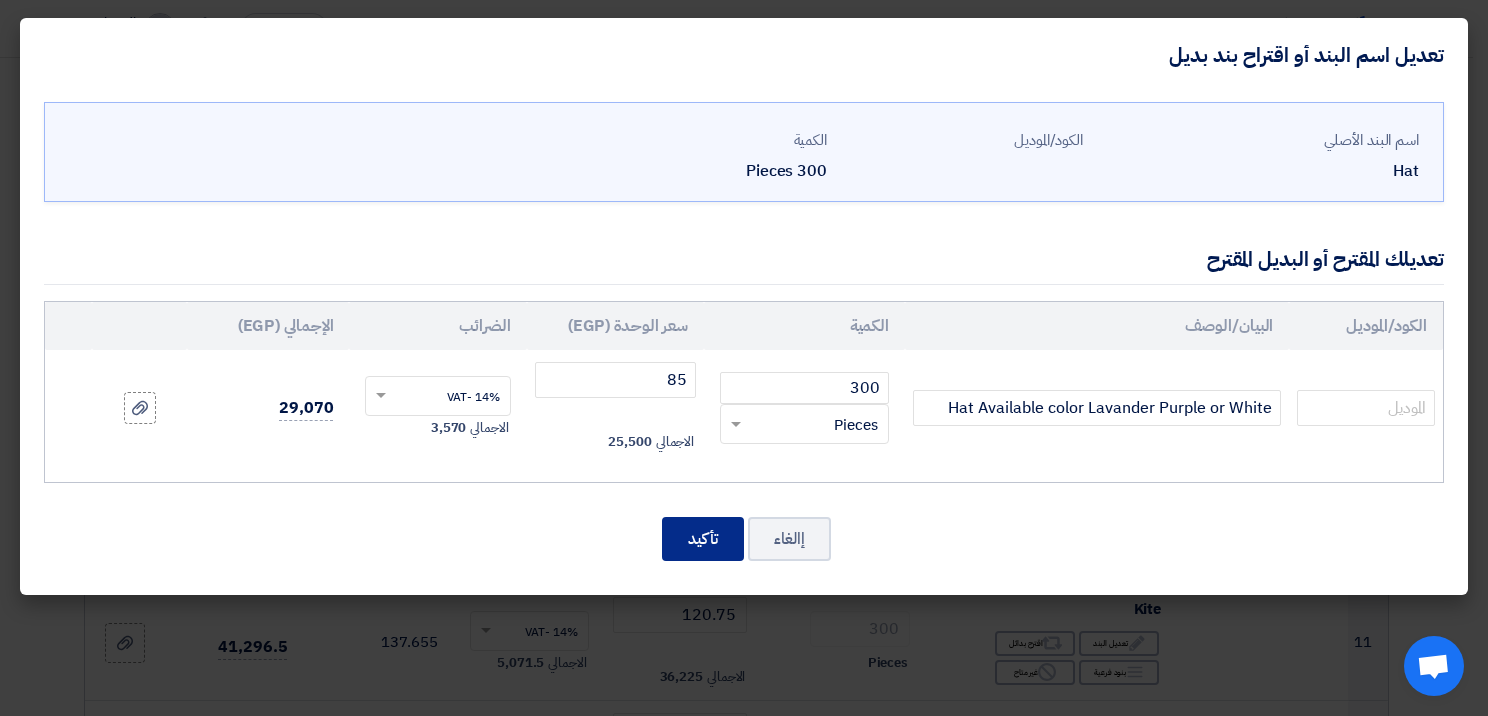 click on "تأكيد" 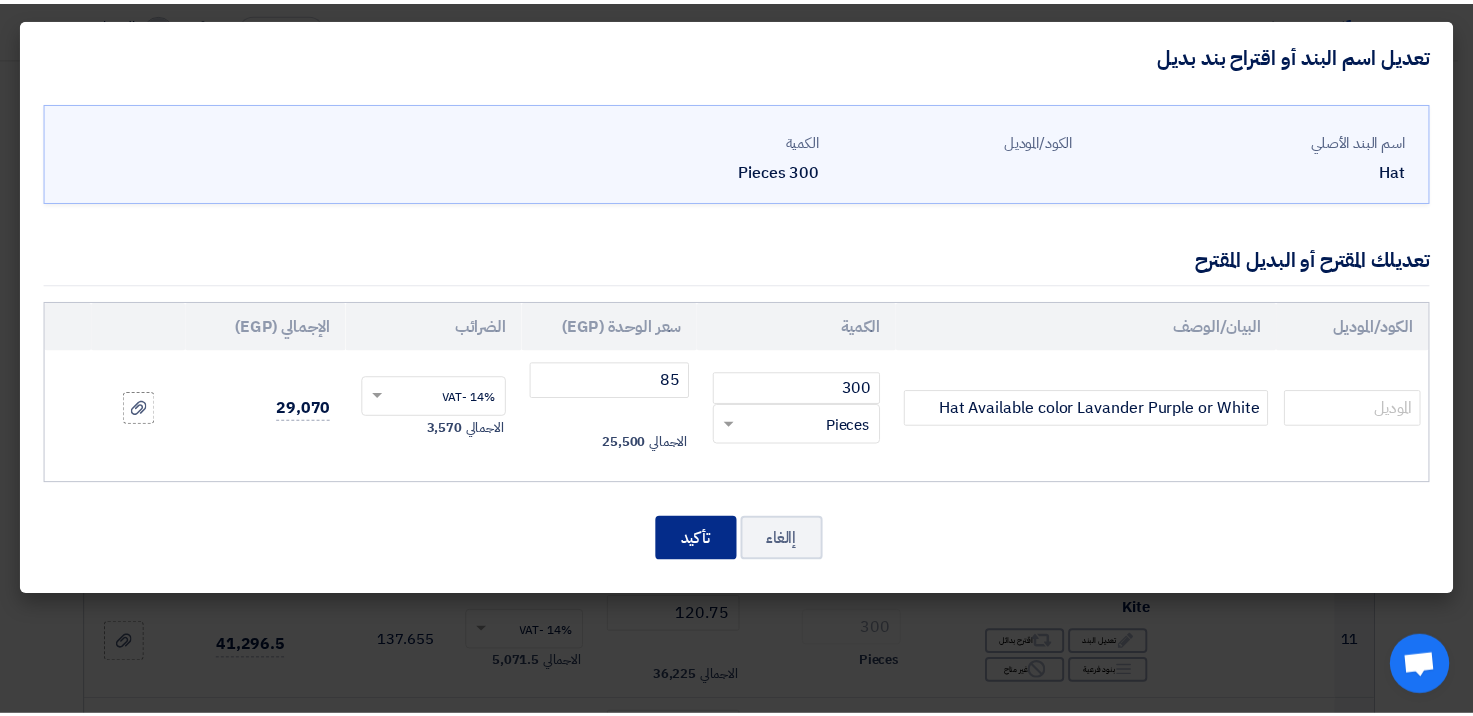 scroll, scrollTop: 1119, scrollLeft: 0, axis: vertical 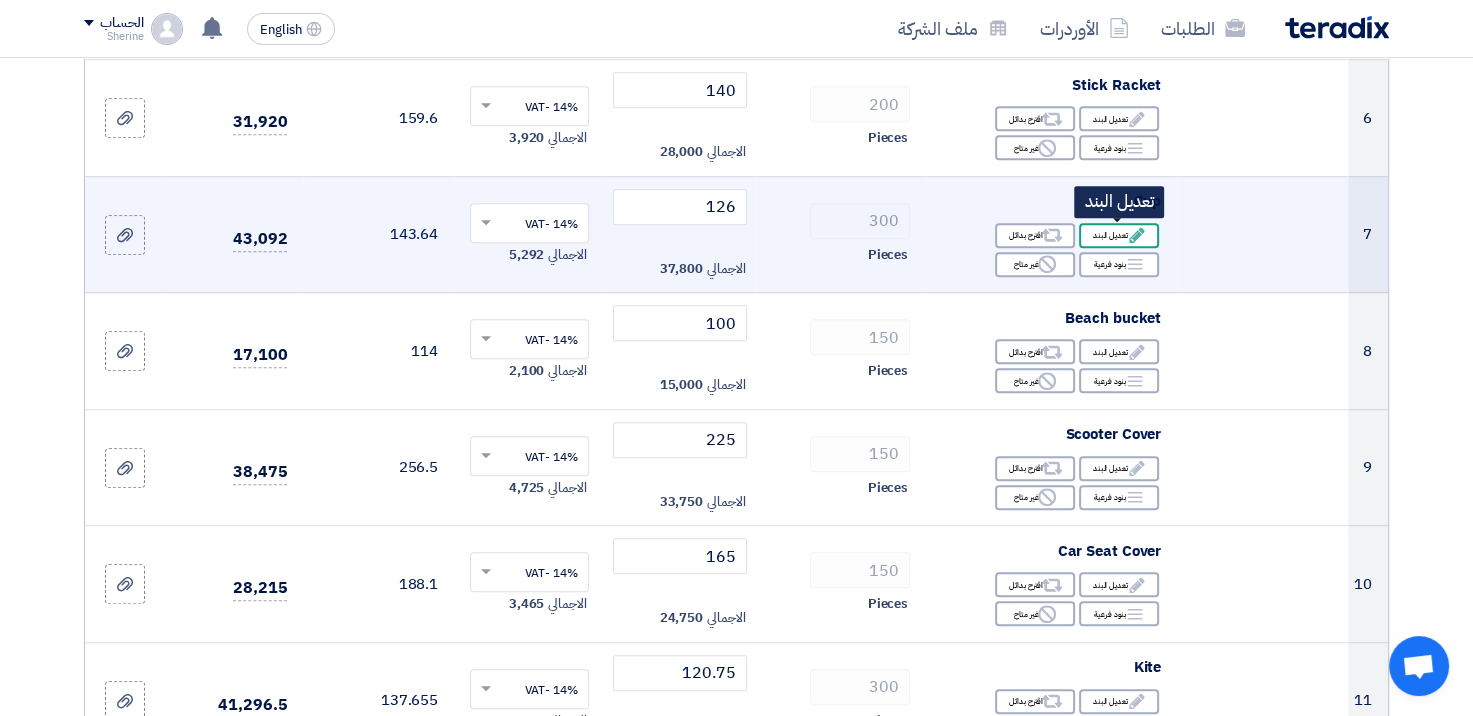 click on "Edit
تعديل البند" 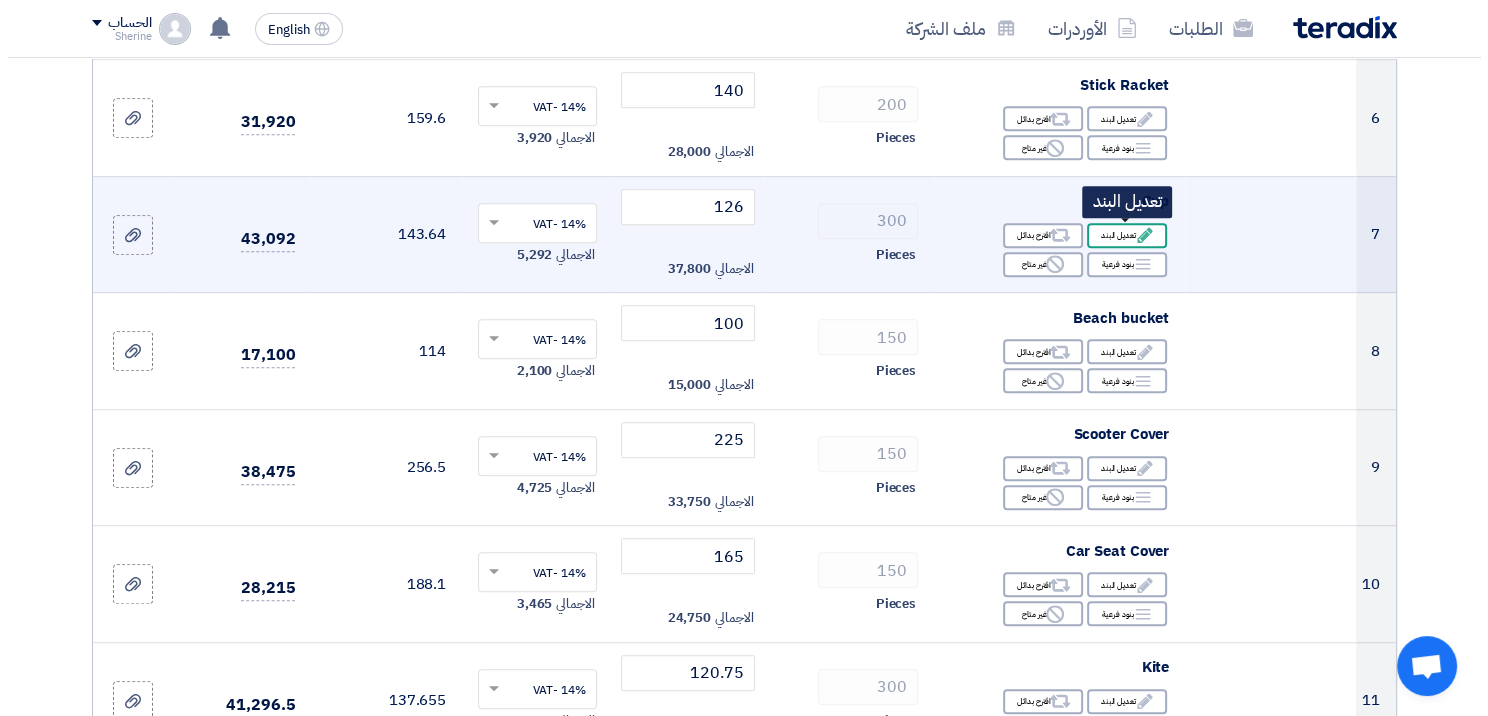 scroll, scrollTop: 725, scrollLeft: 0, axis: vertical 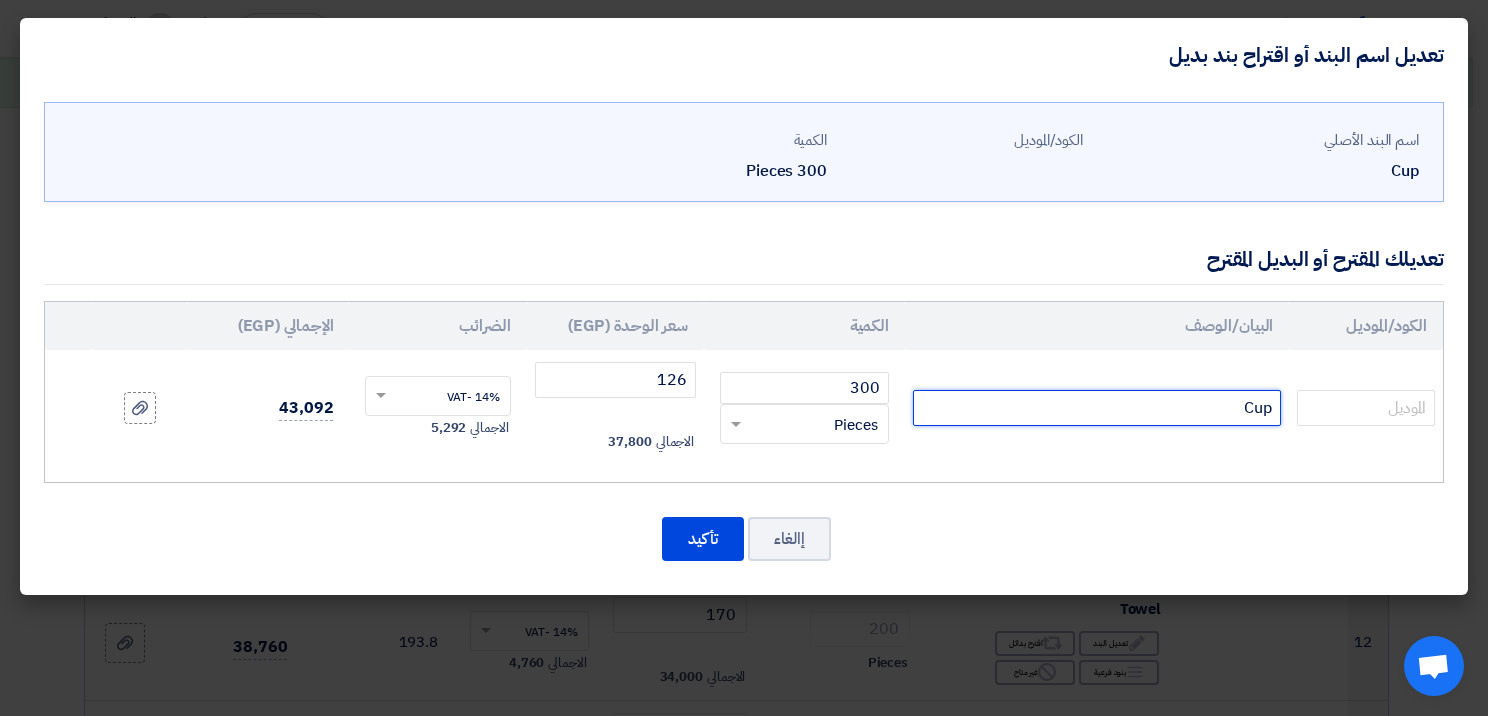 click on "Cup" 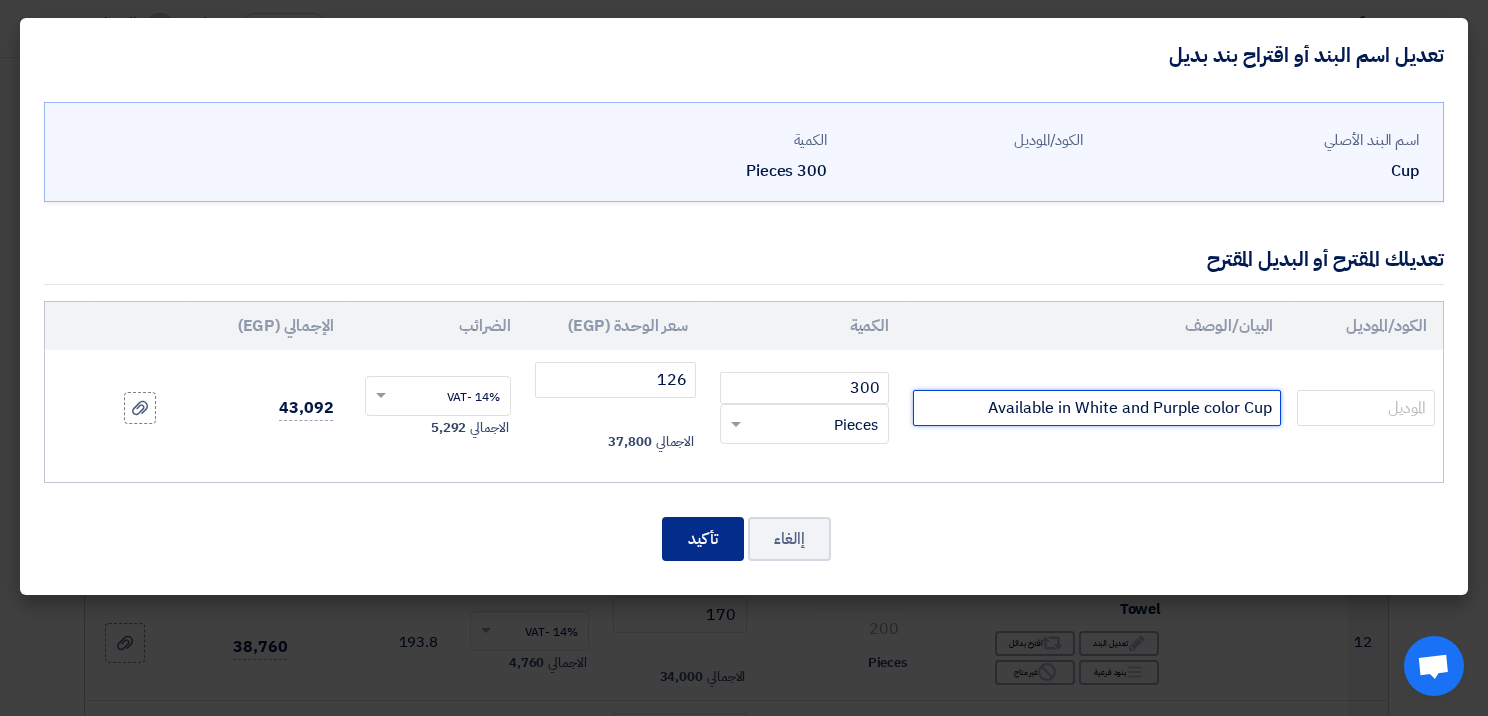 type on "Available in White and Purple color Cup" 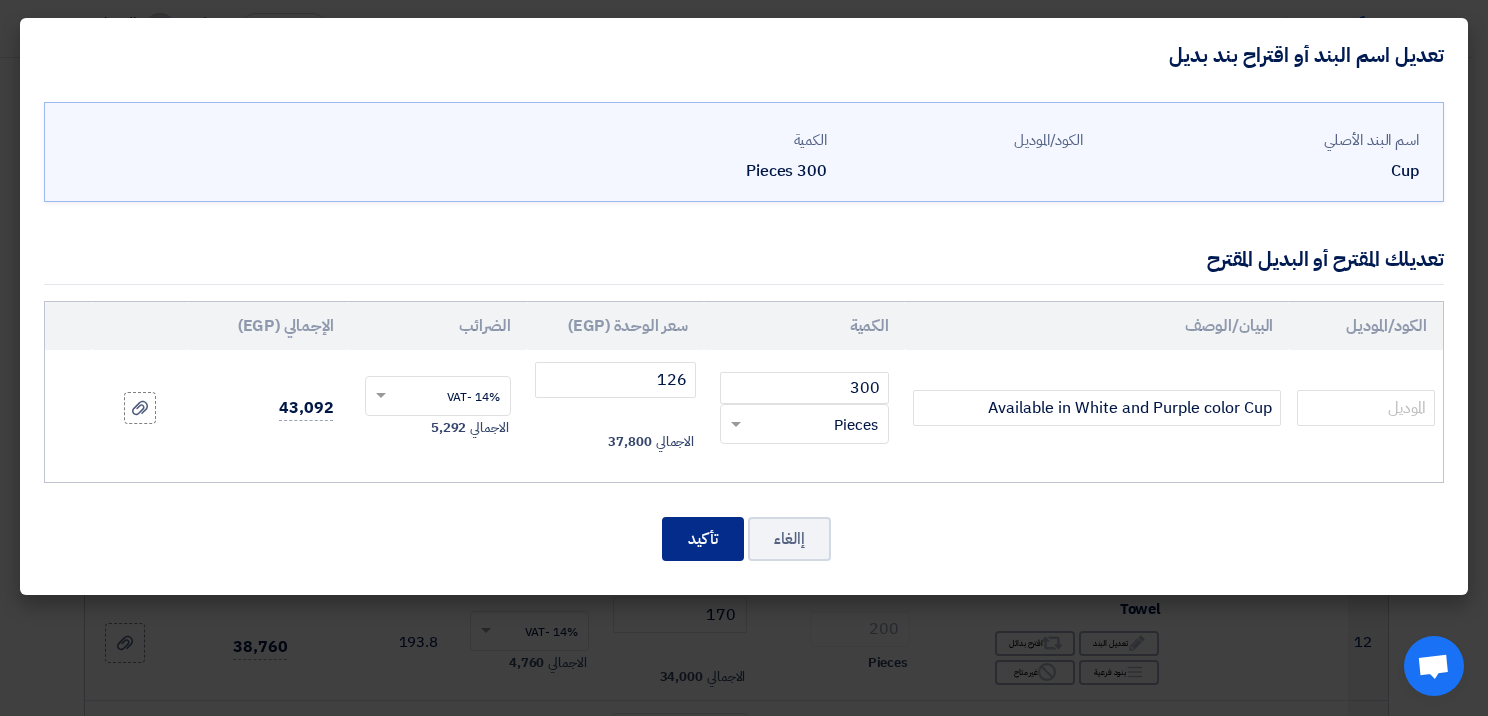 click on "تأكيد" 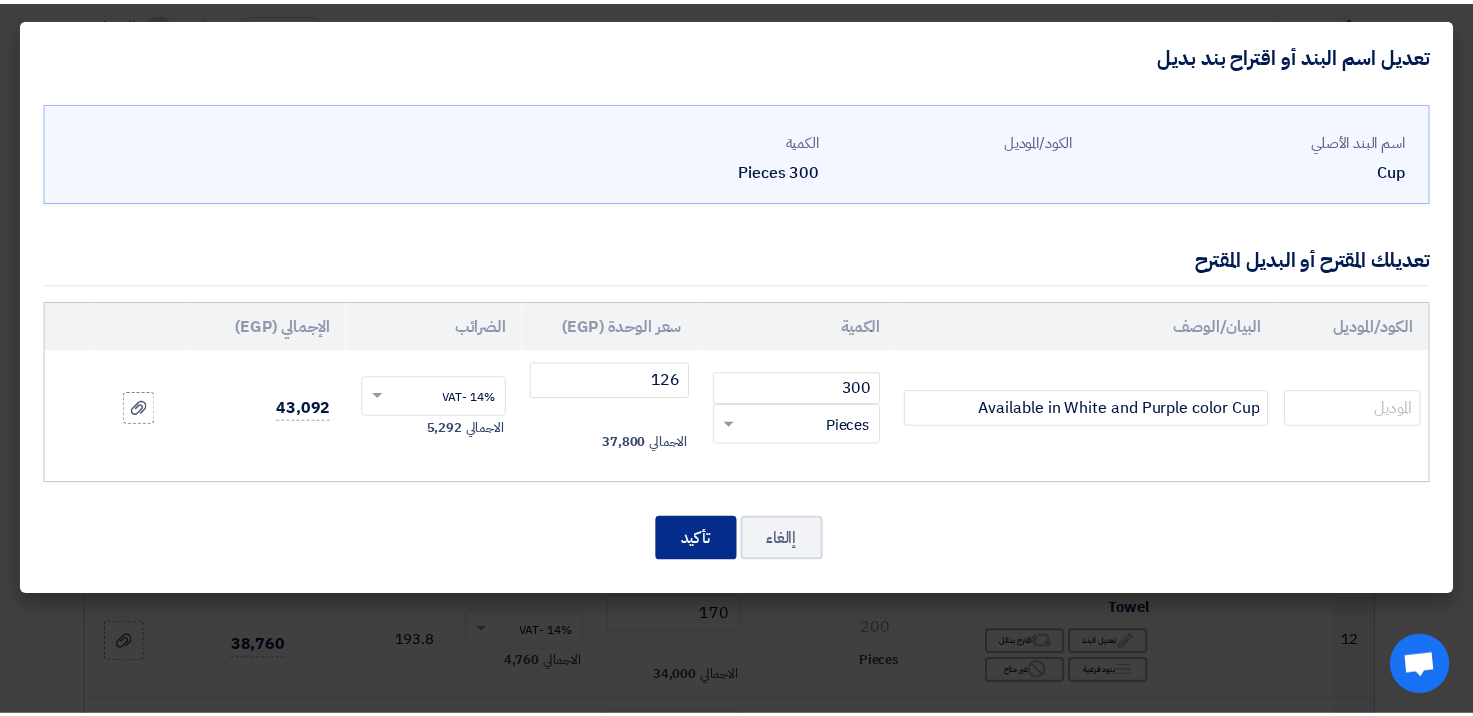 scroll, scrollTop: 1292, scrollLeft: 0, axis: vertical 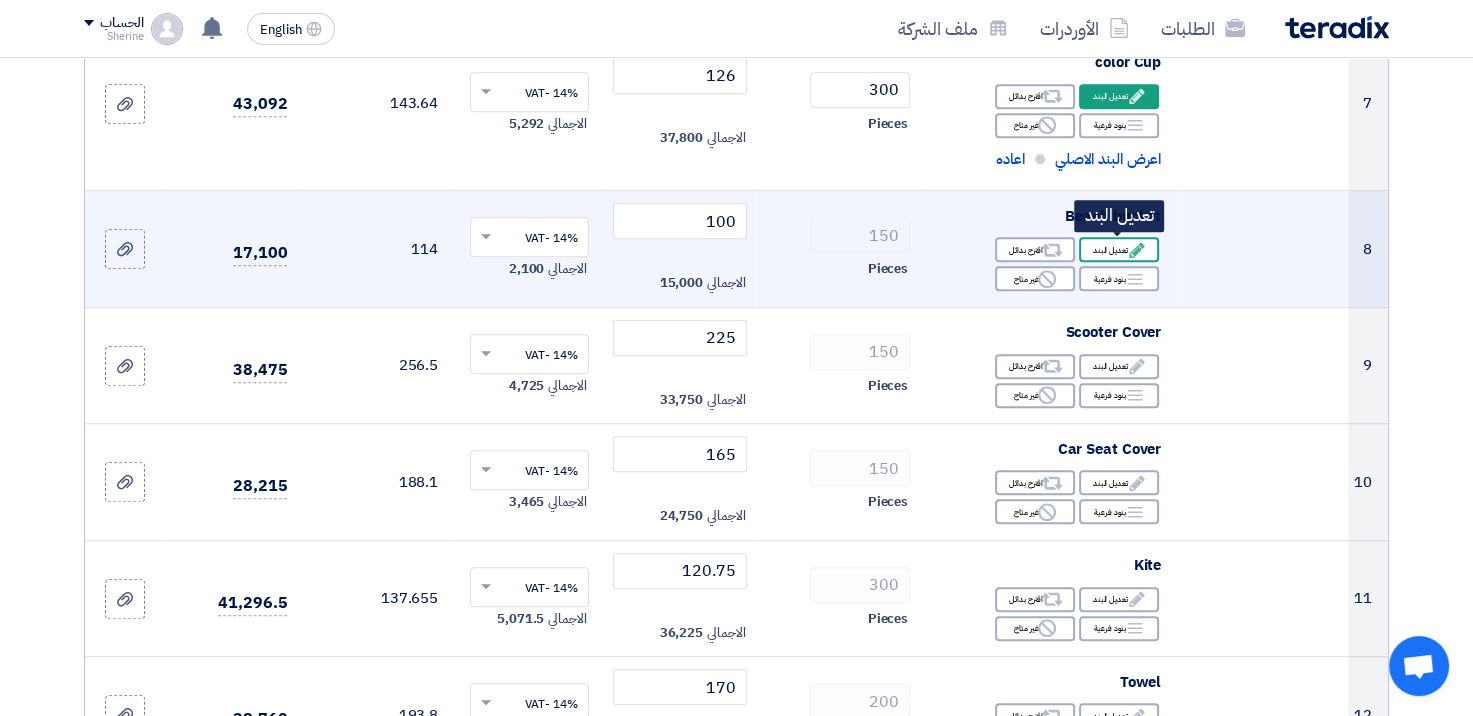 click on "Edit
تعديل البند" 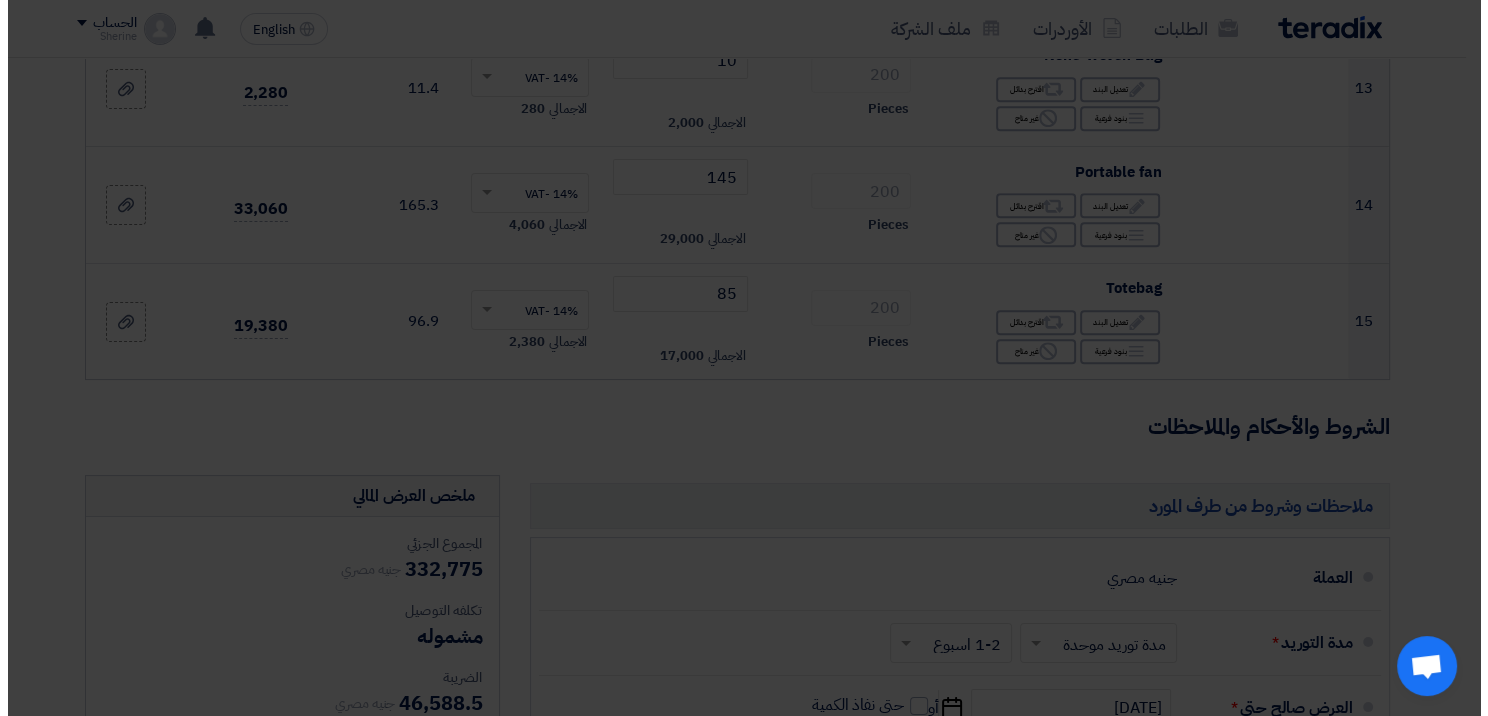 scroll, scrollTop: 712, scrollLeft: 0, axis: vertical 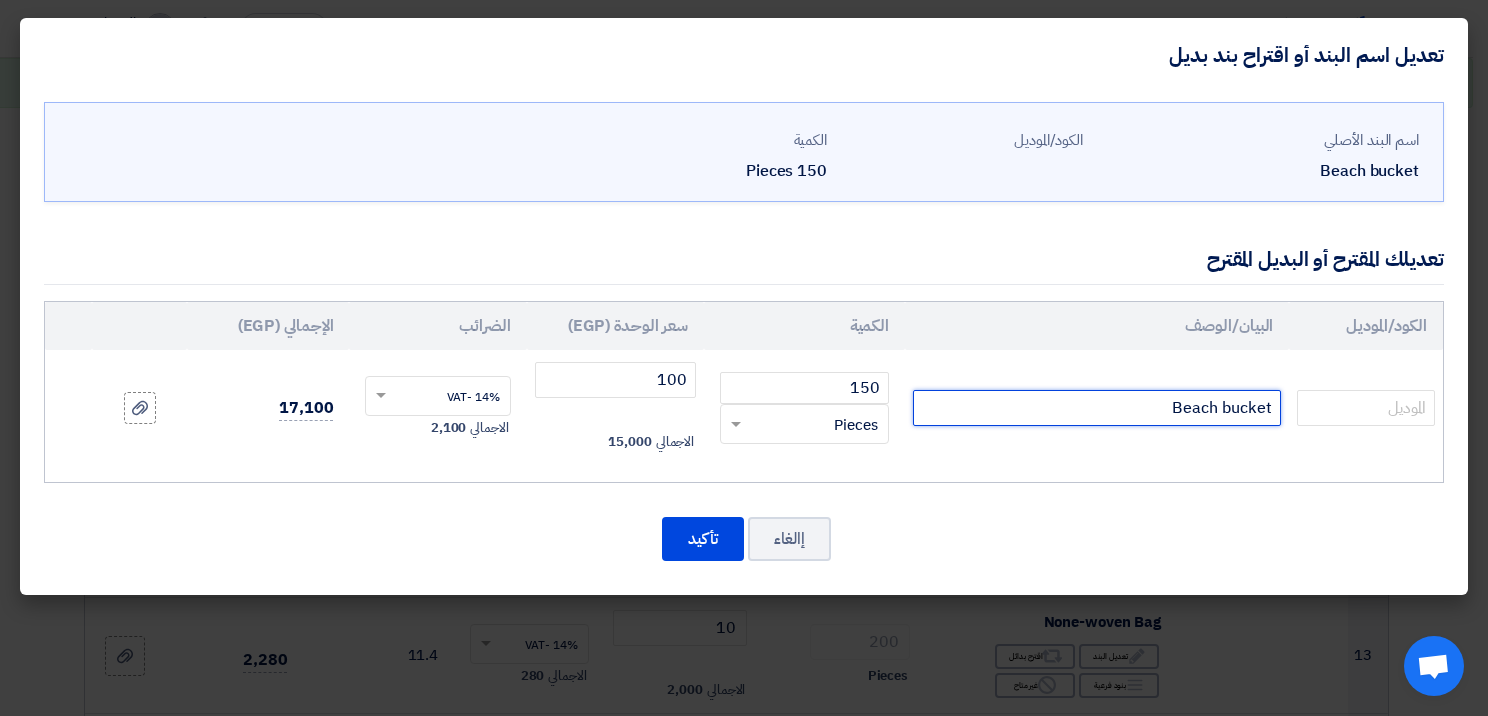 click on "Beach bucket" 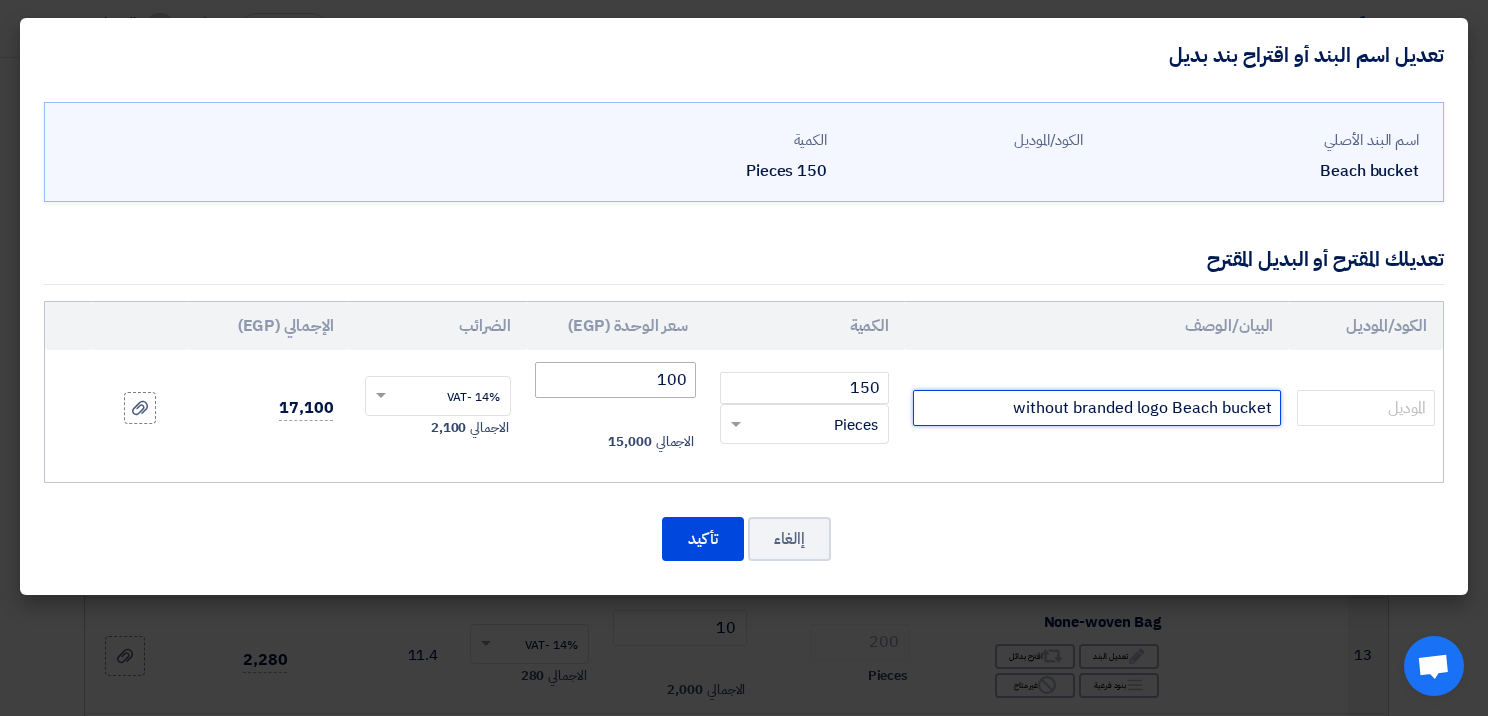 type on "without branded logo Beach bucket" 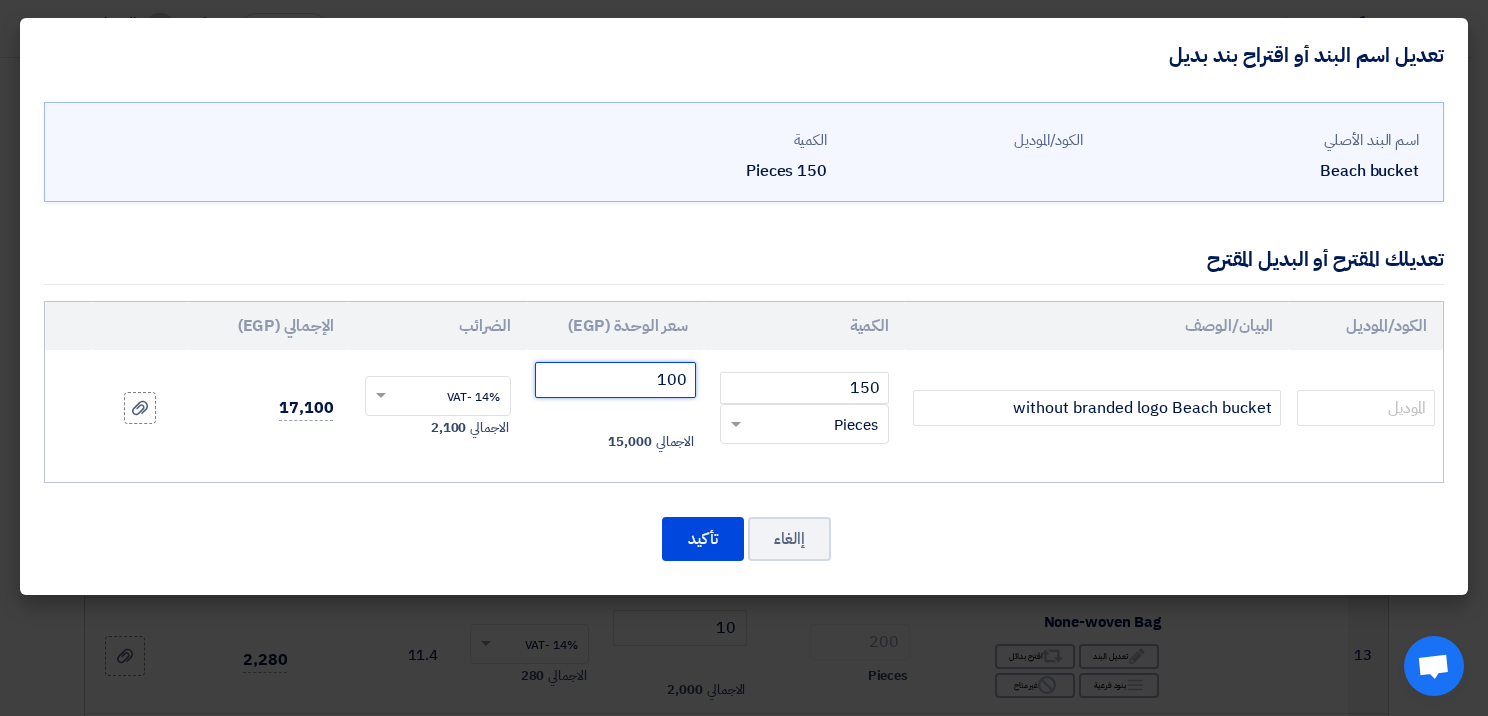 click on "100" 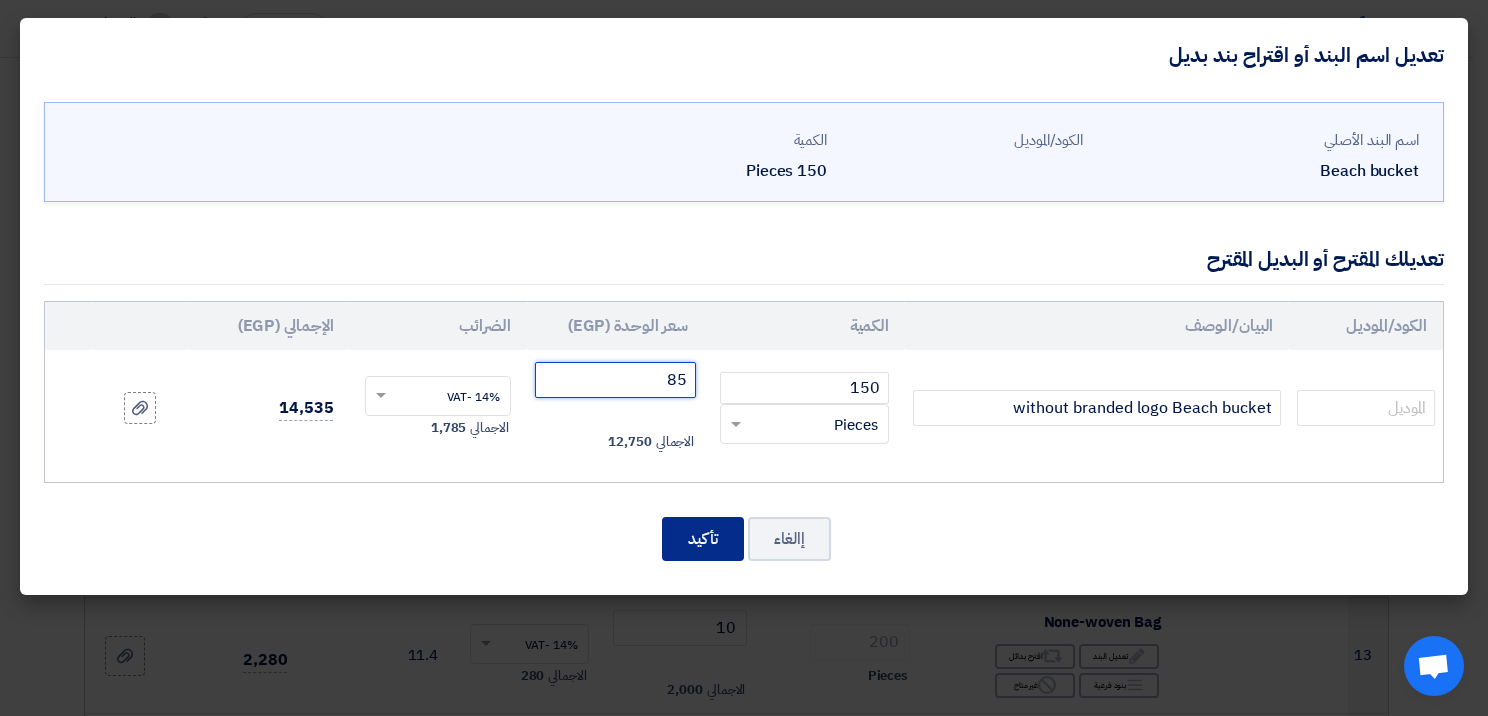 type on "85" 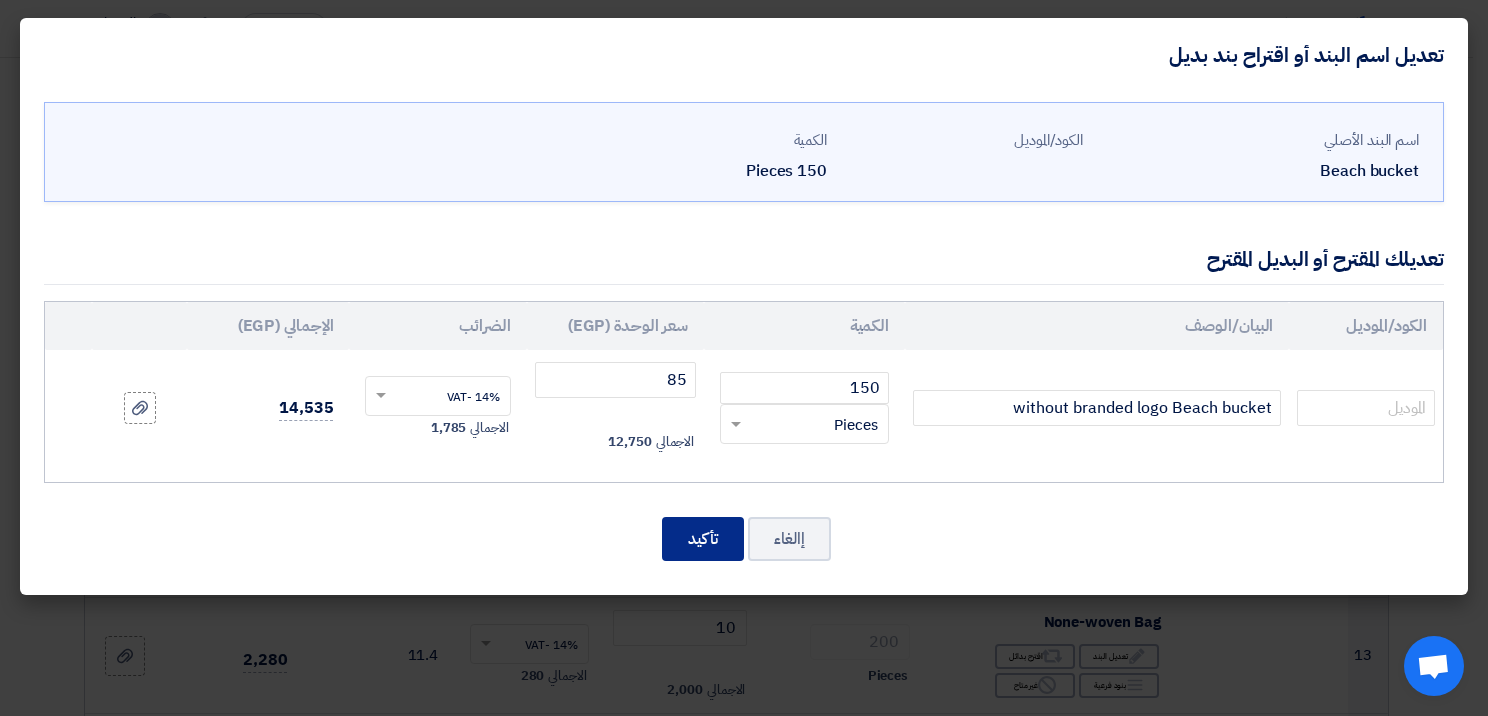 click on "تأكيد" 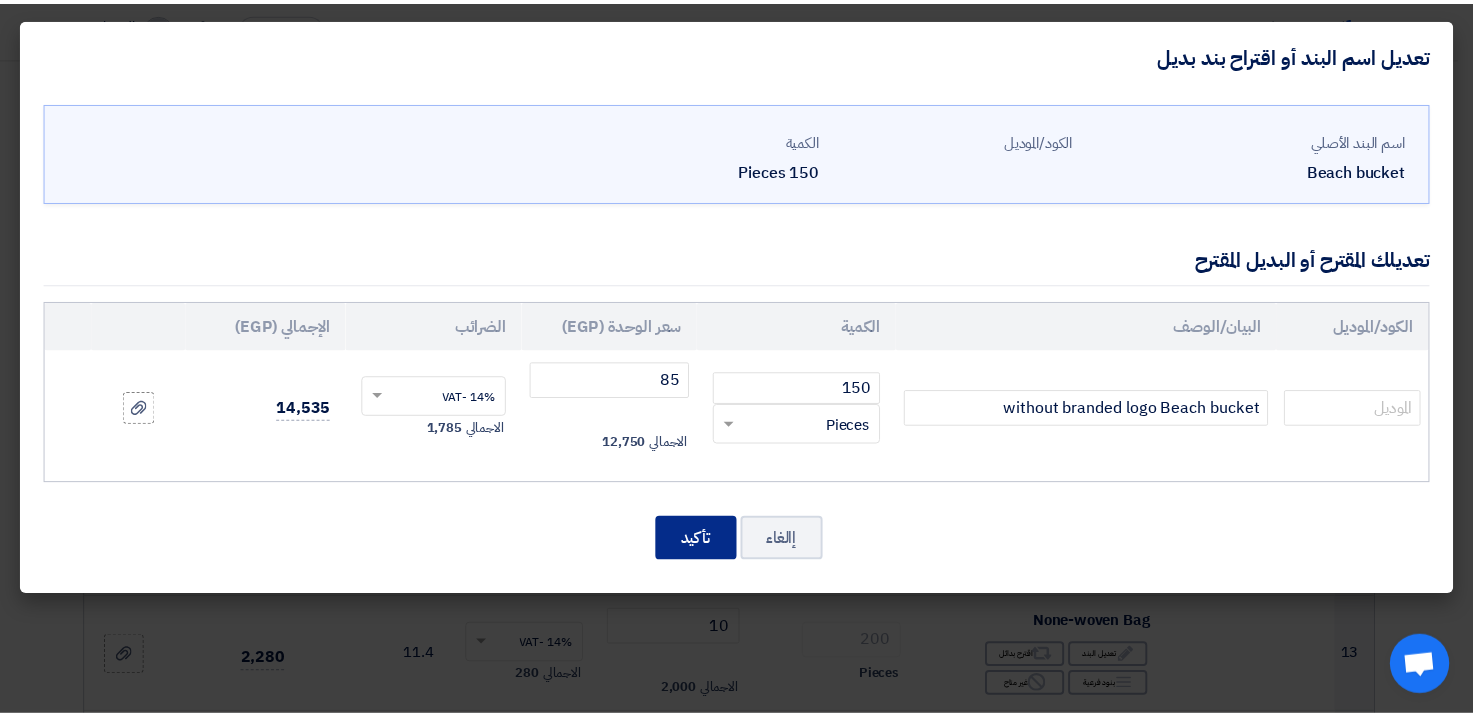 scroll, scrollTop: 1279, scrollLeft: 0, axis: vertical 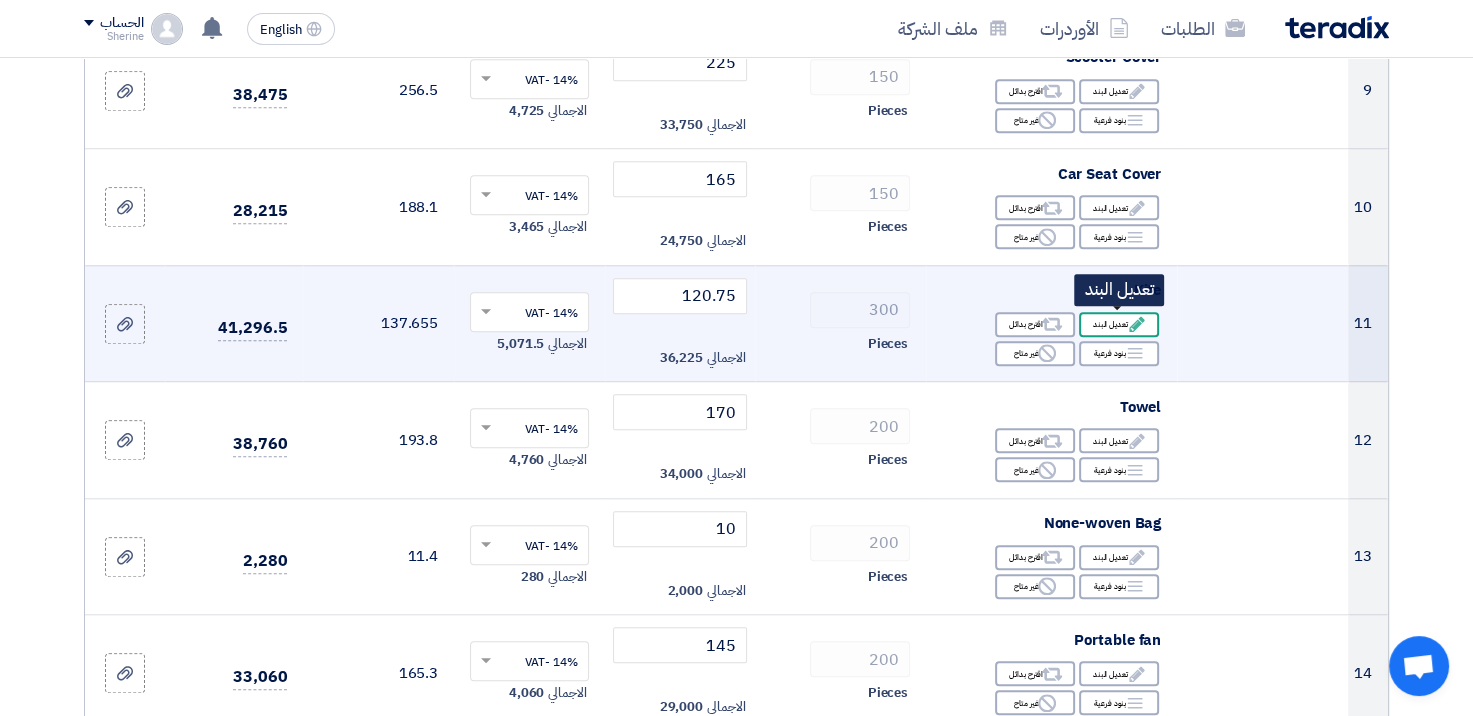 click on "Edit
تعديل البند" 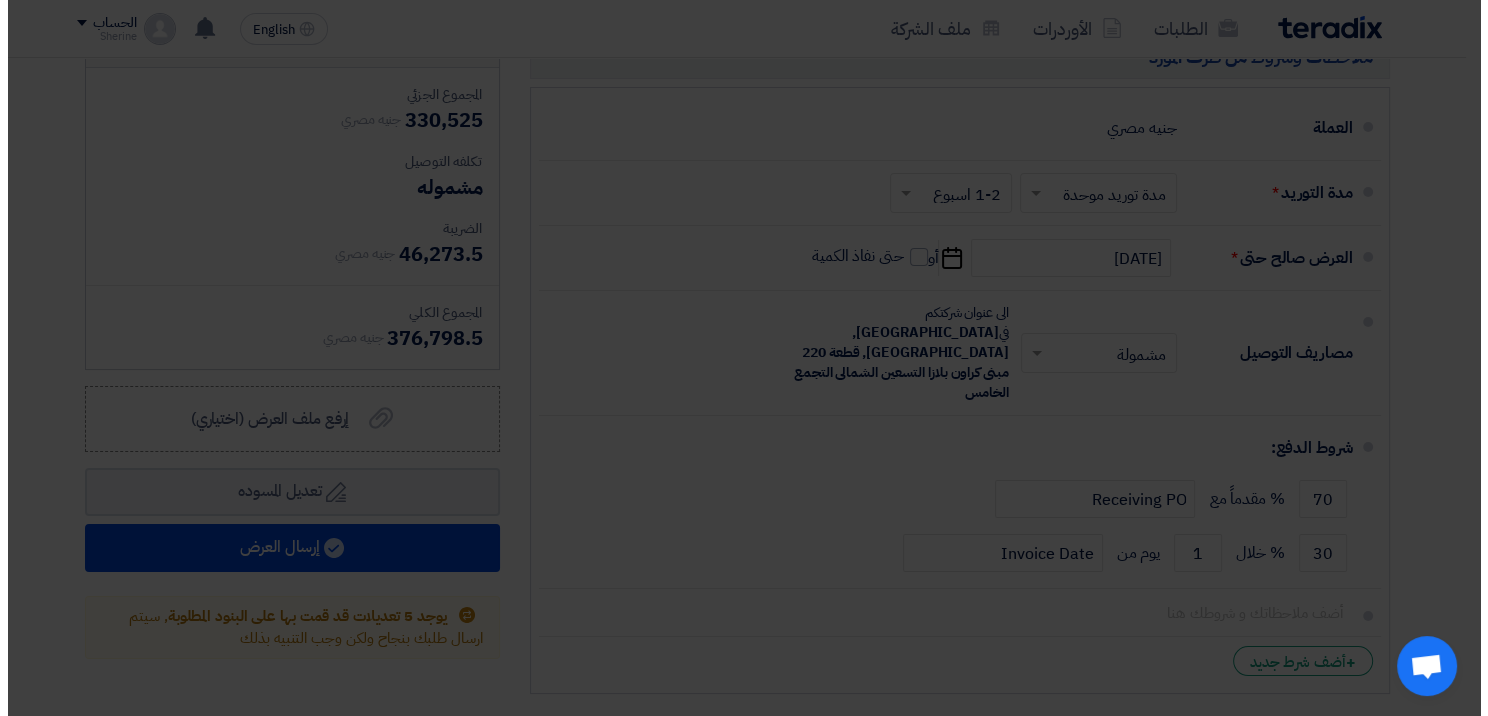 scroll, scrollTop: 869, scrollLeft: 0, axis: vertical 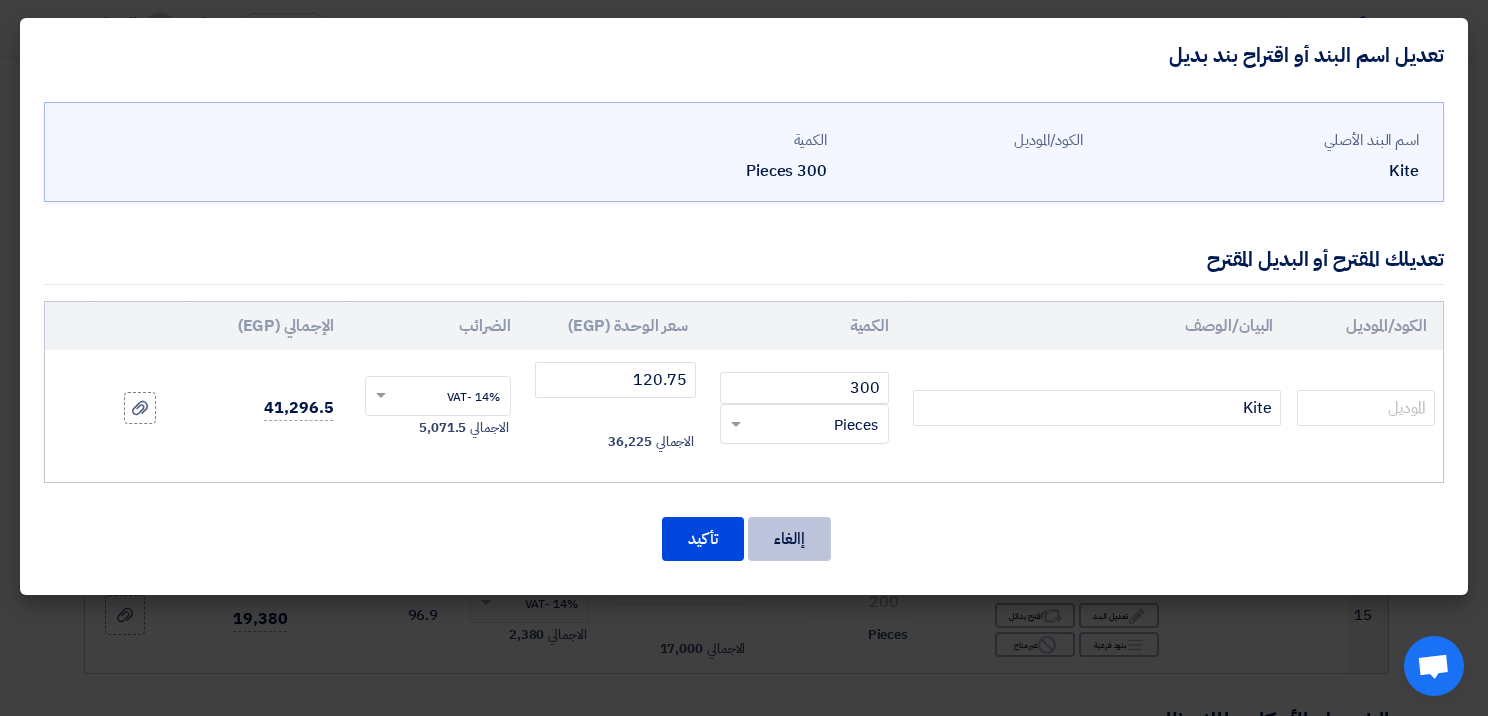 click on "إالغاء" 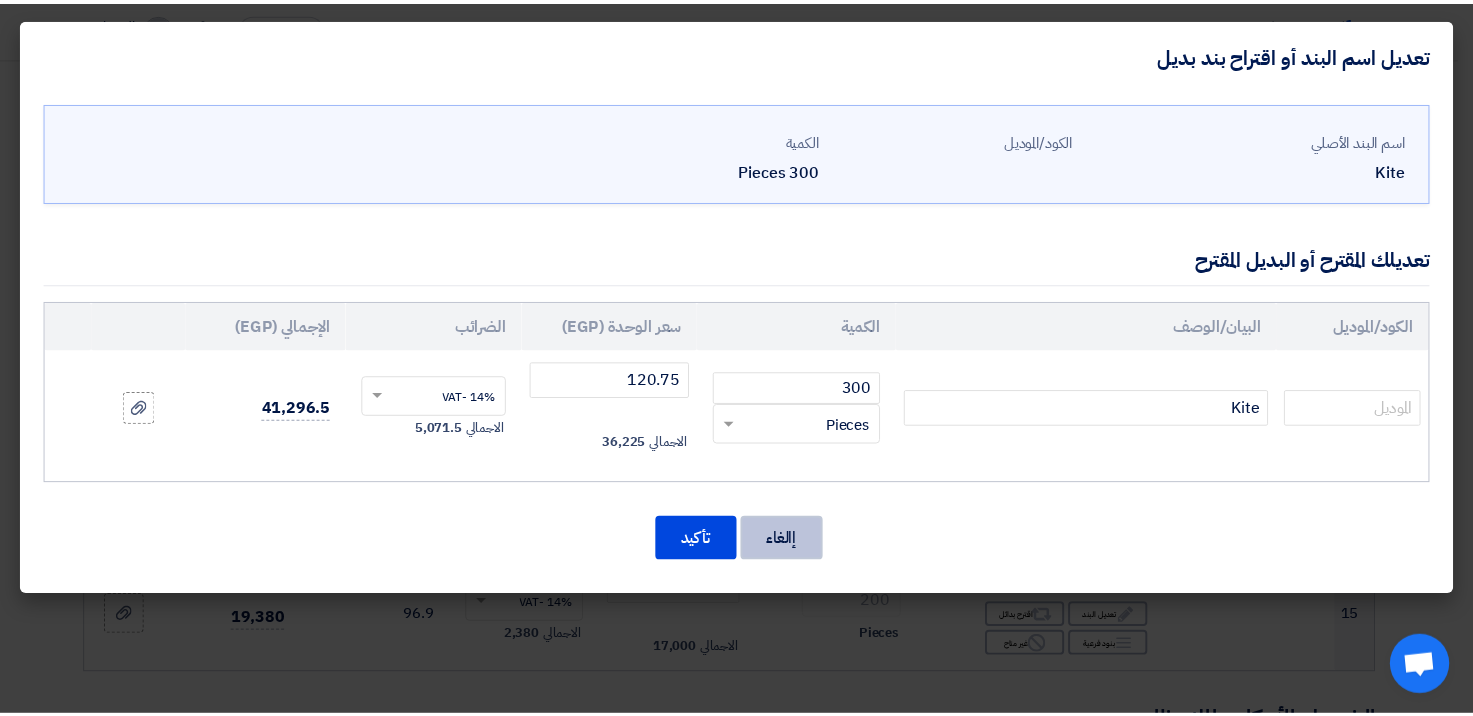scroll, scrollTop: 1786, scrollLeft: 0, axis: vertical 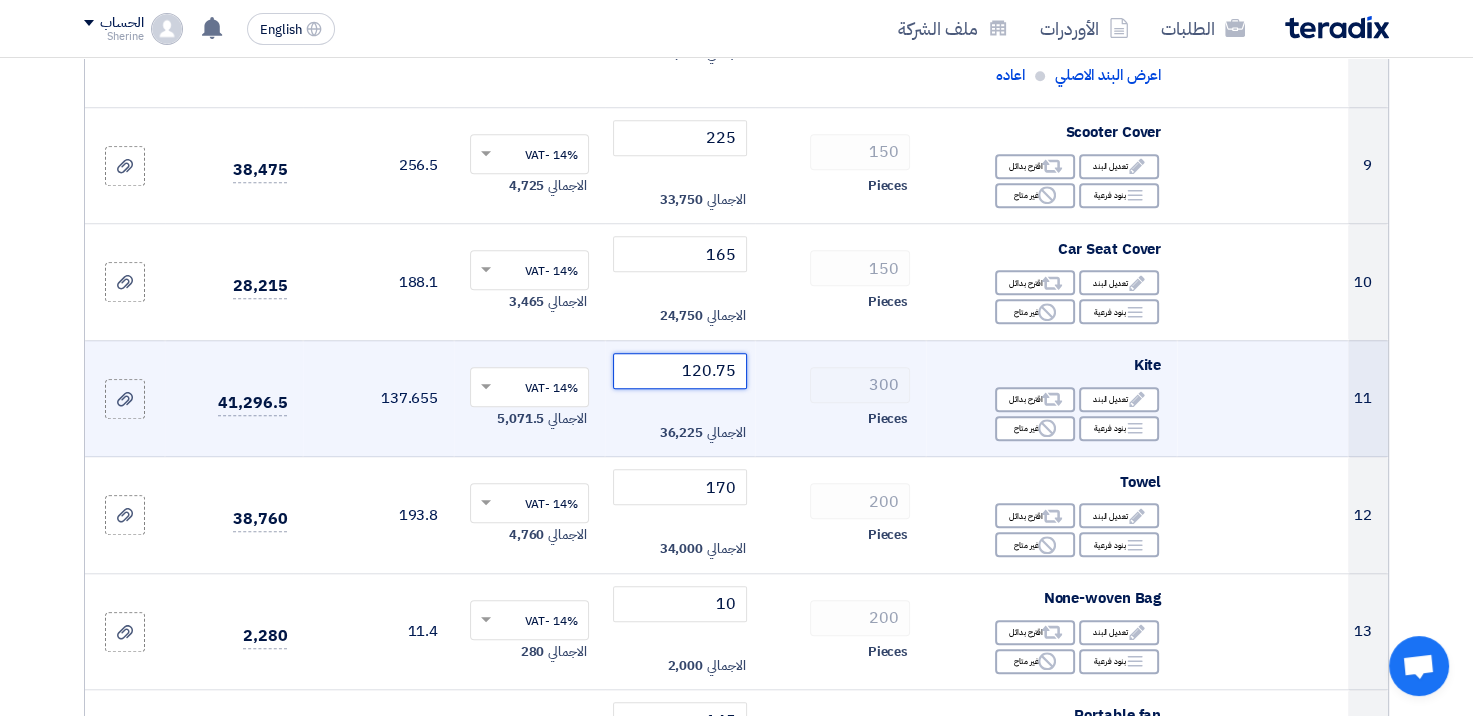 click on "120.75" 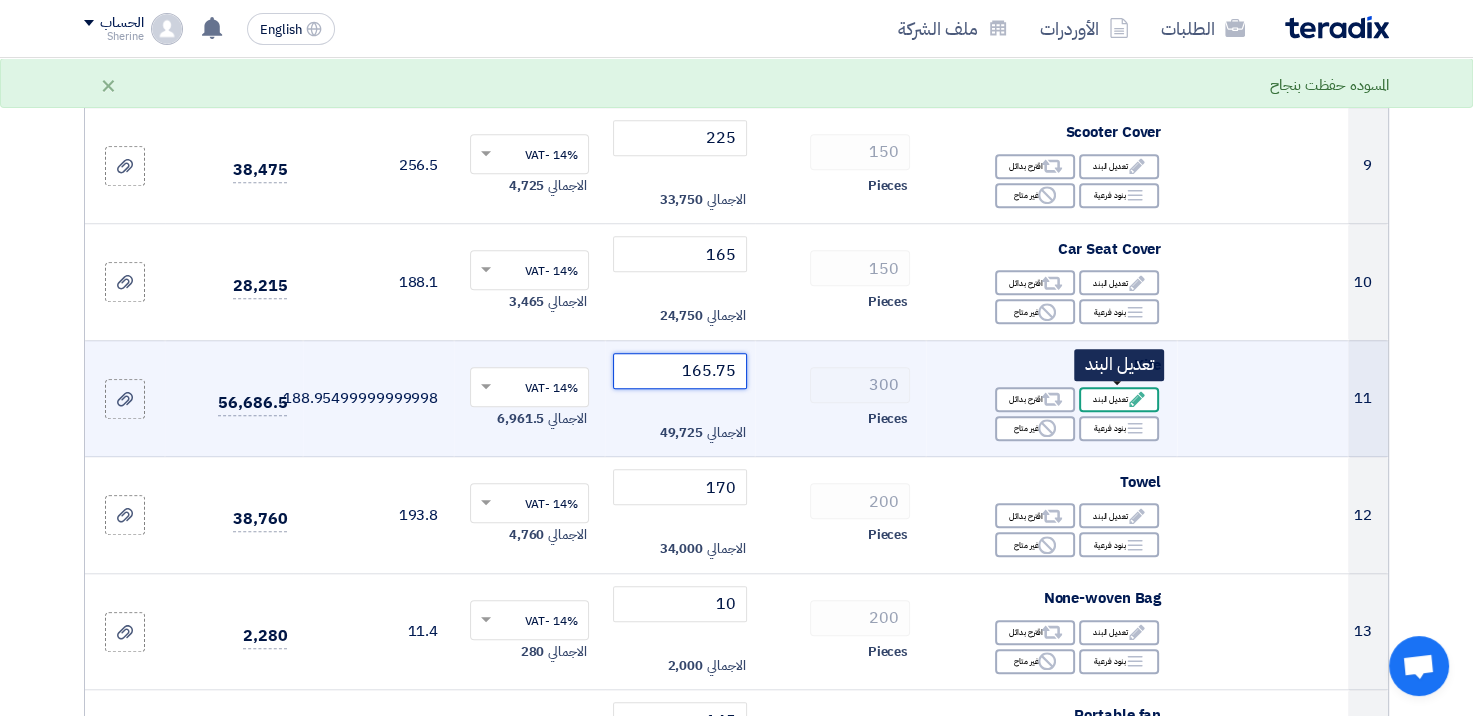 type on "165.75" 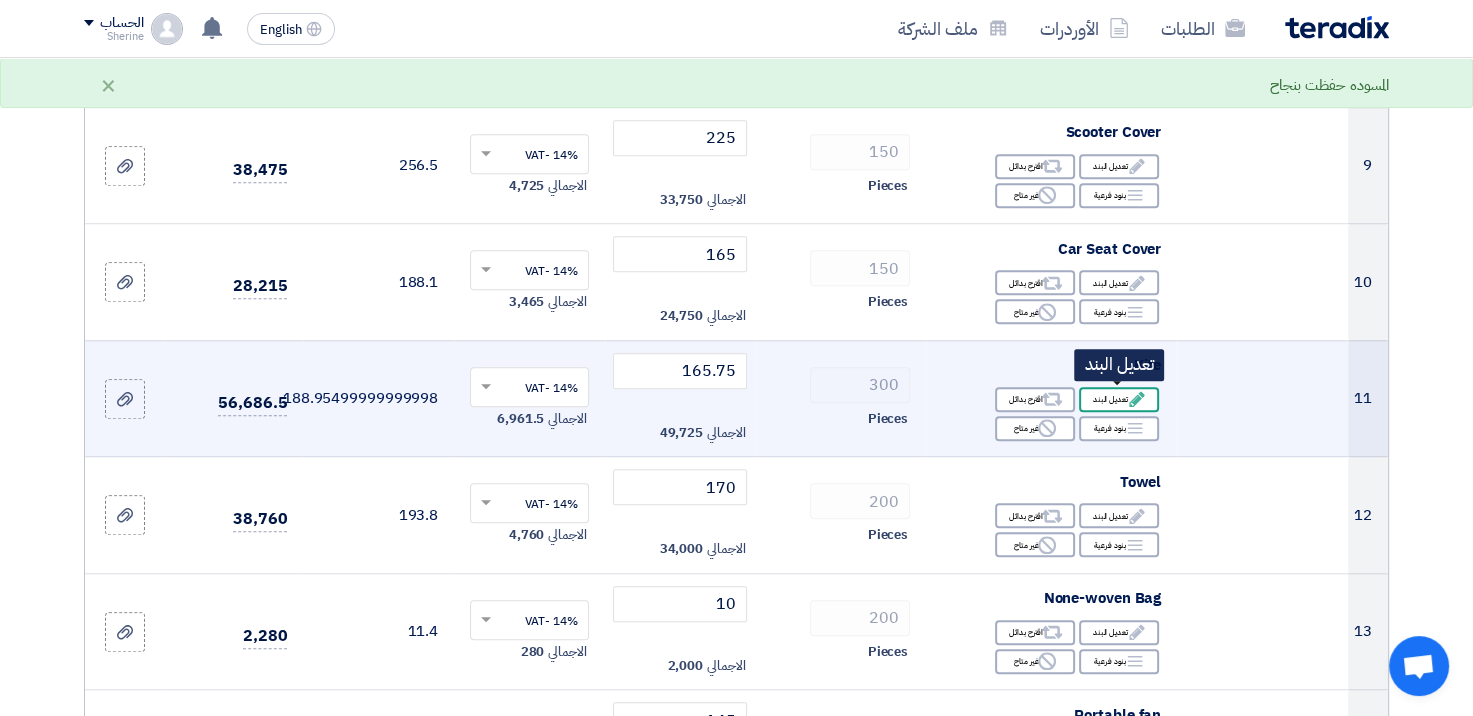 click on "Edit
تعديل البند" 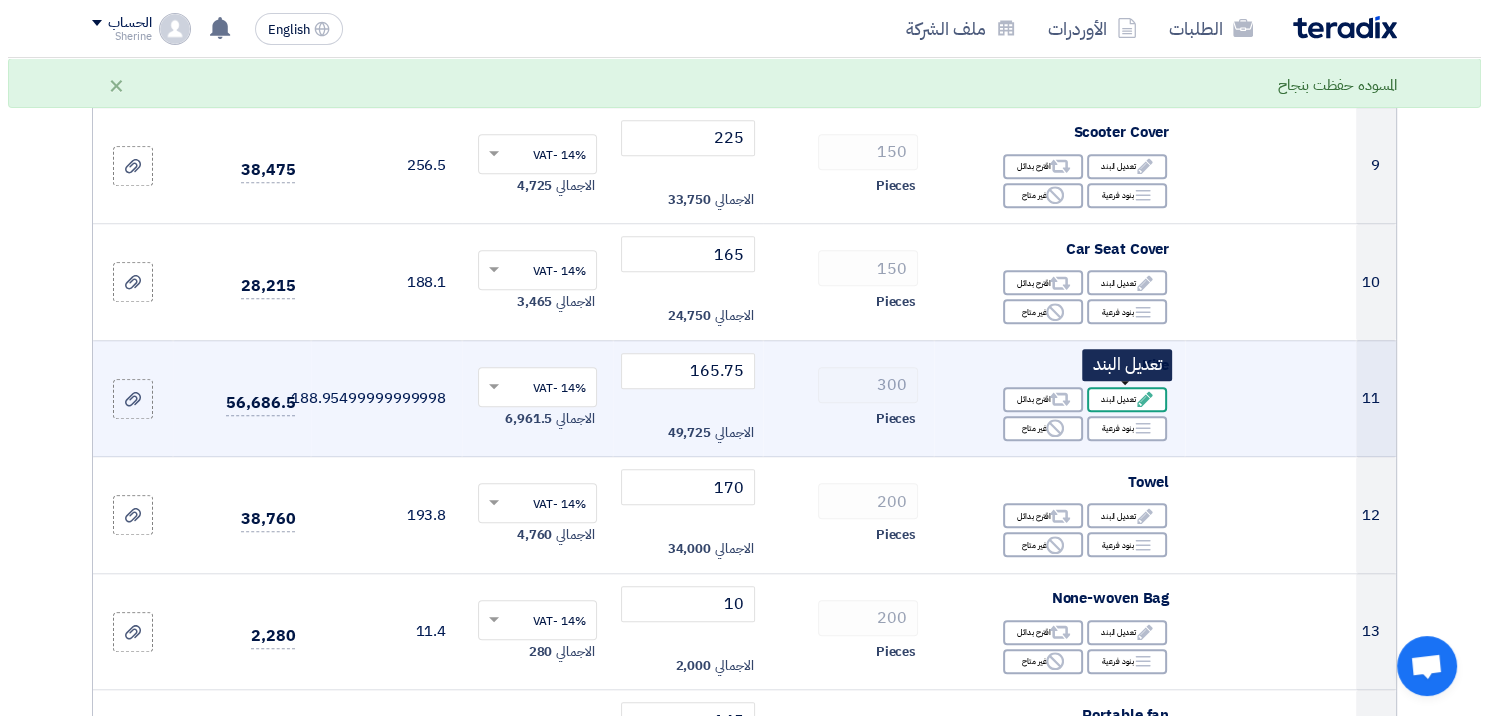 scroll, scrollTop: 795, scrollLeft: 0, axis: vertical 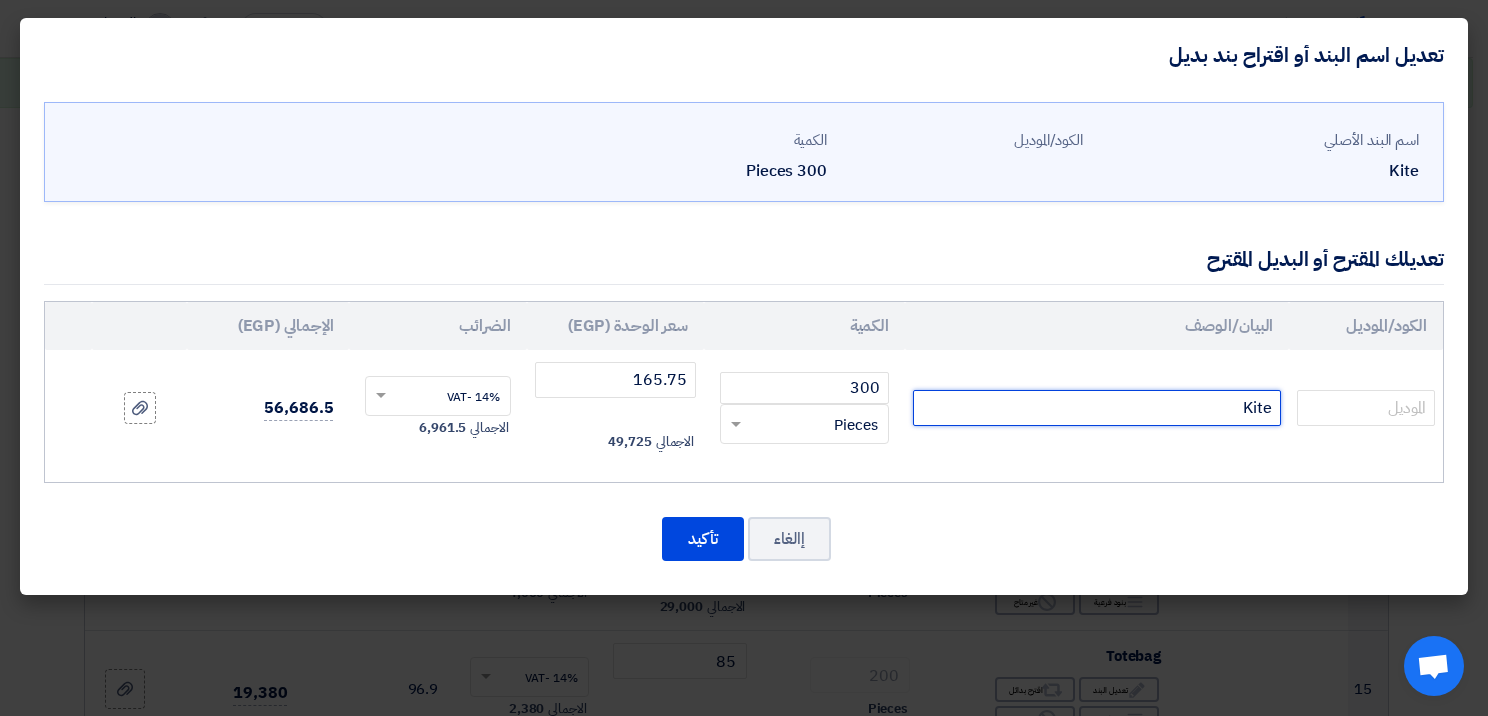 click on "Kite" 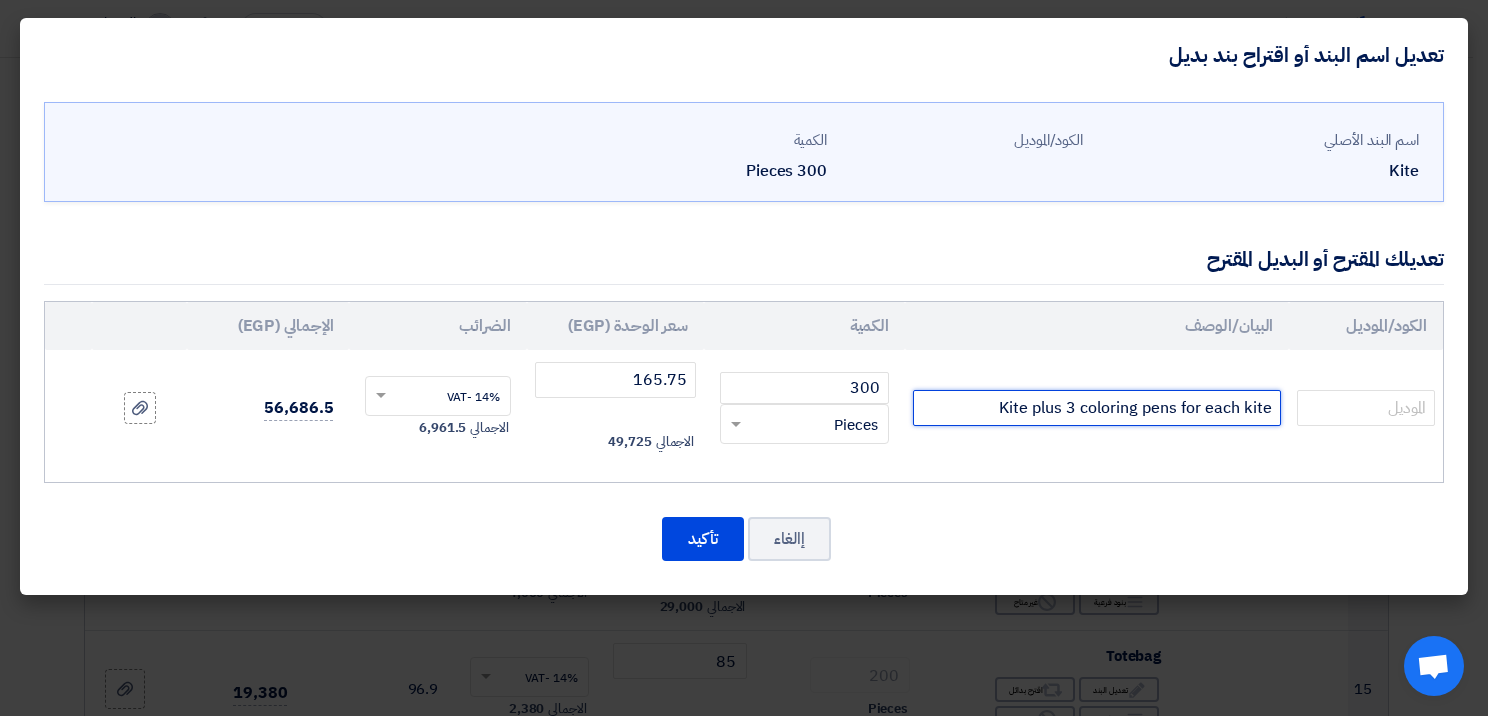 click on "Kite plus 3 coloring pens for each kite" 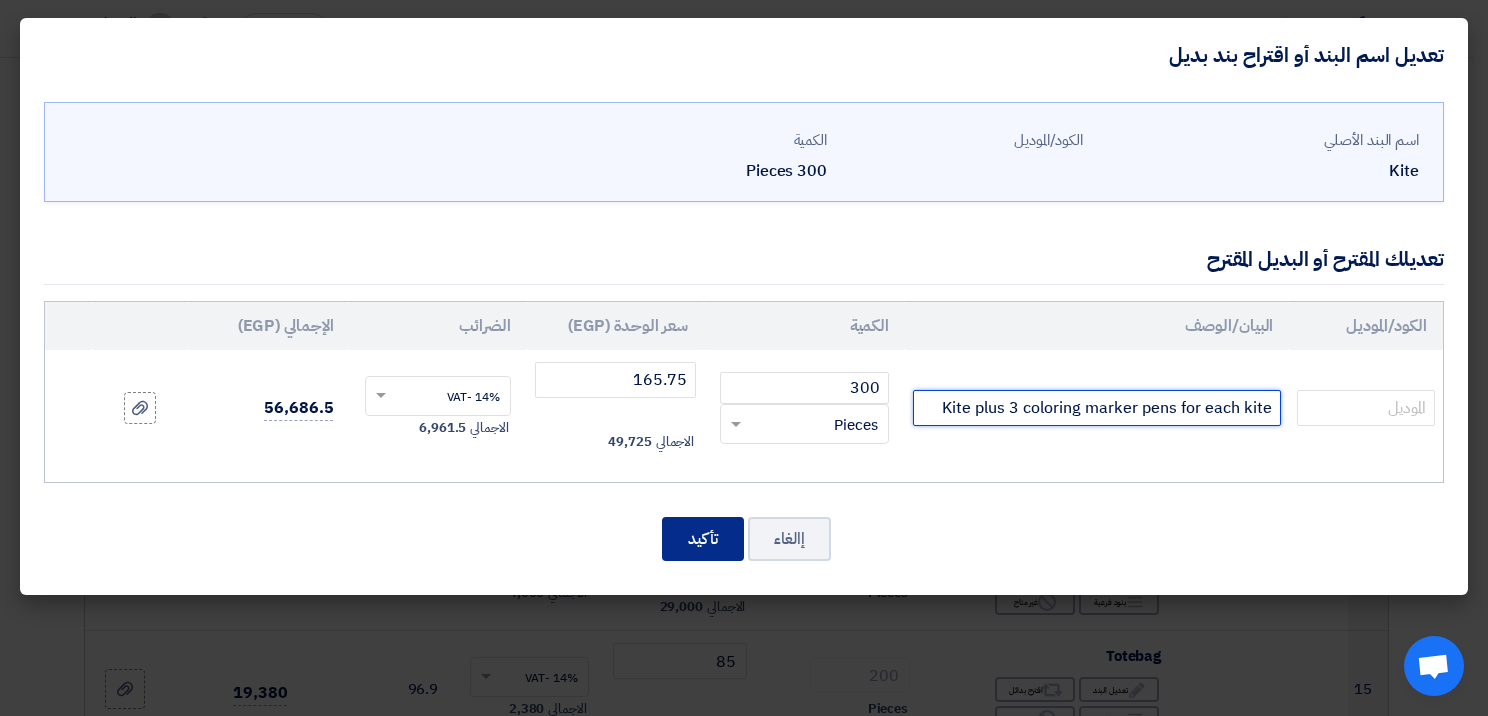 type on "Kite plus 3 coloring marker pens for each kite" 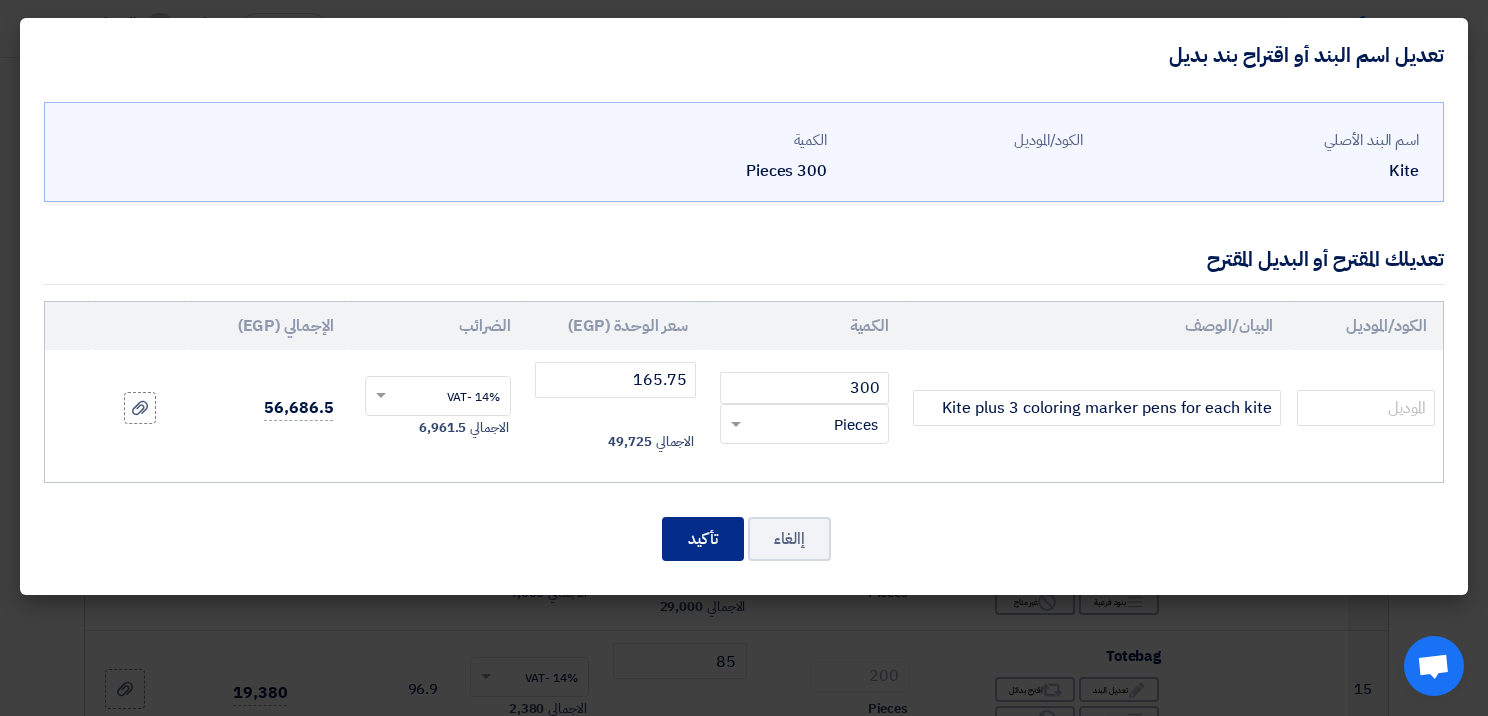 click on "تأكيد" 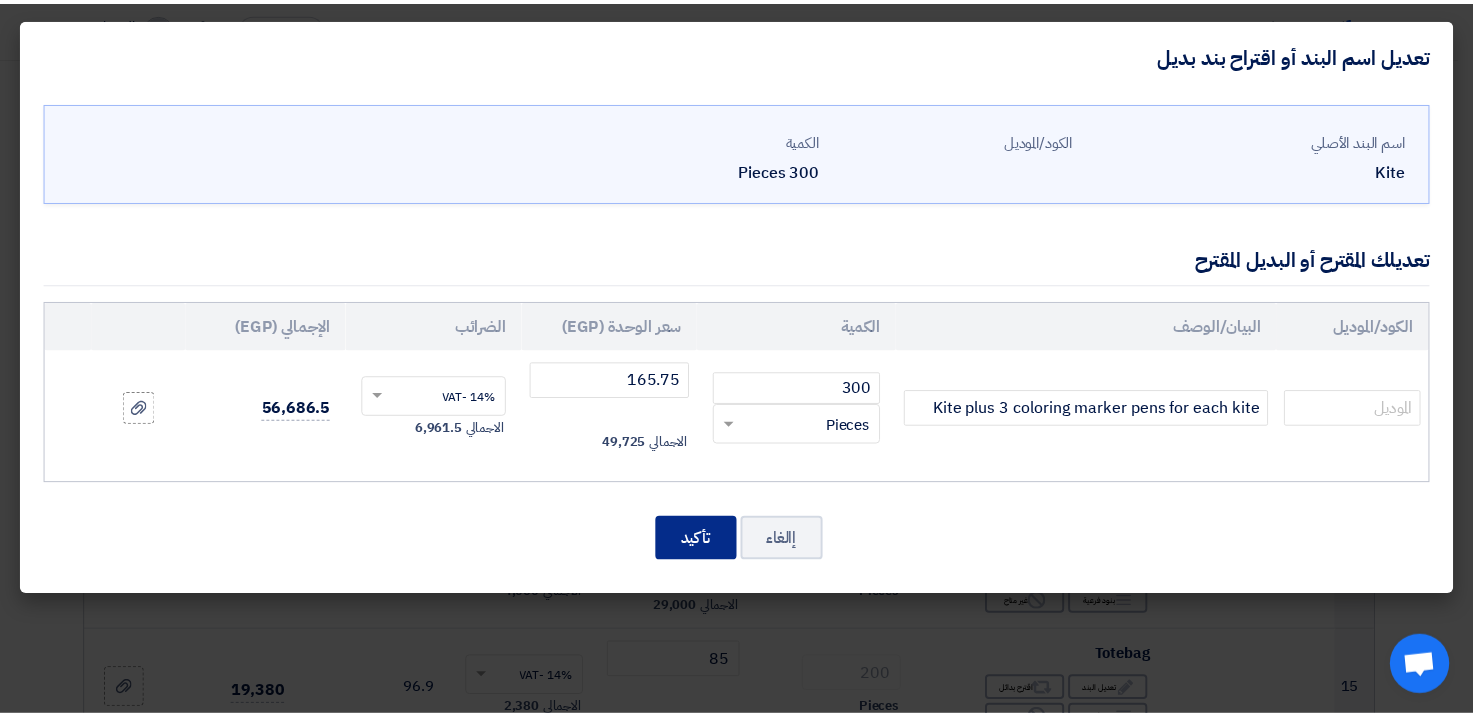 scroll, scrollTop: 1711, scrollLeft: 0, axis: vertical 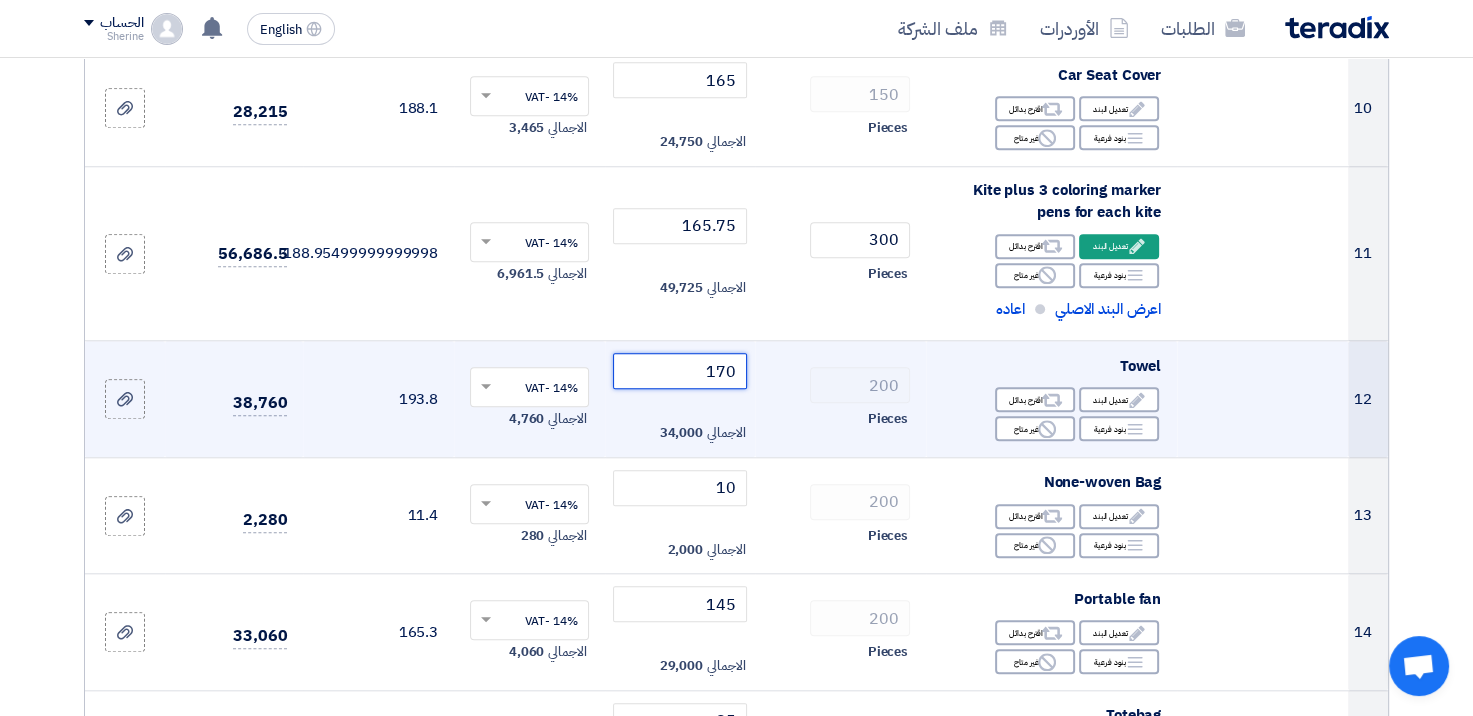 click on "170" 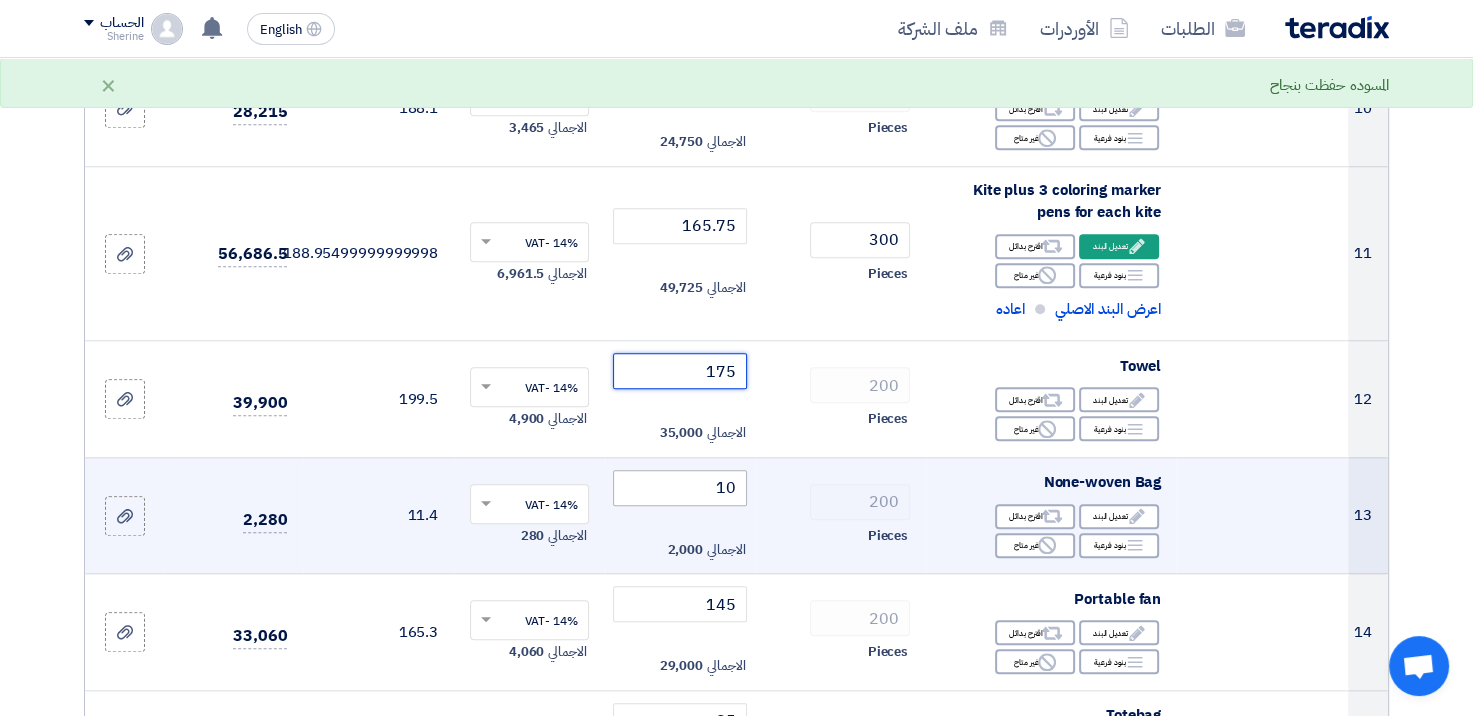 type on "175" 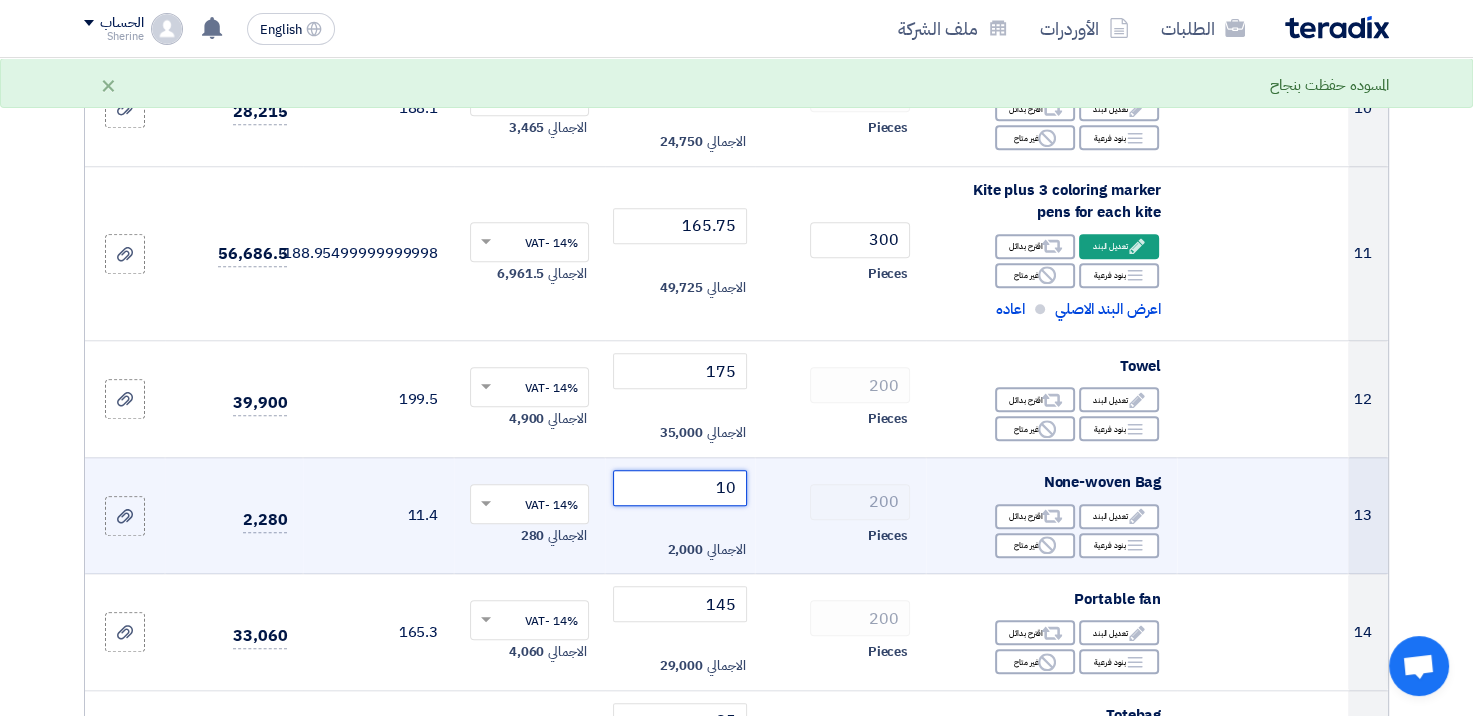 click on "10" 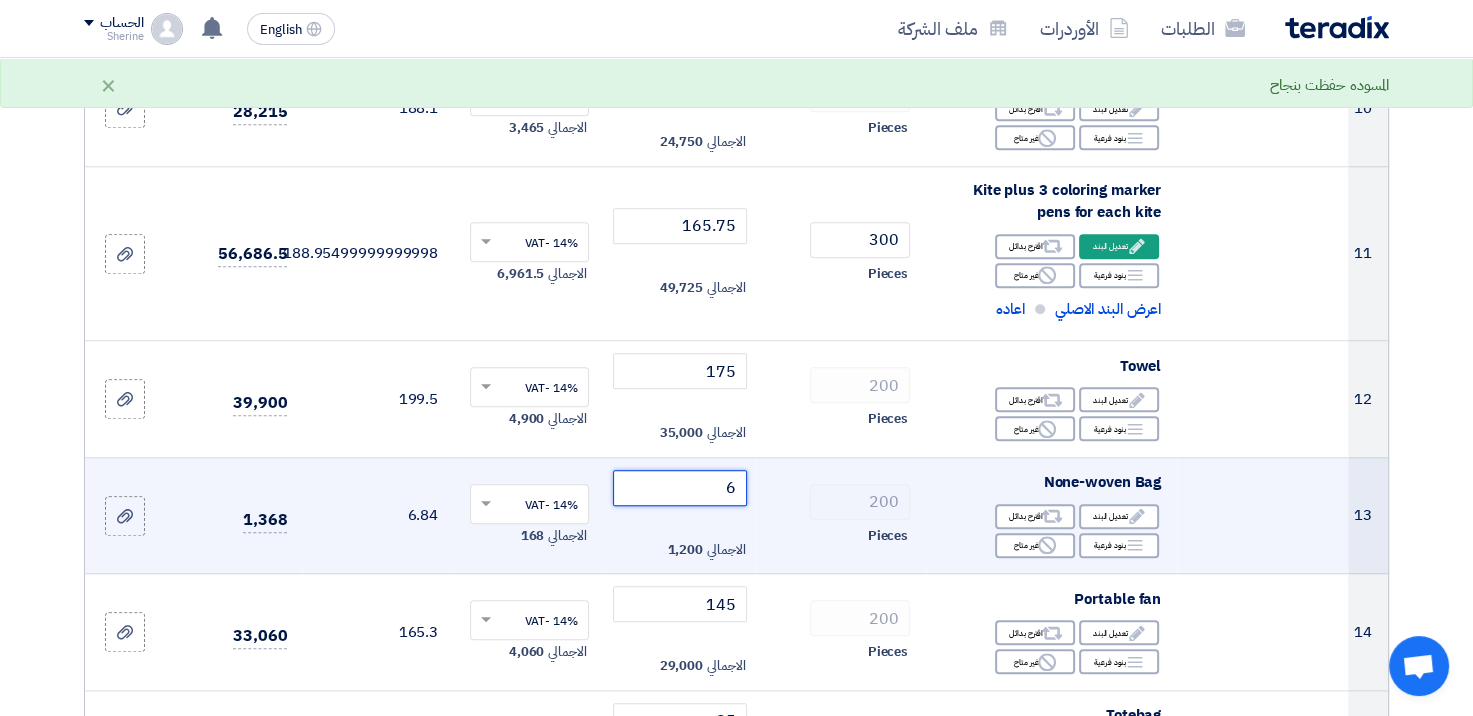 type on "6" 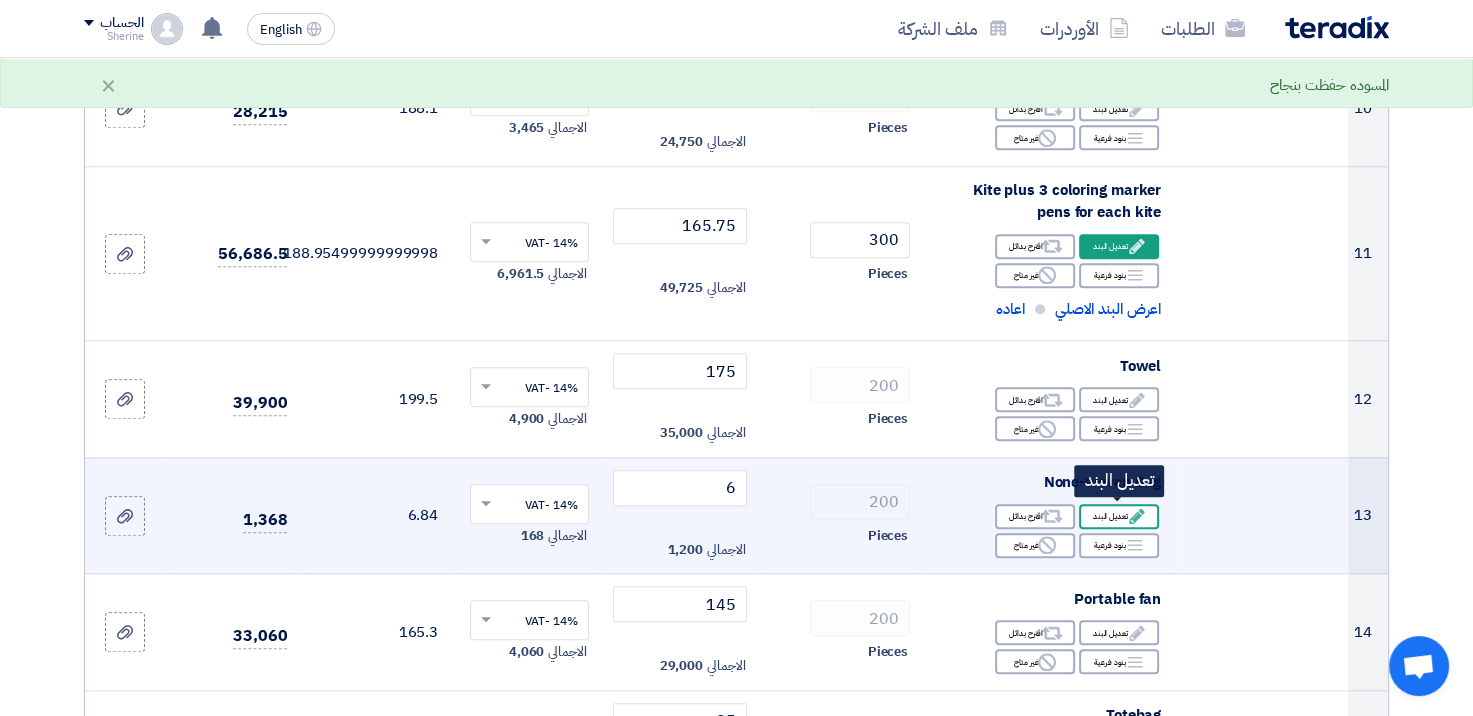 drag, startPoint x: 884, startPoint y: 489, endPoint x: 1120, endPoint y: 512, distance: 237.11812 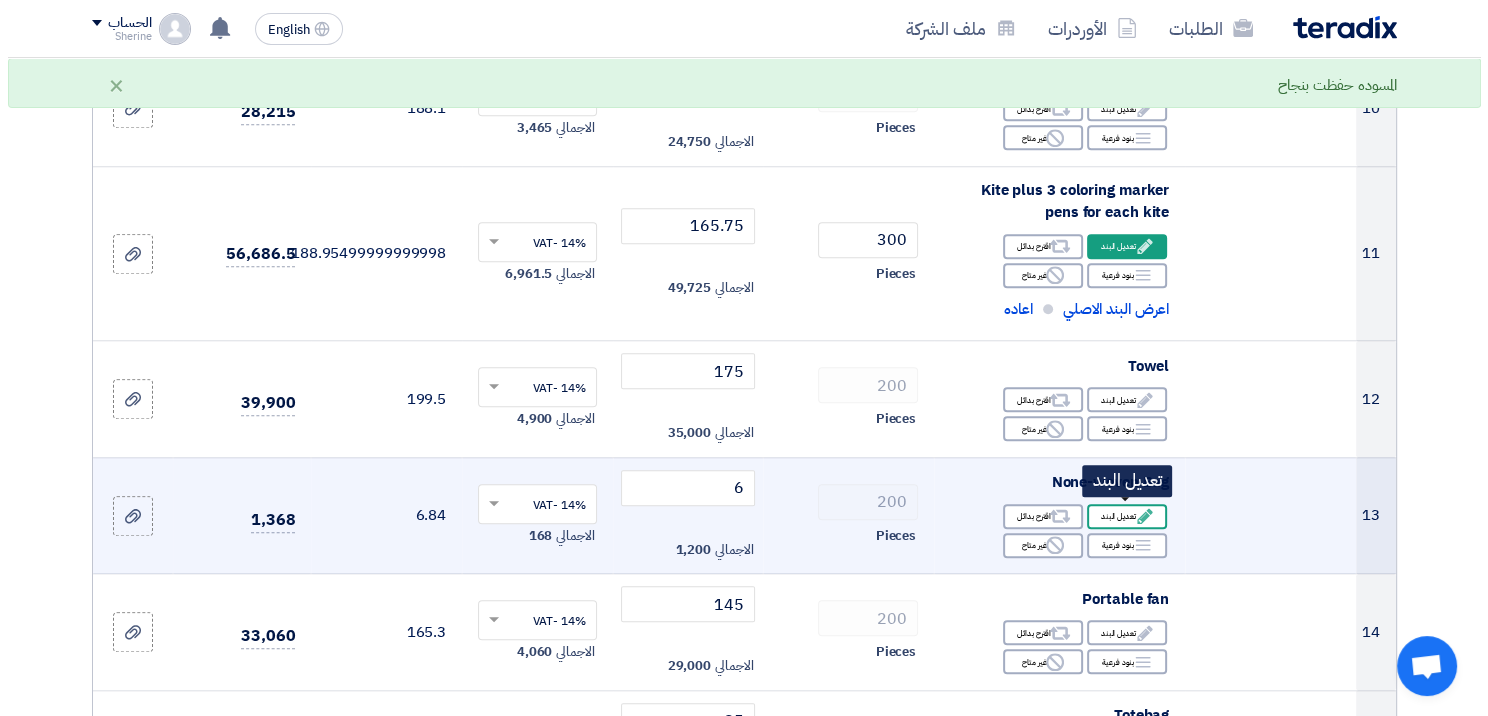 scroll, scrollTop: 795, scrollLeft: 0, axis: vertical 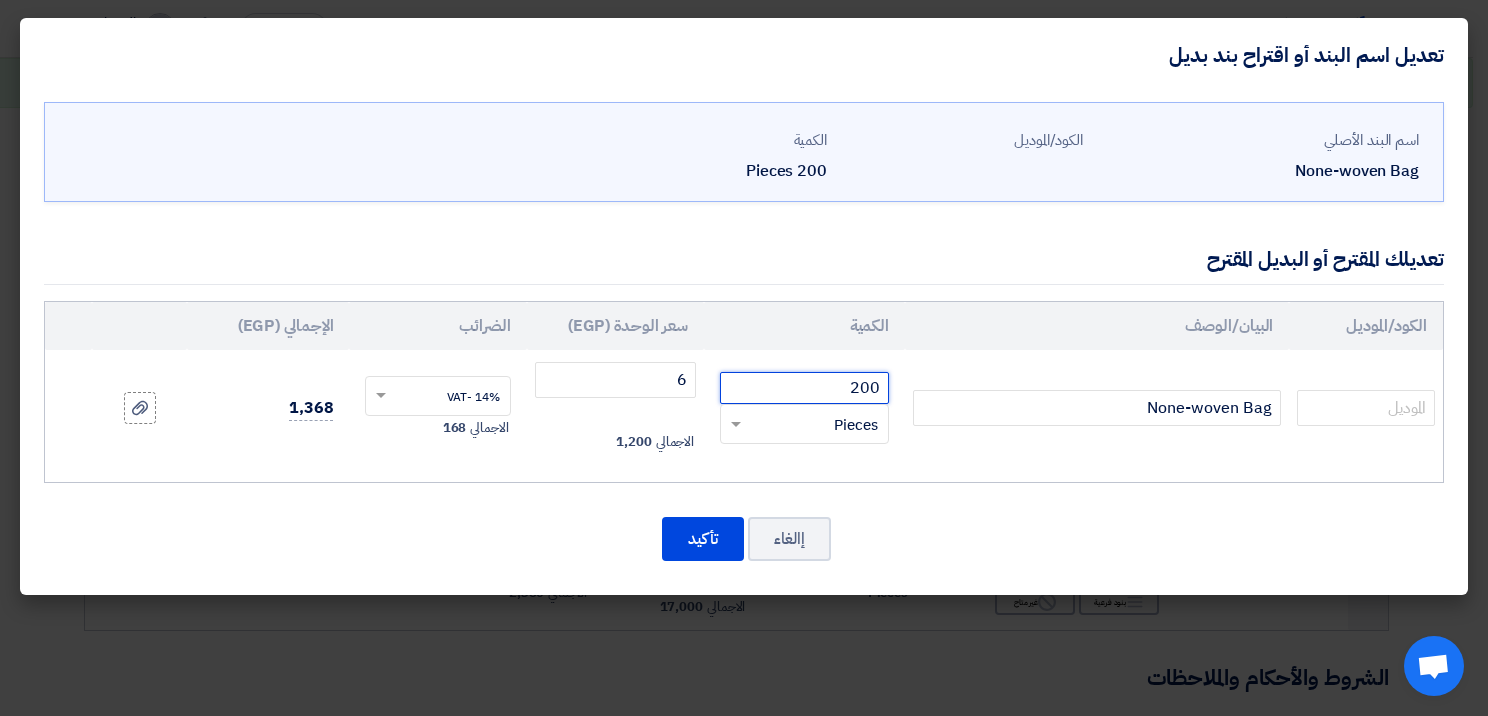 click on "200" 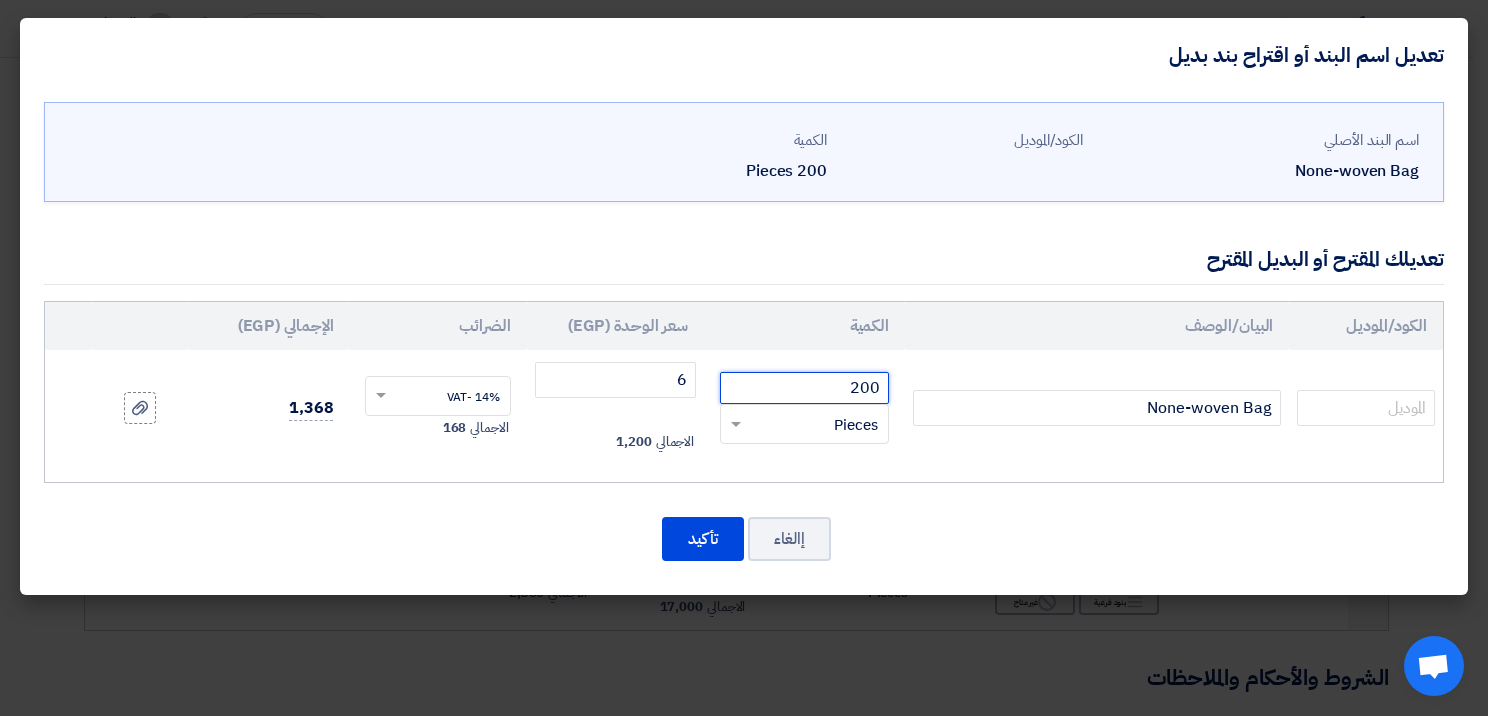 click on "200" 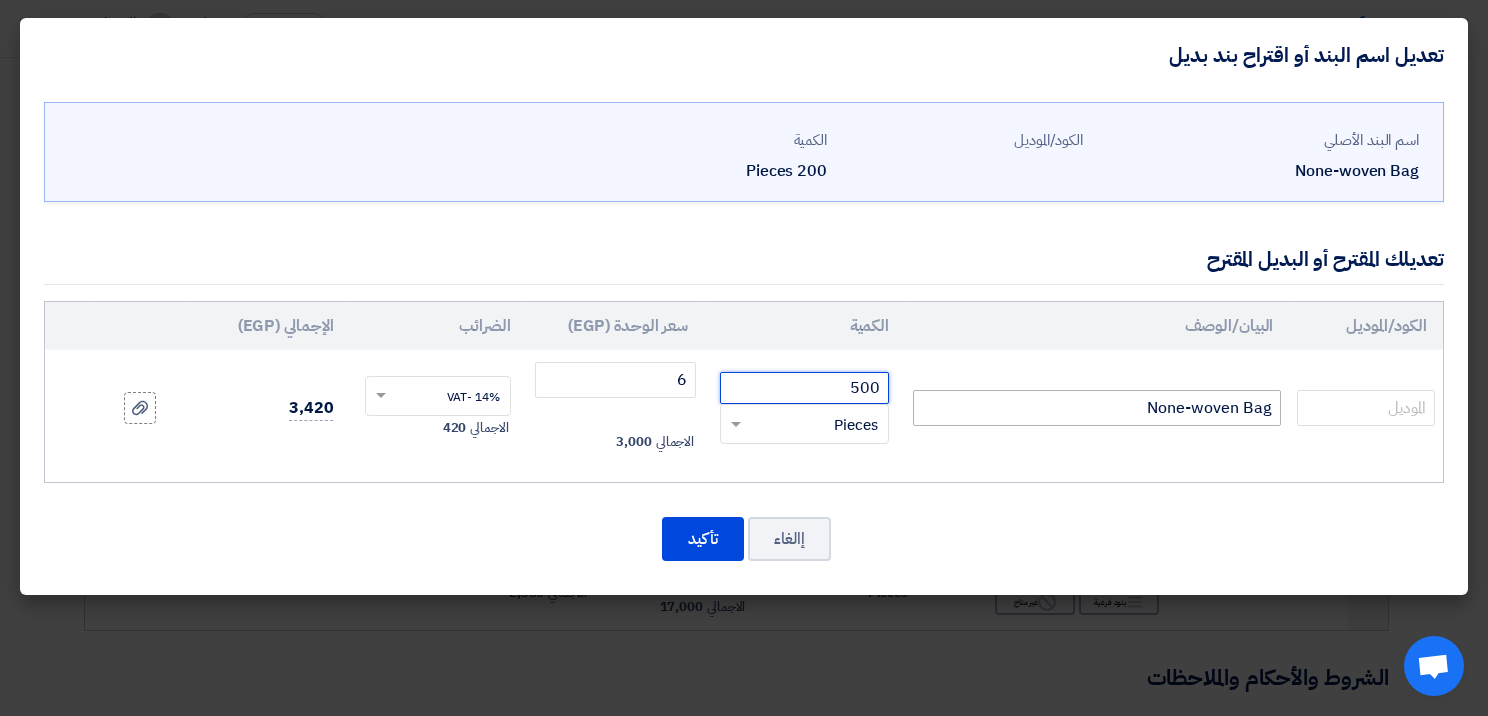 type on "500" 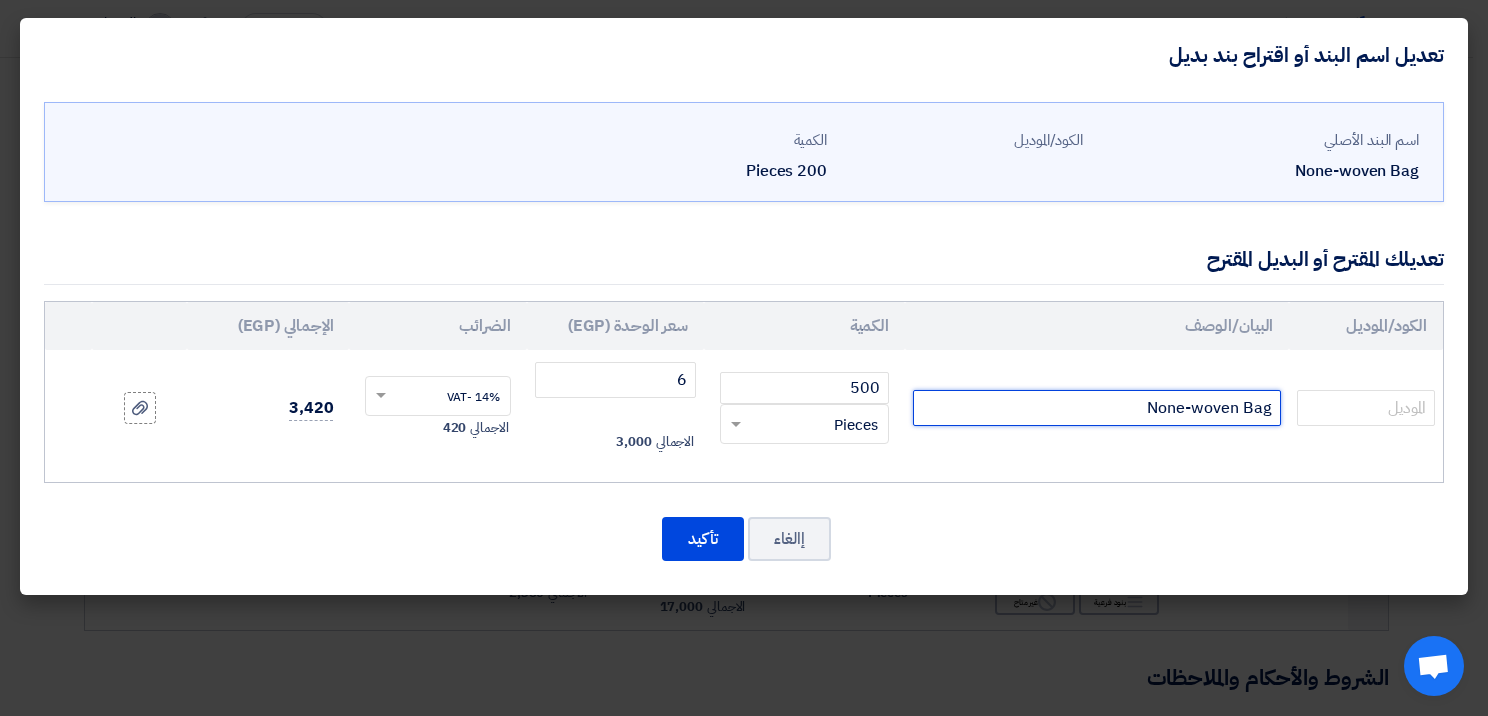 click on "None-woven Bag" 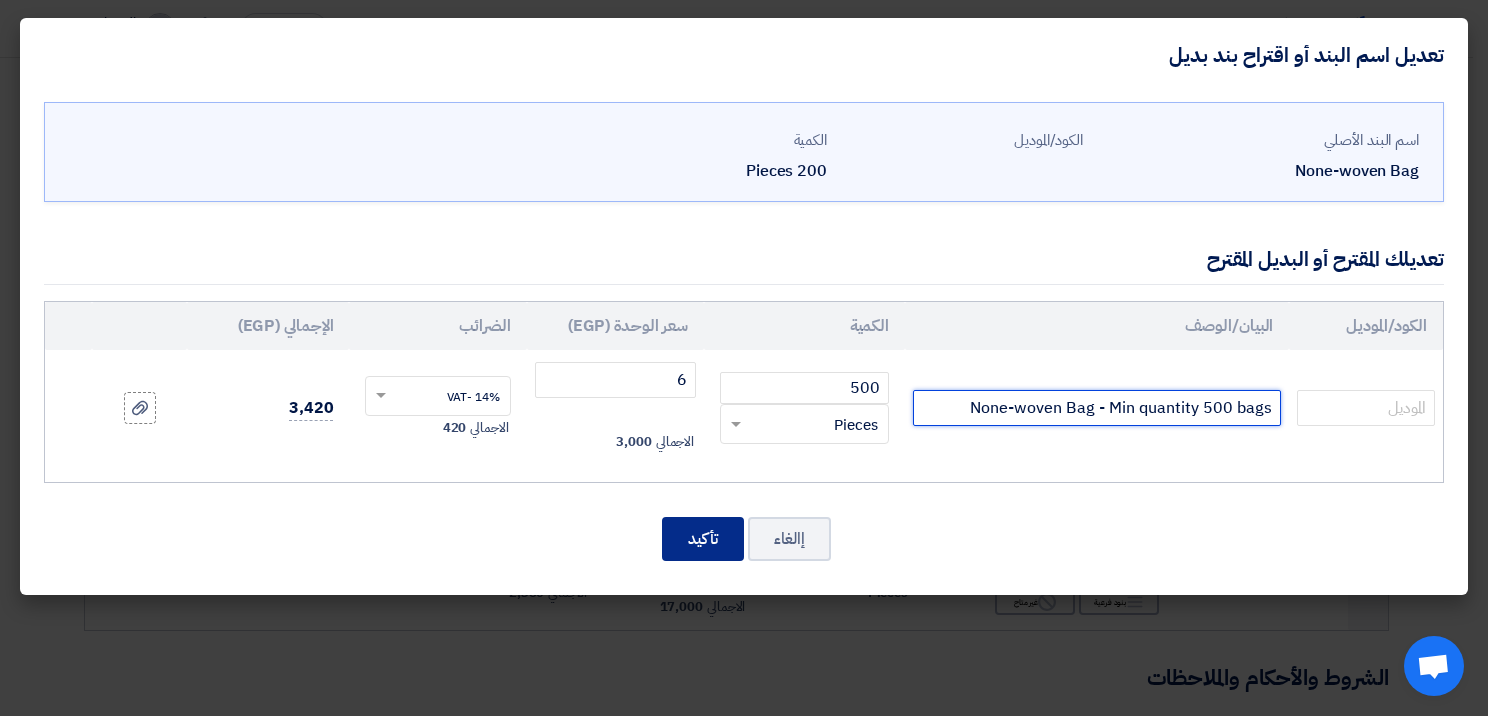 type on "None-woven Bag - Min quantity 500 bags" 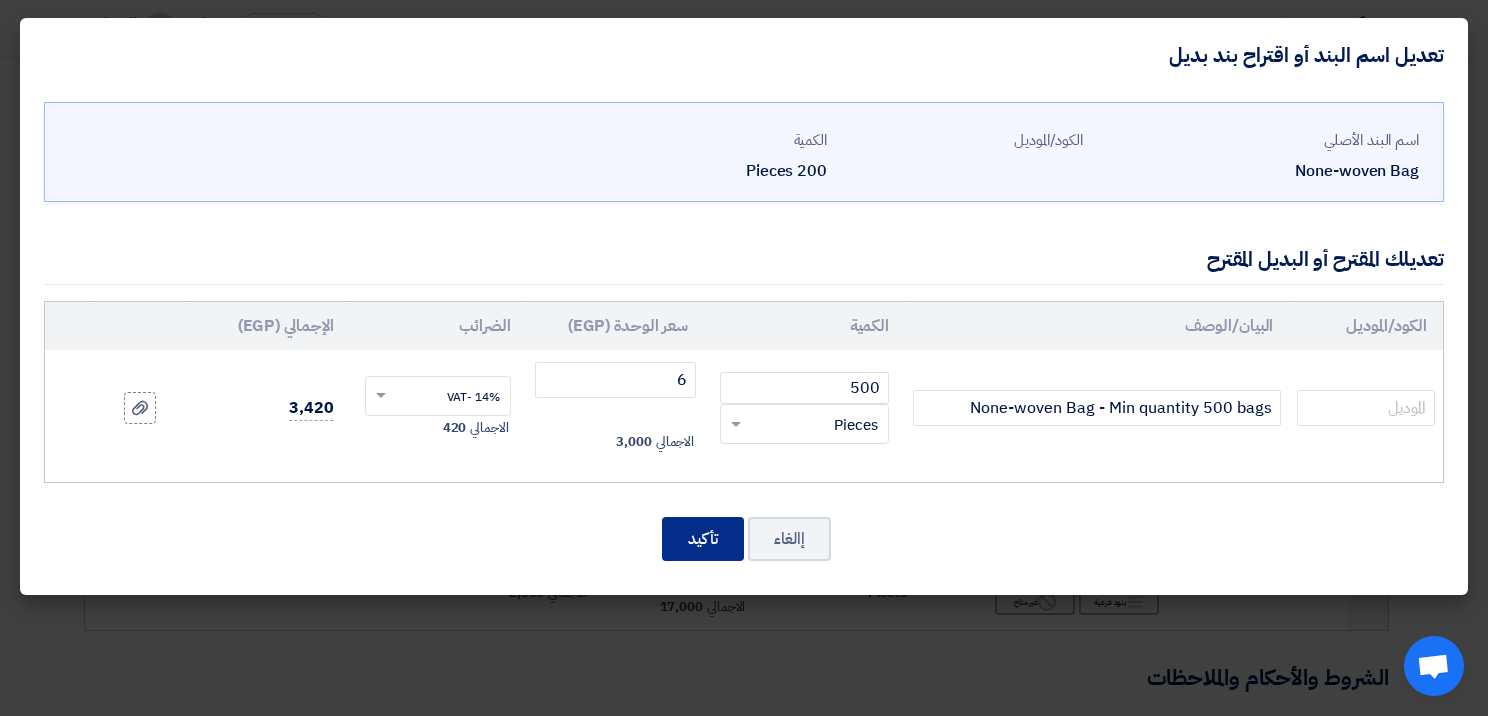 click on "تأكيد" 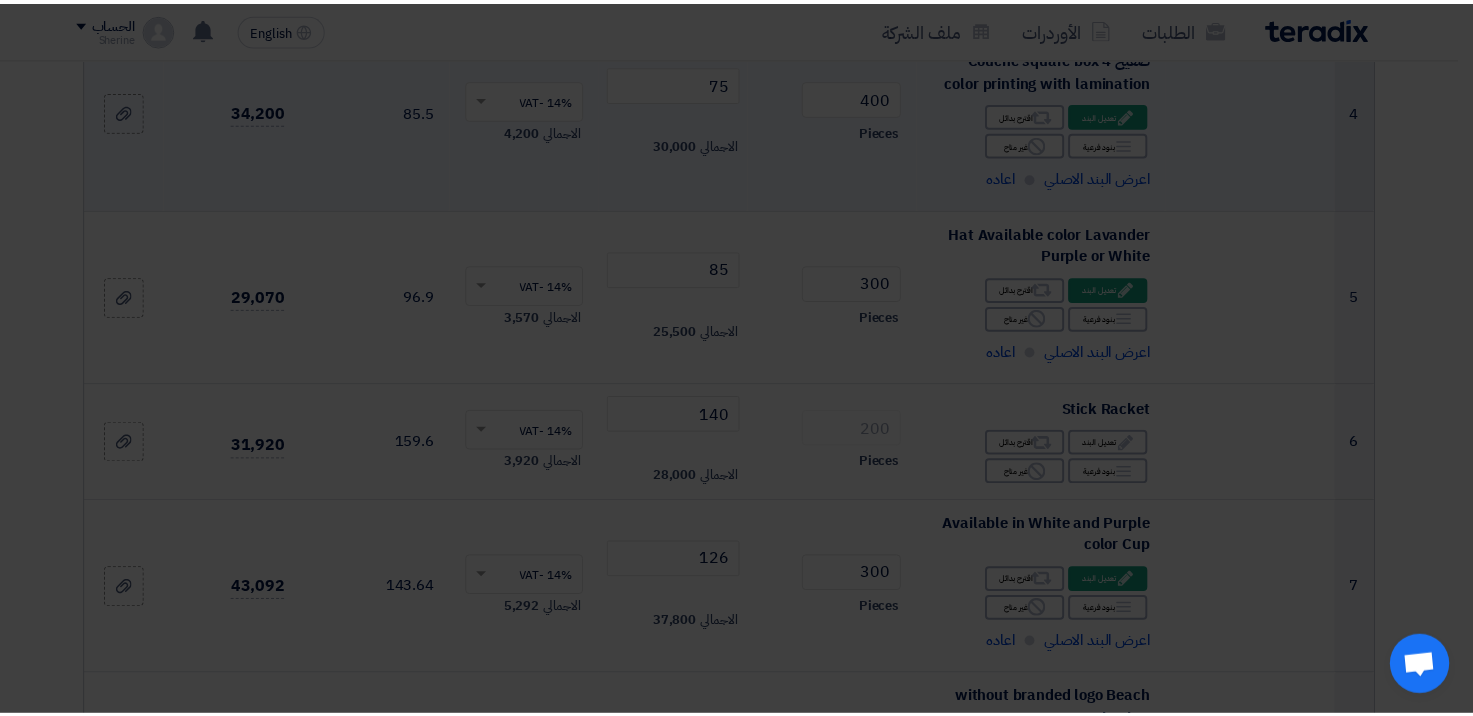 scroll, scrollTop: 1711, scrollLeft: 0, axis: vertical 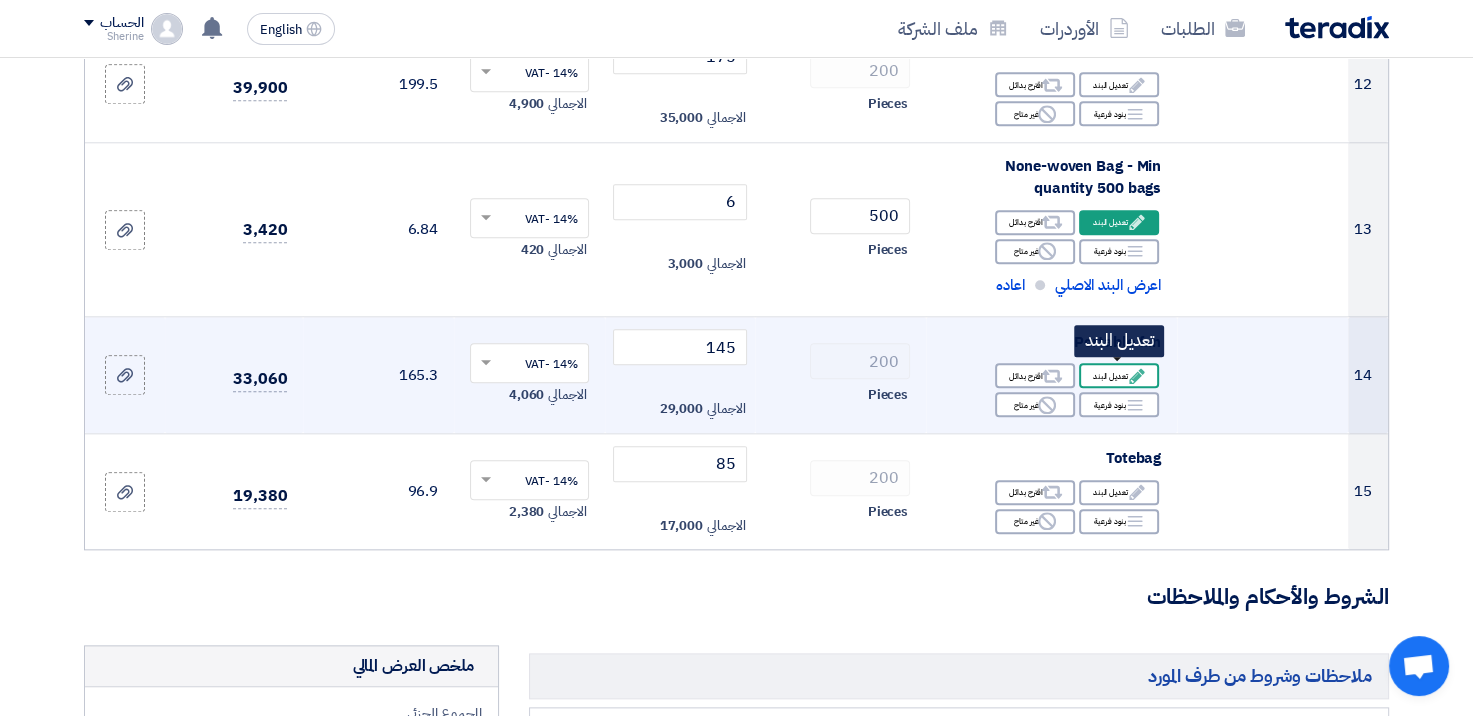 click on "Edit
تعديل البند" 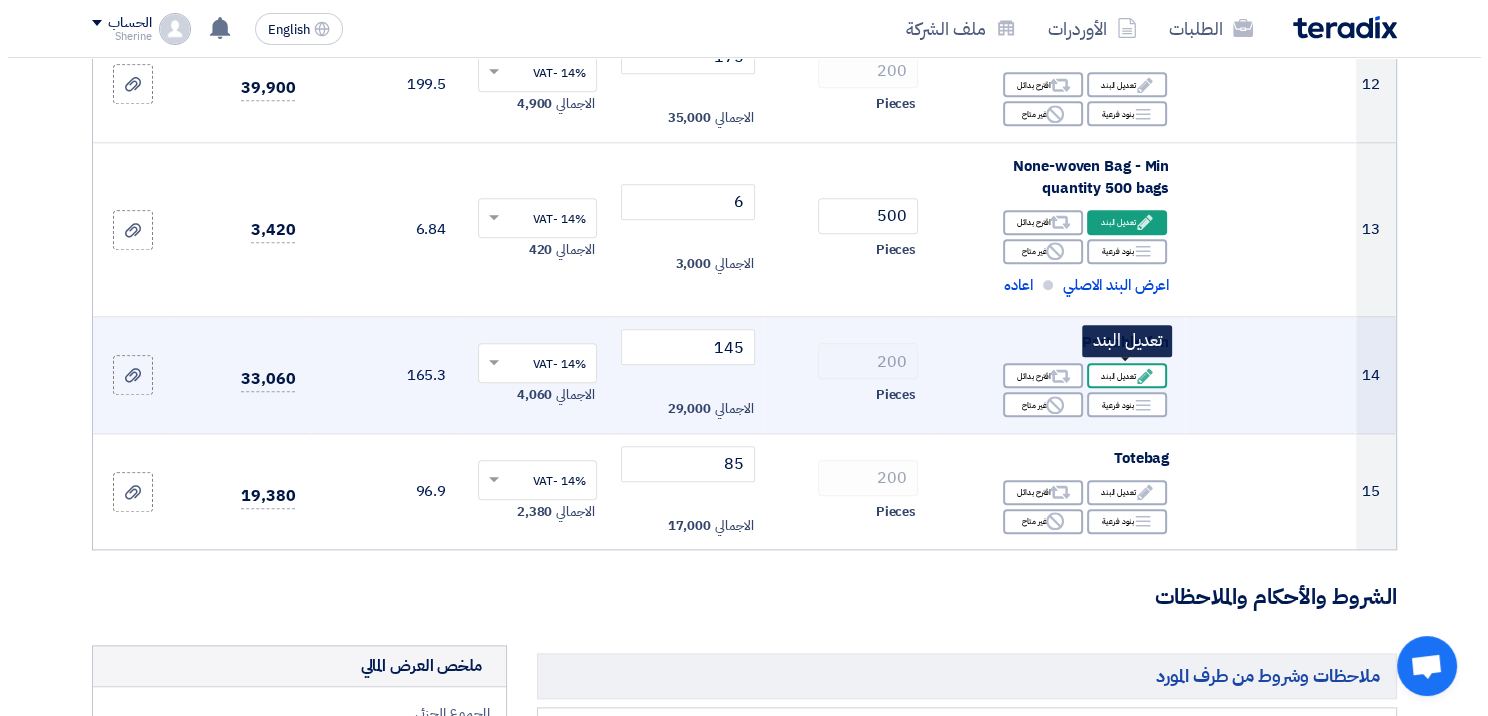 scroll, scrollTop: 1110, scrollLeft: 0, axis: vertical 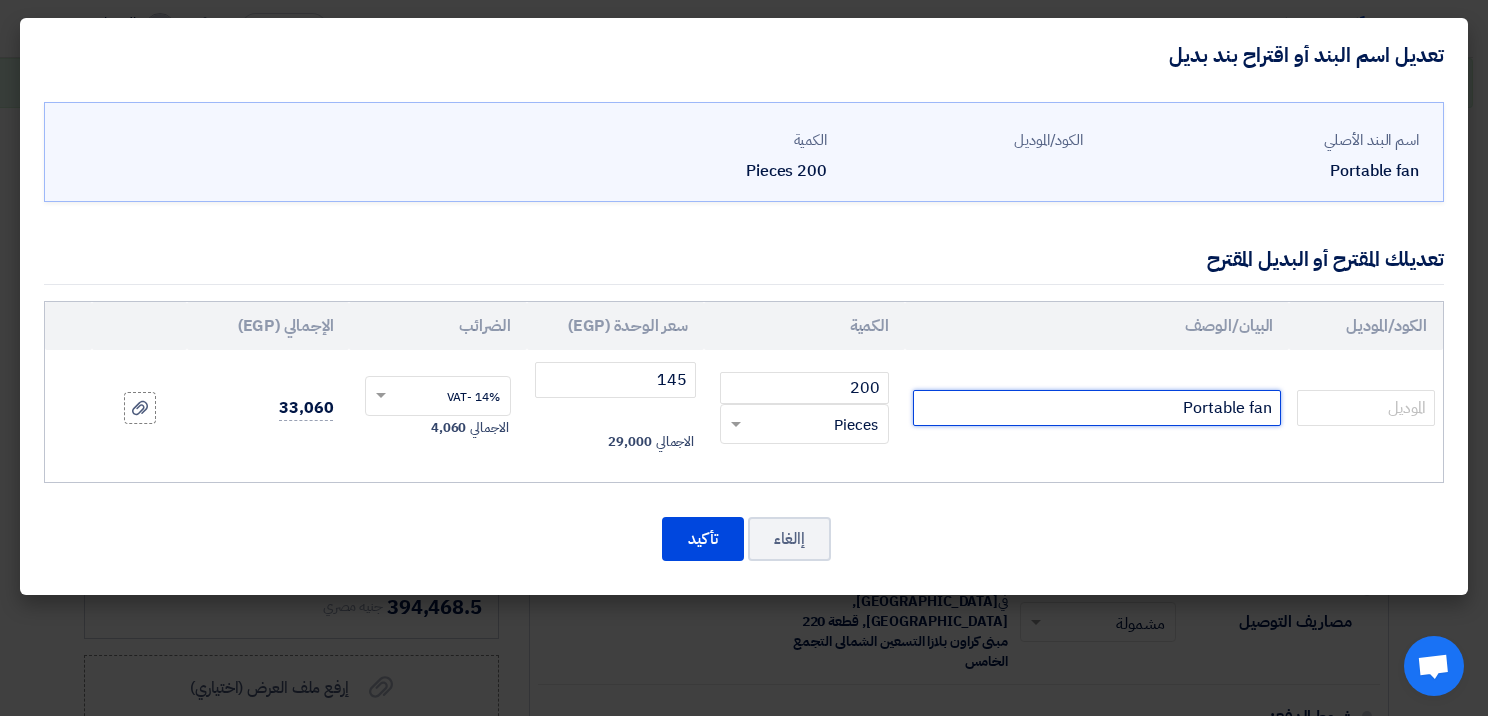 click on "Portable fan" 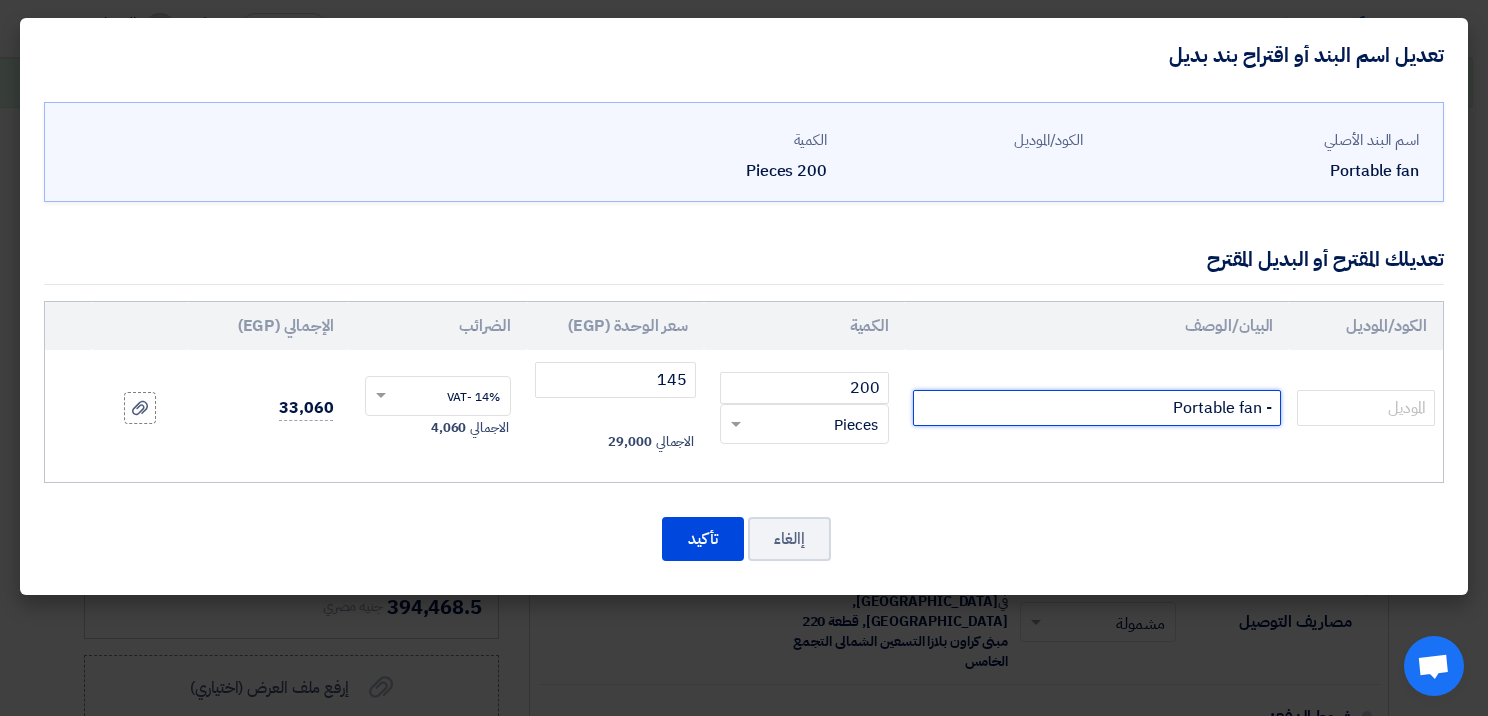 paste on "with branded logo silkscreen printing and pouch duck bag with branded logo" 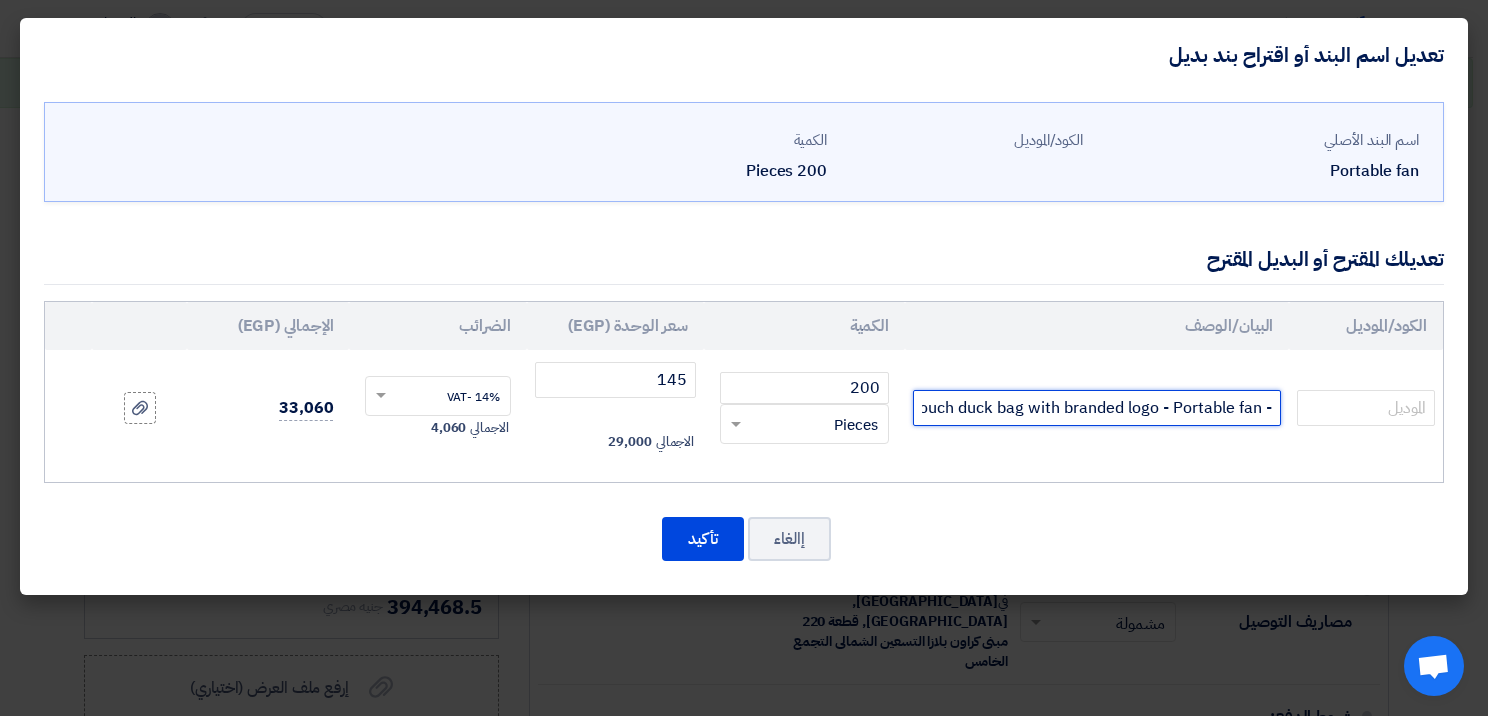 click on "- with branded logo silkscreen printing and pouch duck bag with branded logo - Portable fan" 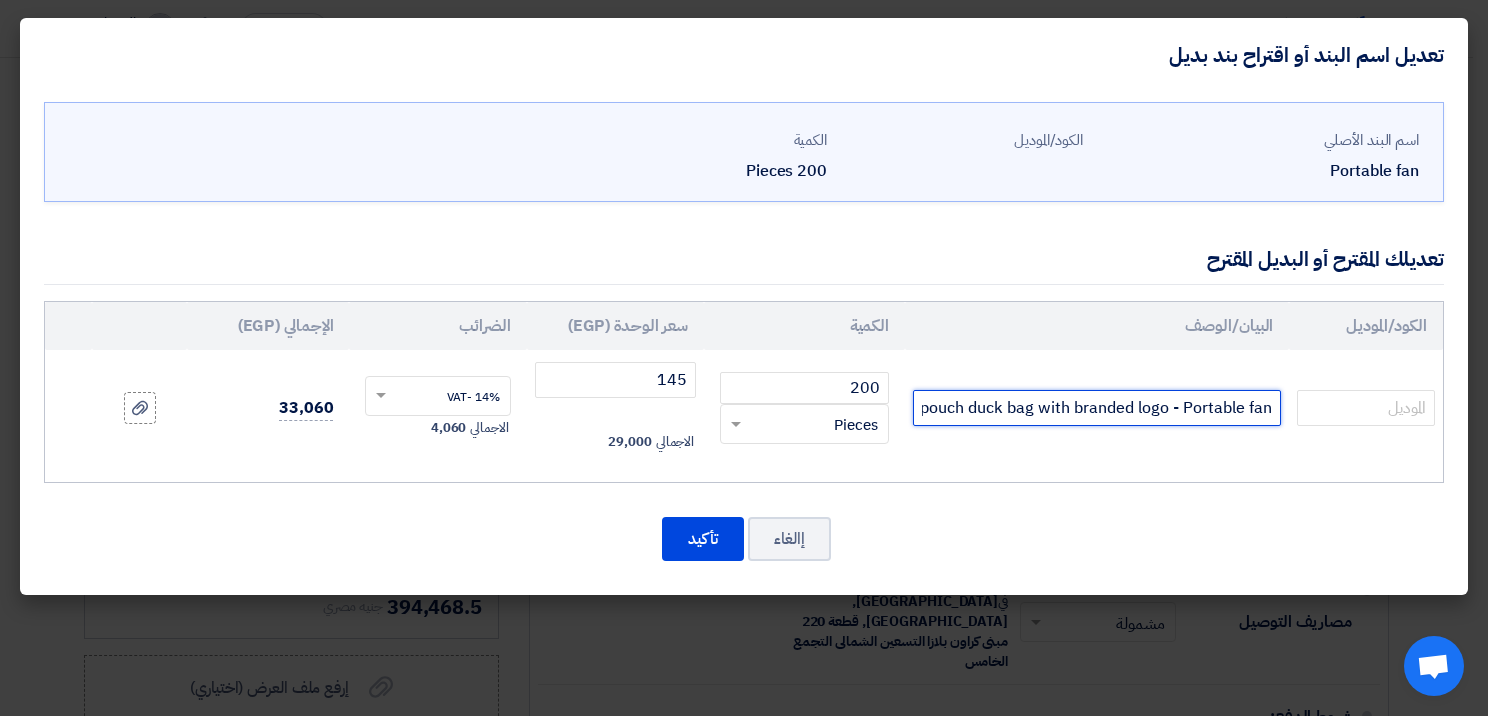 type on "with branded logo silkscreen printing and pouch duck bag with branded logo - Portable fan" 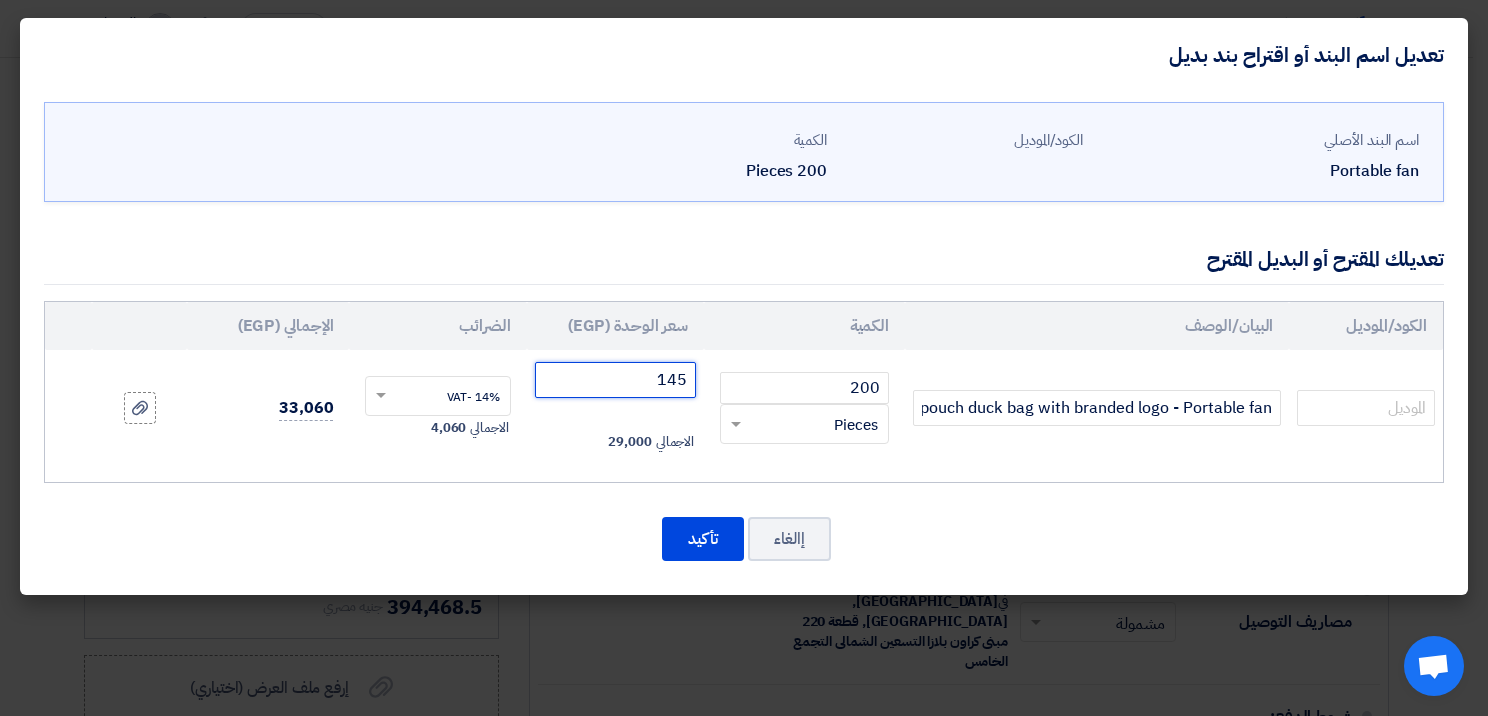 click on "145" 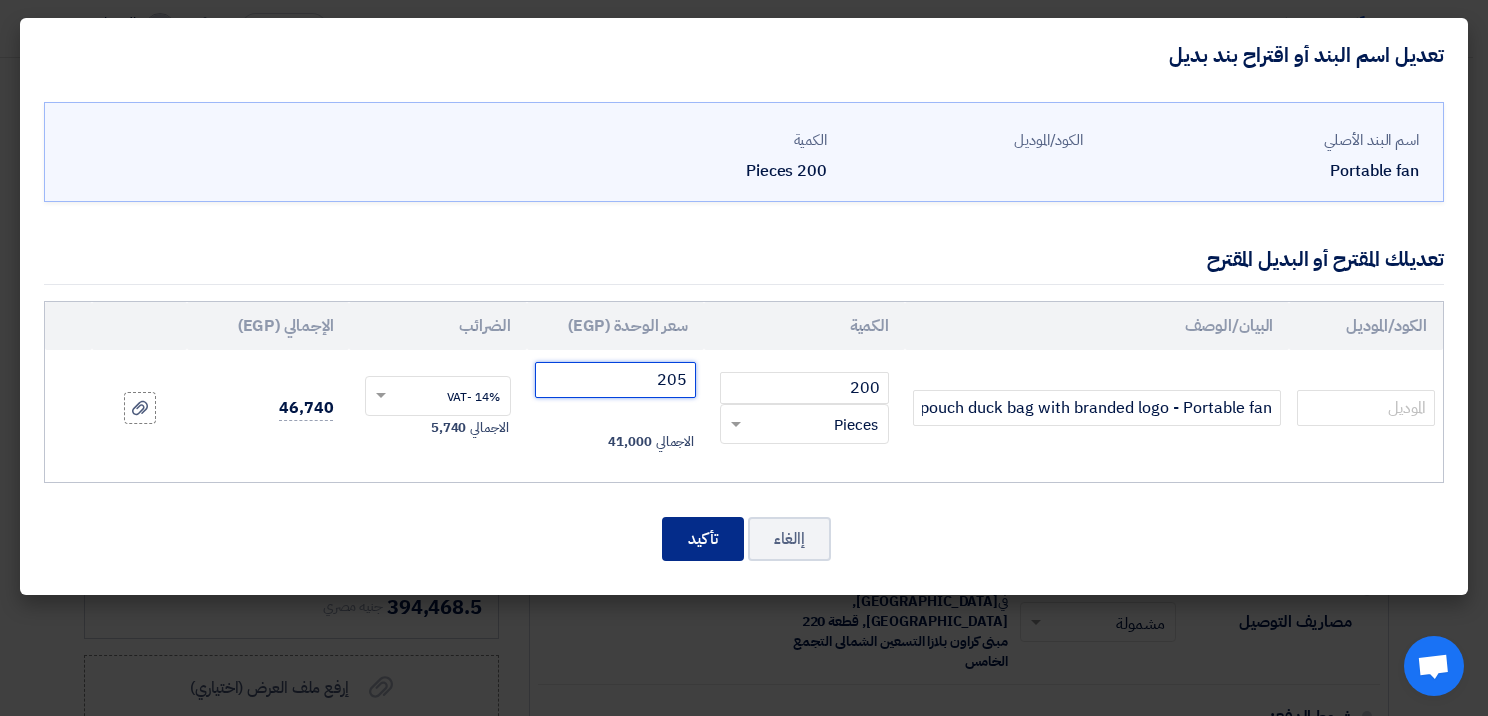 type on "205" 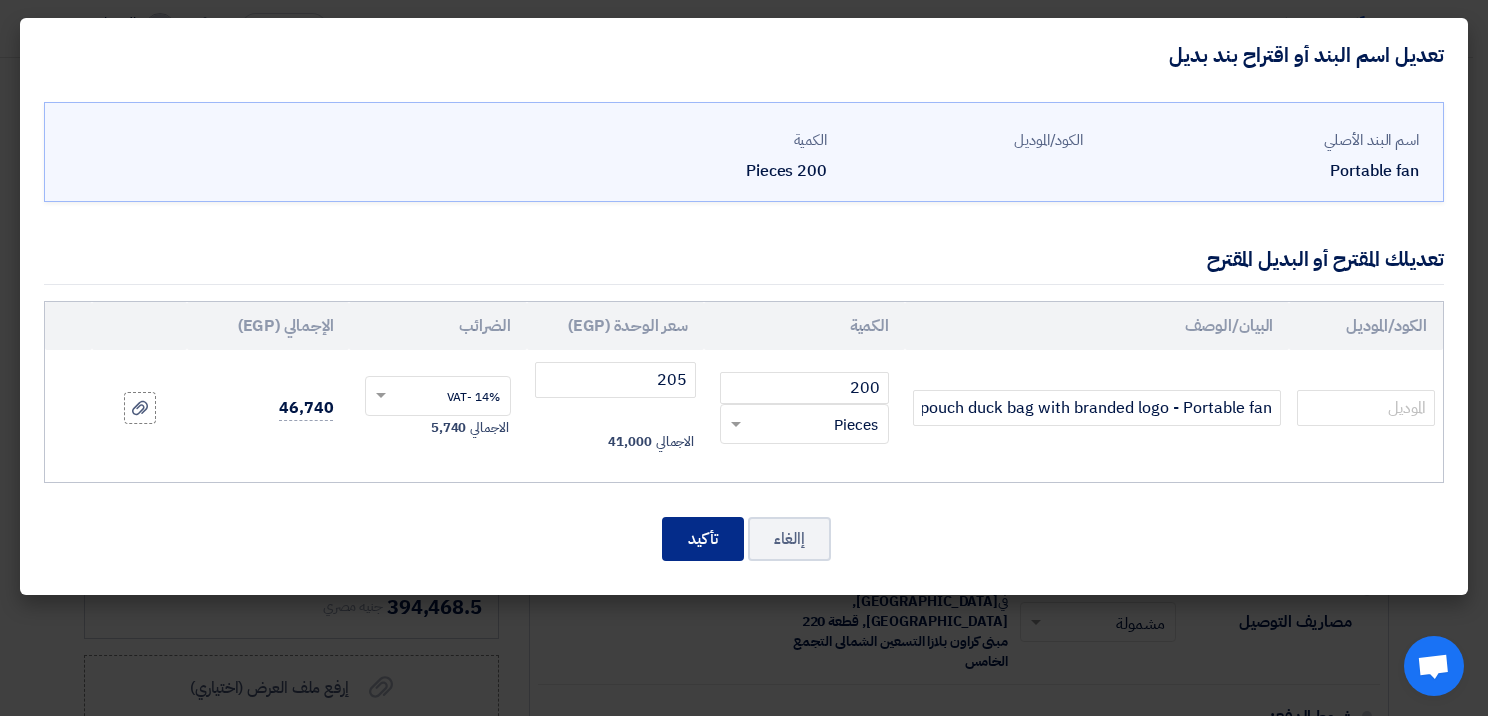 click on "تأكيد" 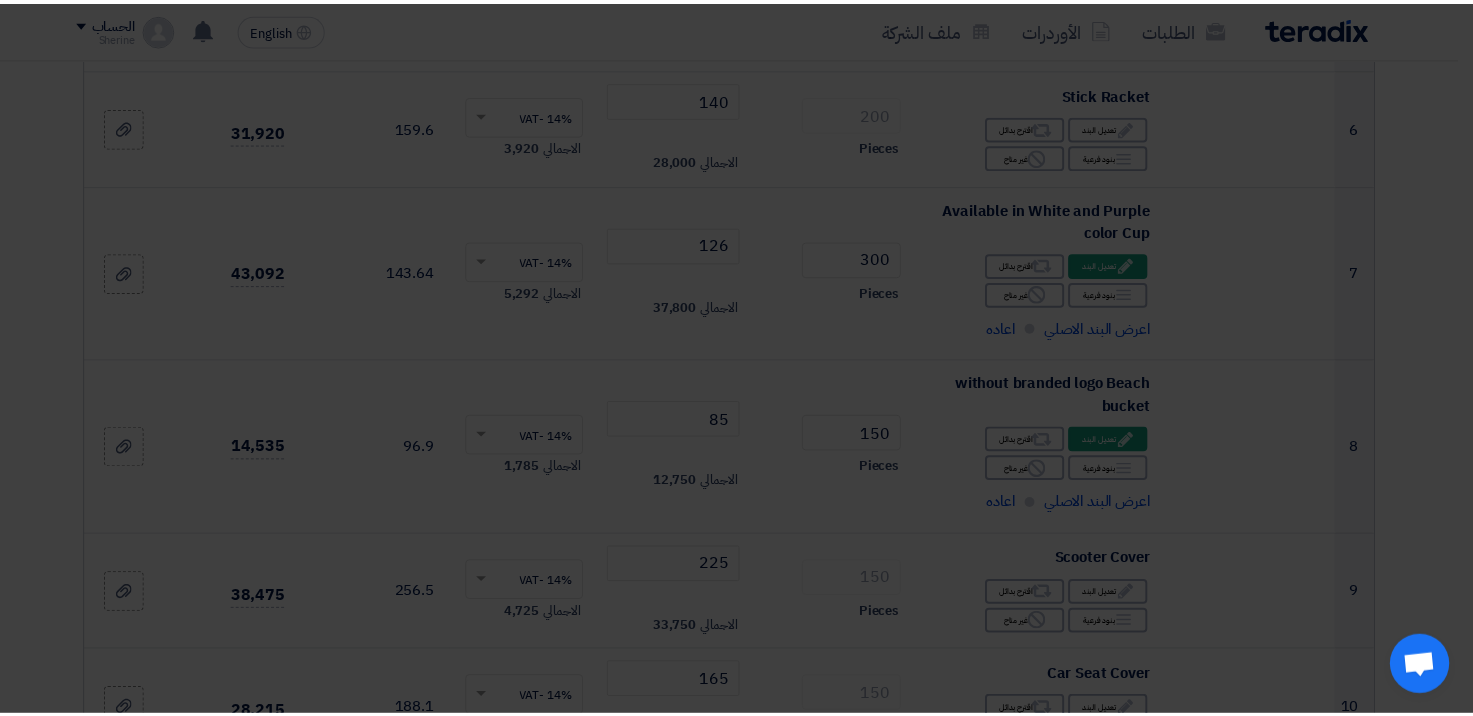 scroll, scrollTop: 2375, scrollLeft: 0, axis: vertical 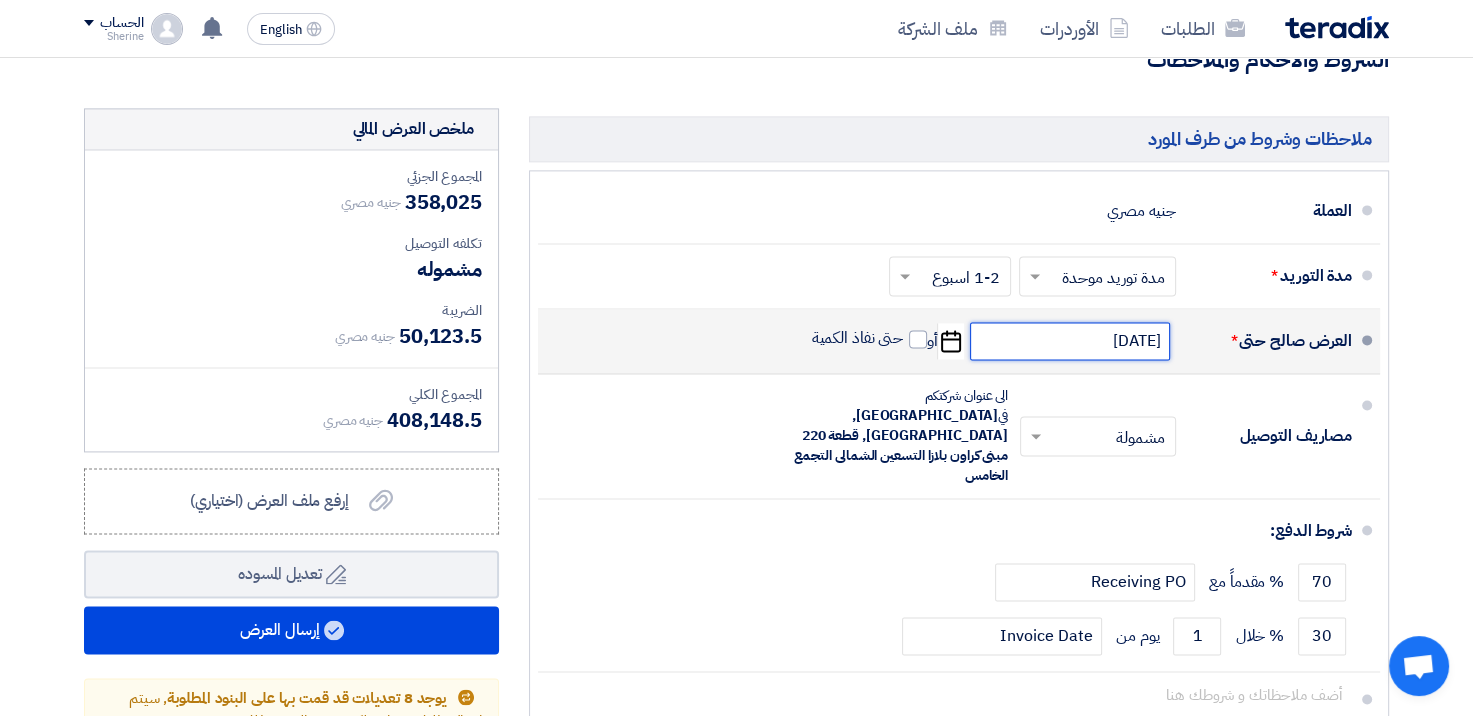 click on "[DATE]" 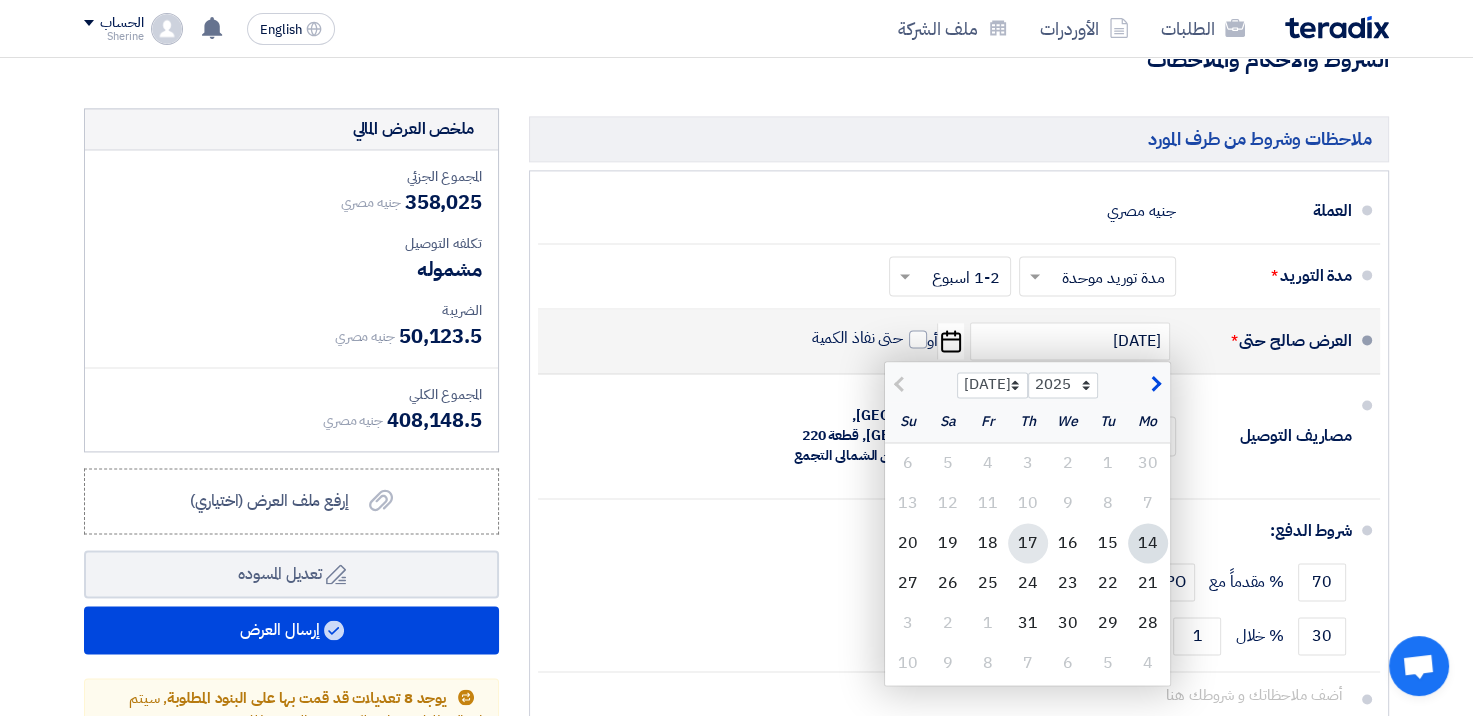 click on "17" 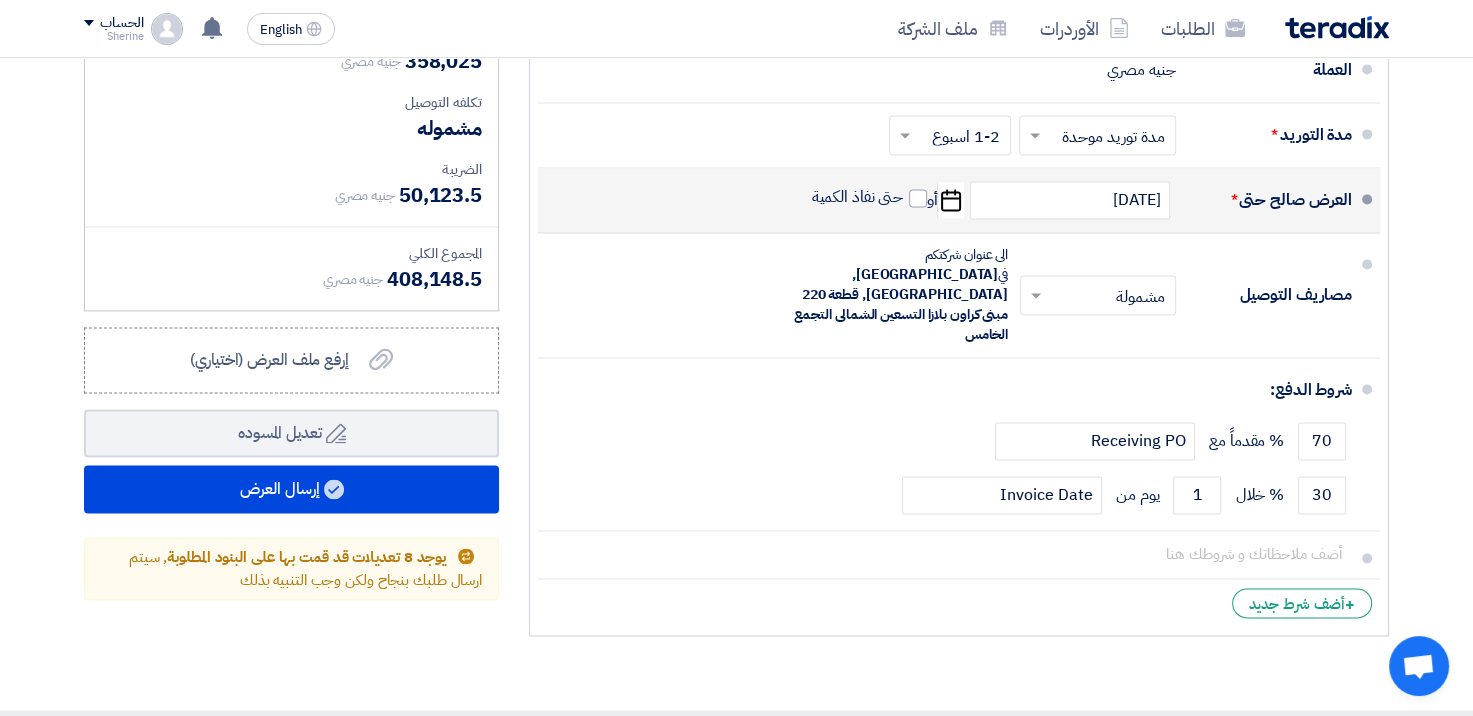 scroll, scrollTop: 2797, scrollLeft: 0, axis: vertical 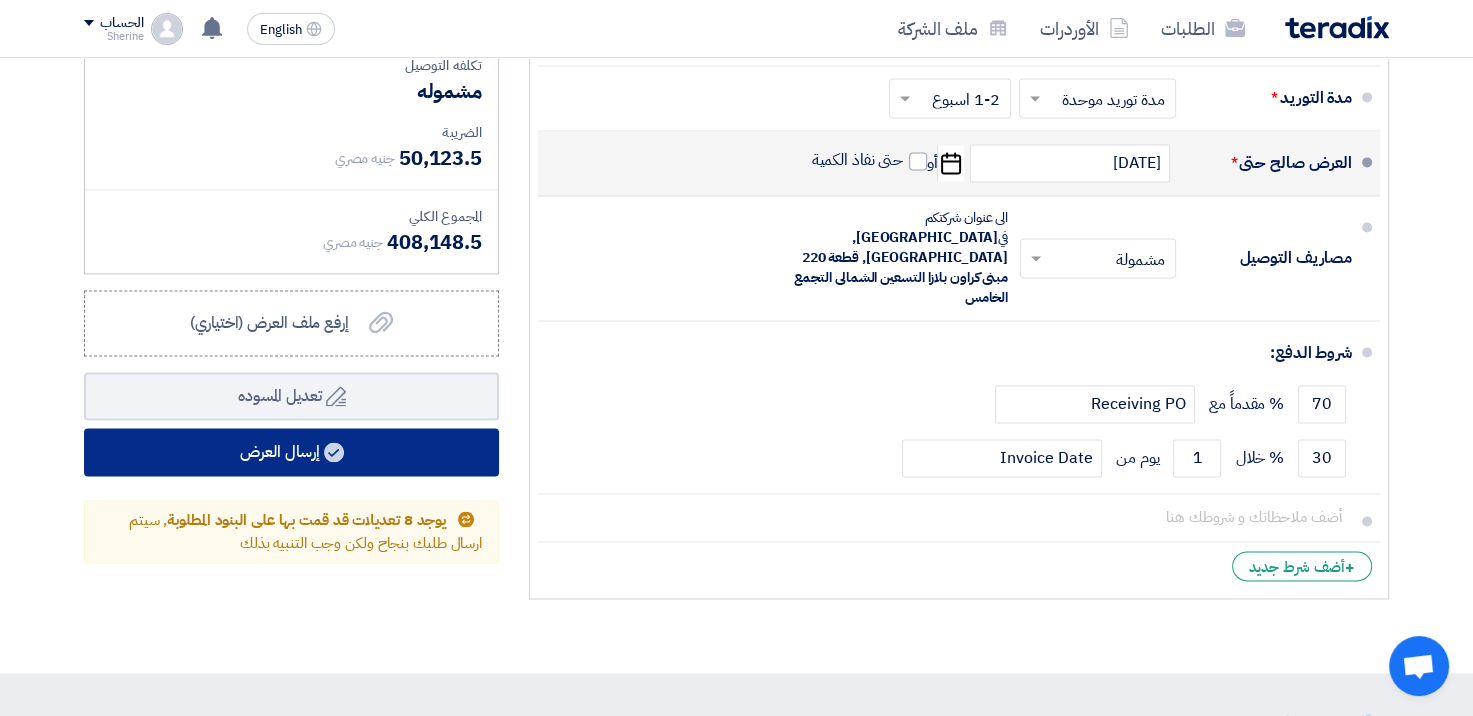 click on "إرسال العرض" 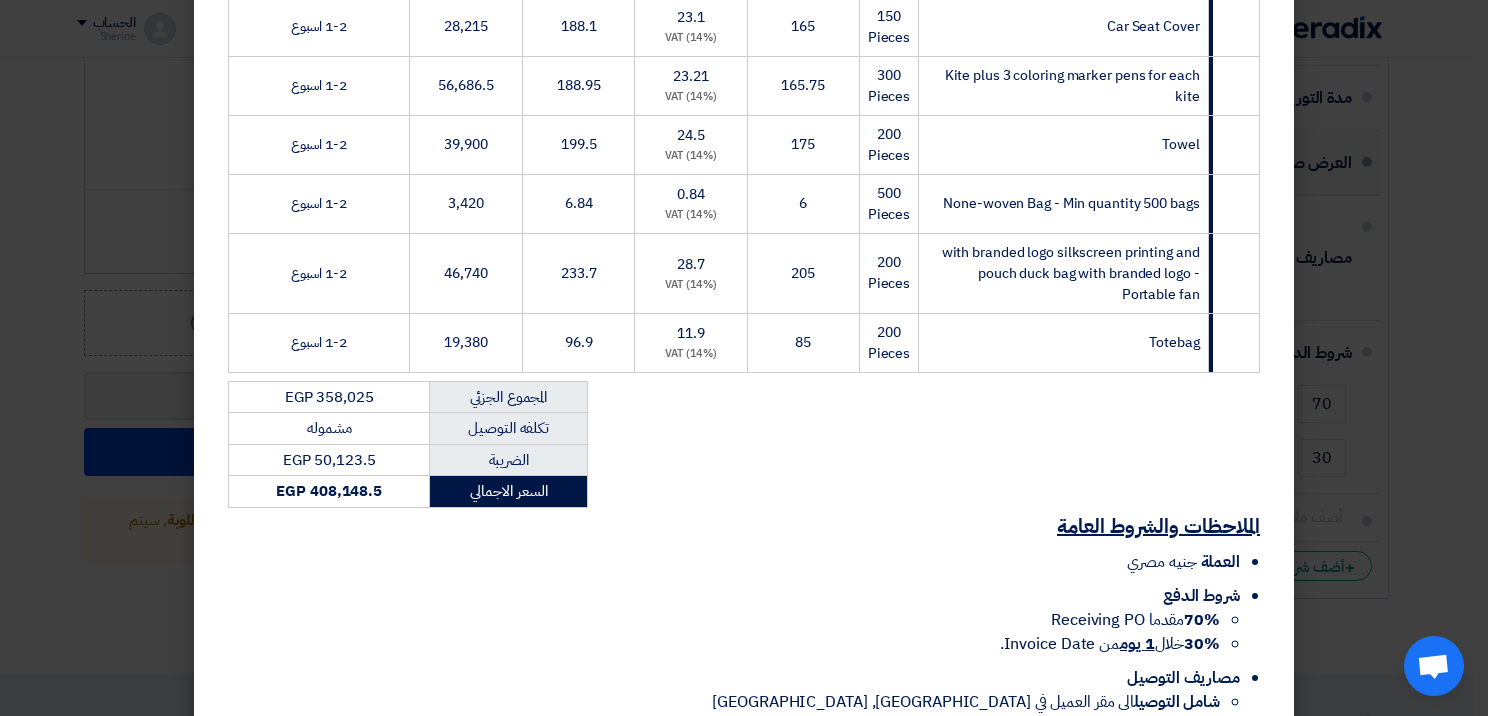 scroll, scrollTop: 984, scrollLeft: 0, axis: vertical 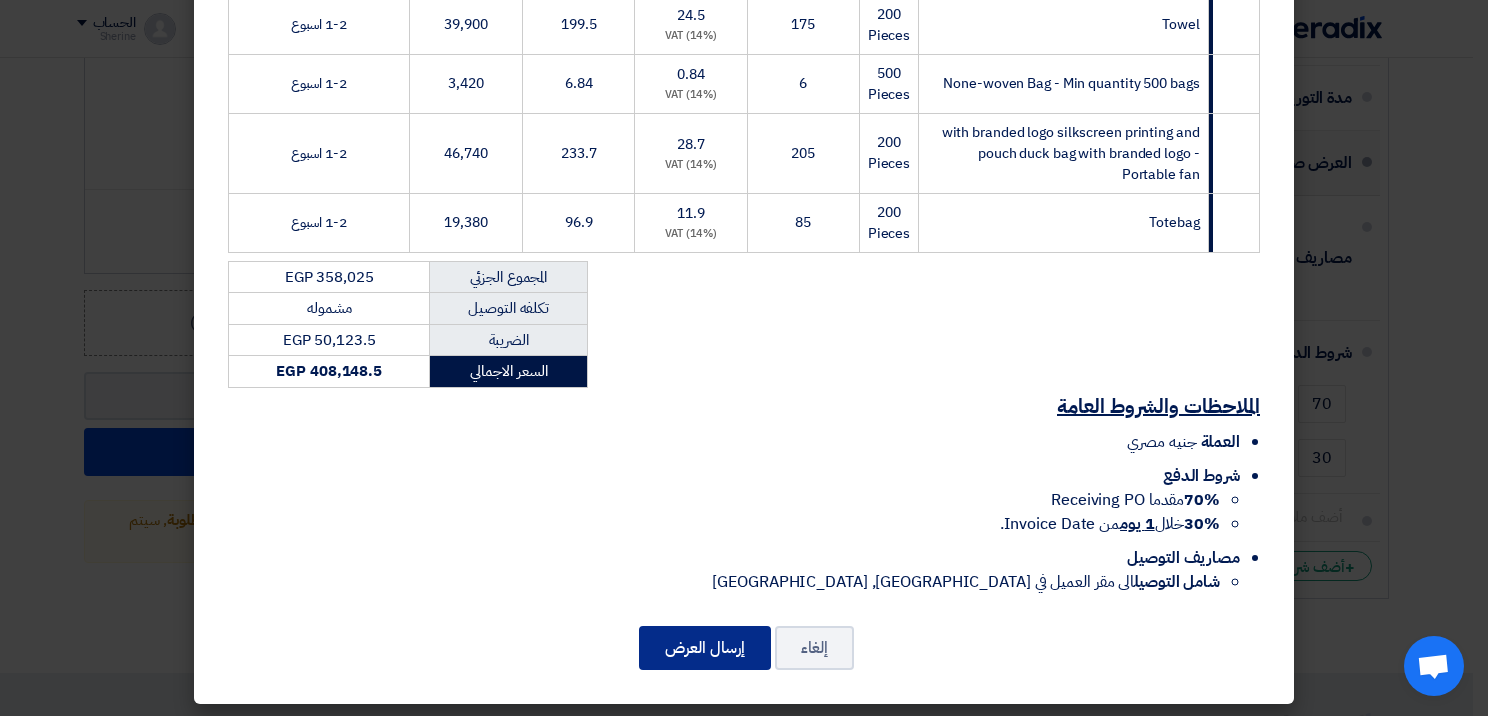 click on "إرسال العرض" 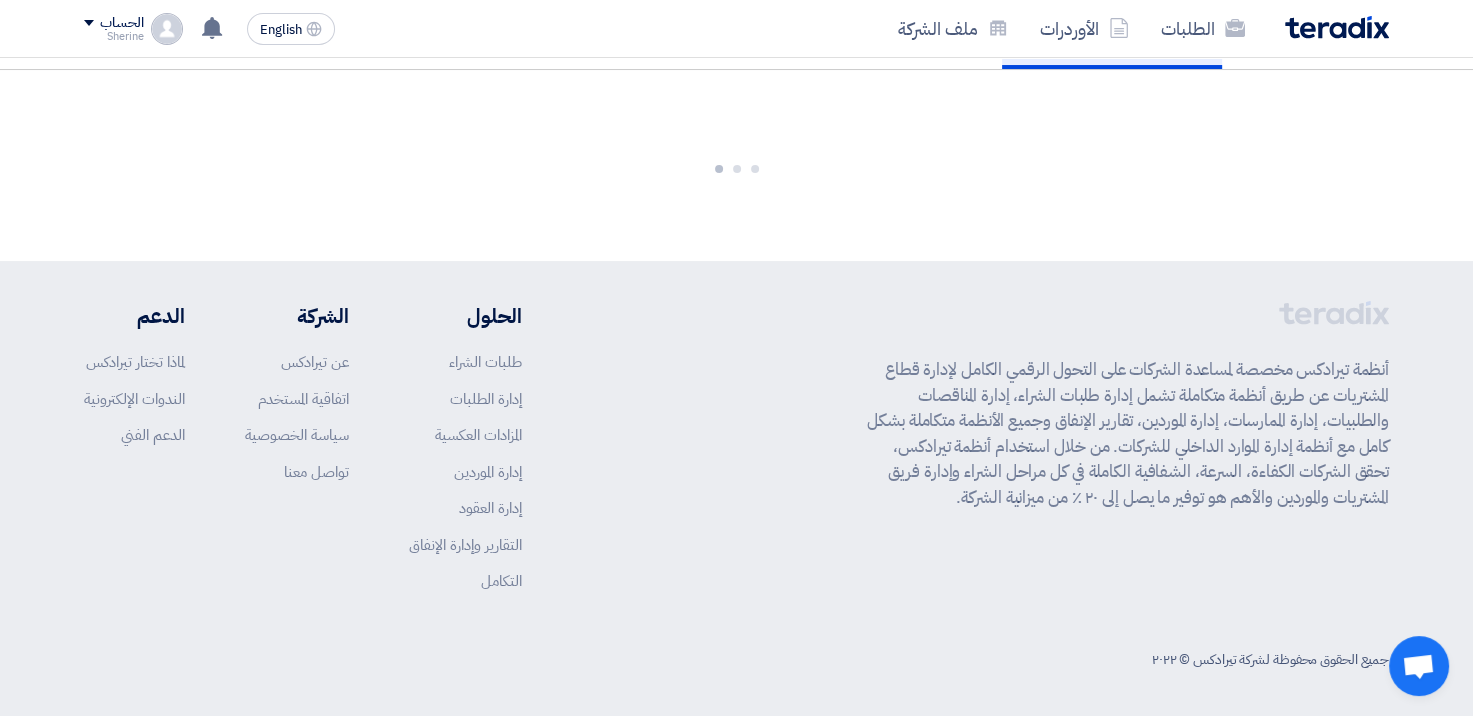 scroll, scrollTop: 2604, scrollLeft: 0, axis: vertical 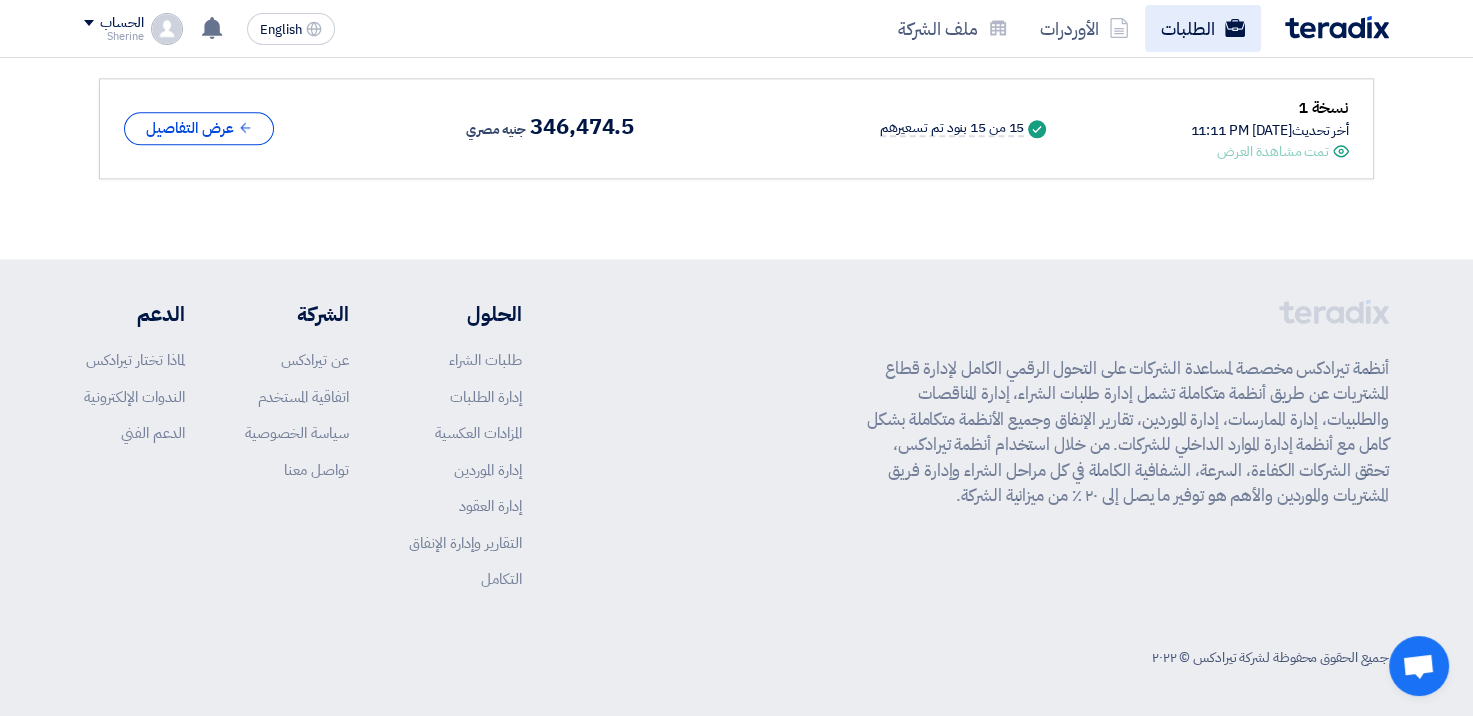 click on "الطلبات" 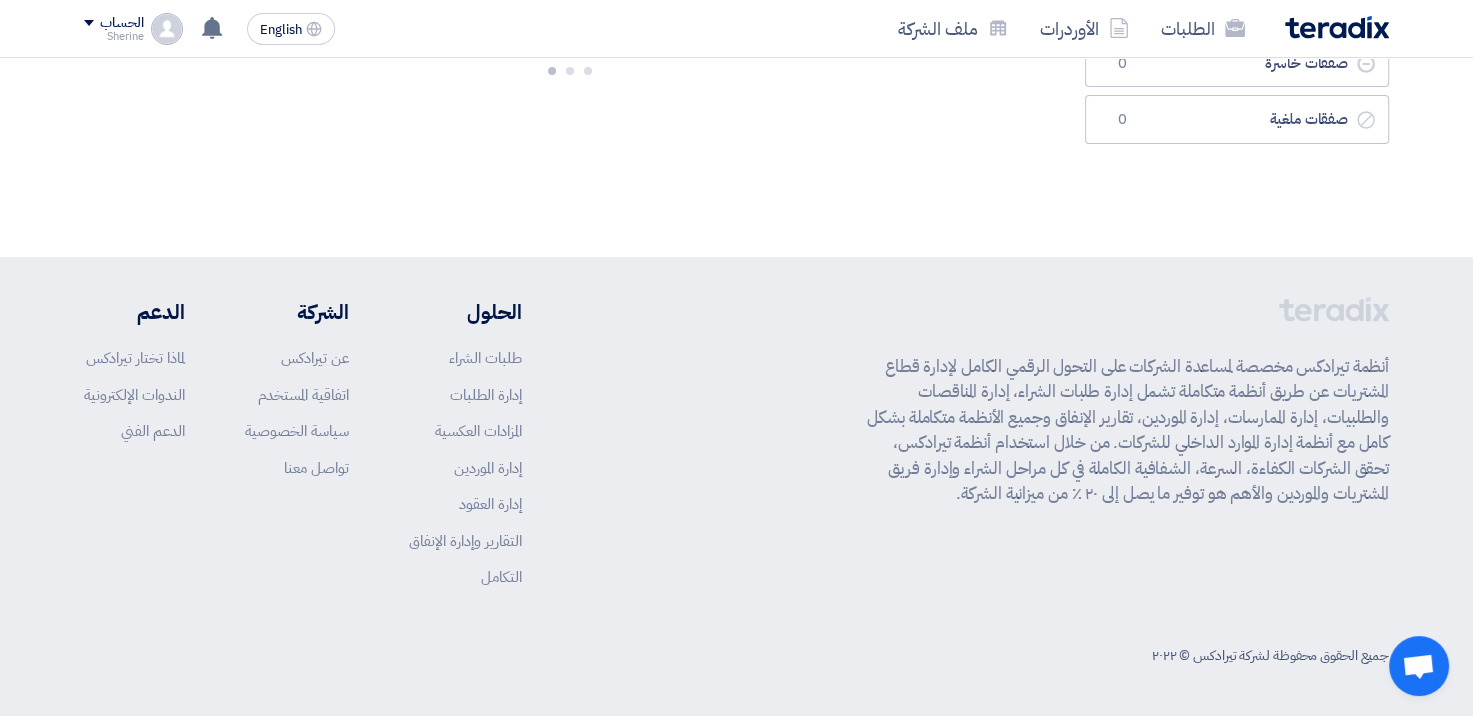 scroll, scrollTop: 0, scrollLeft: 0, axis: both 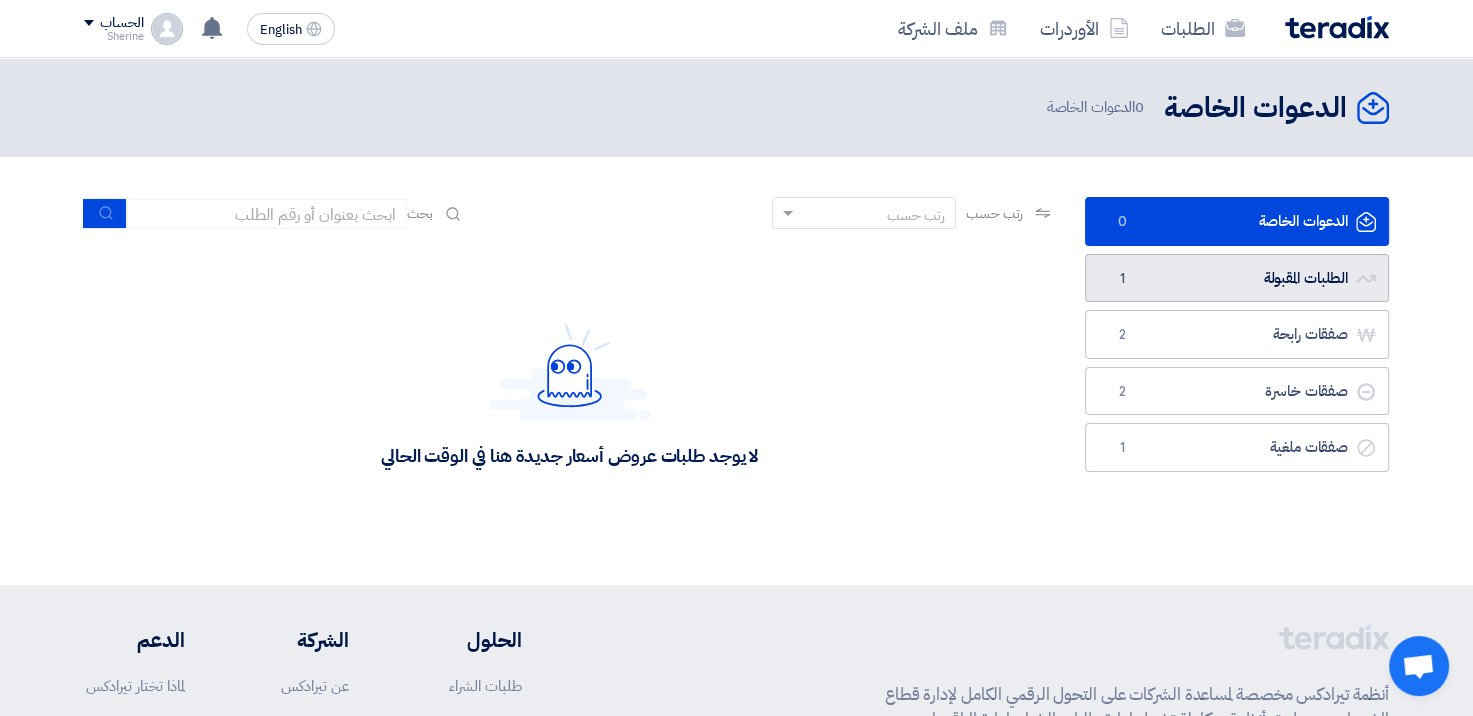 click on "الطلبات المقبولة
الطلبات المقبولة
1" 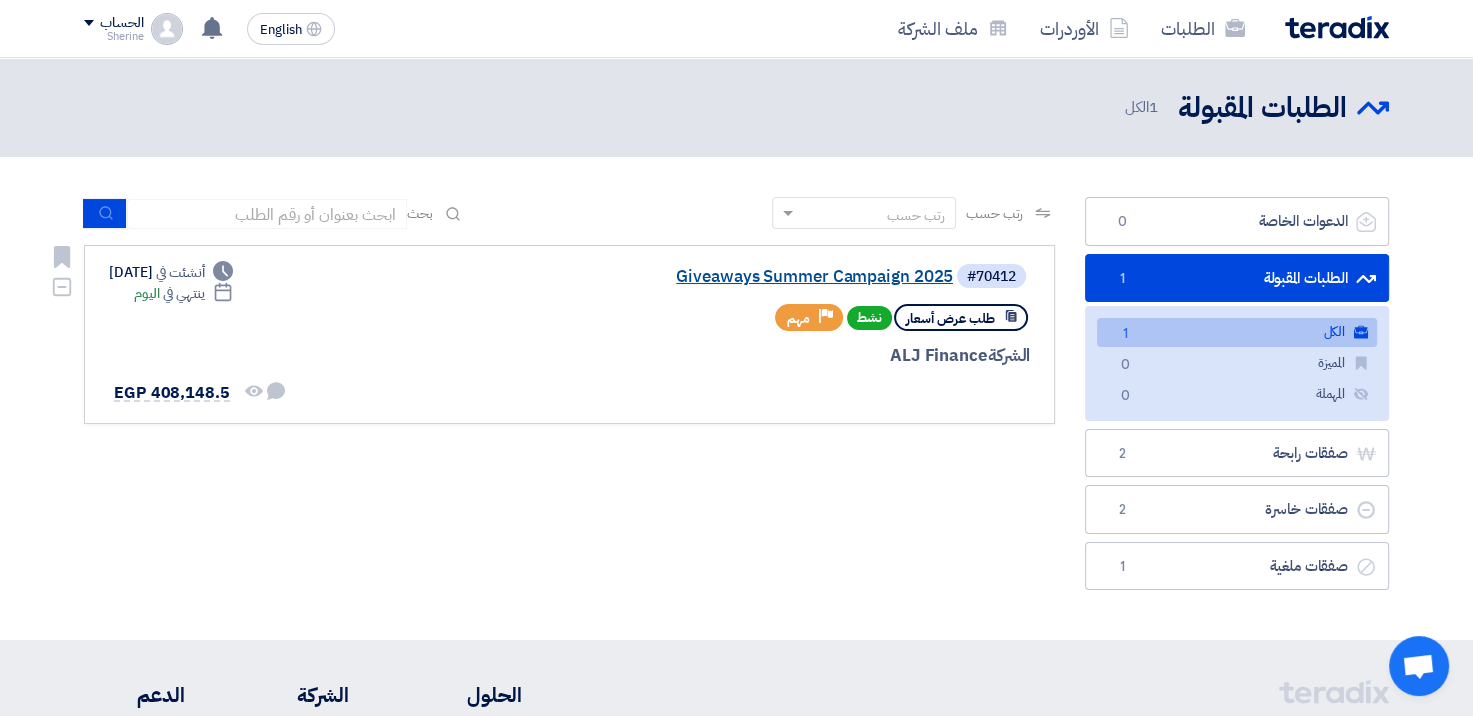 click on "Giveaways Summer Campaign 2025" 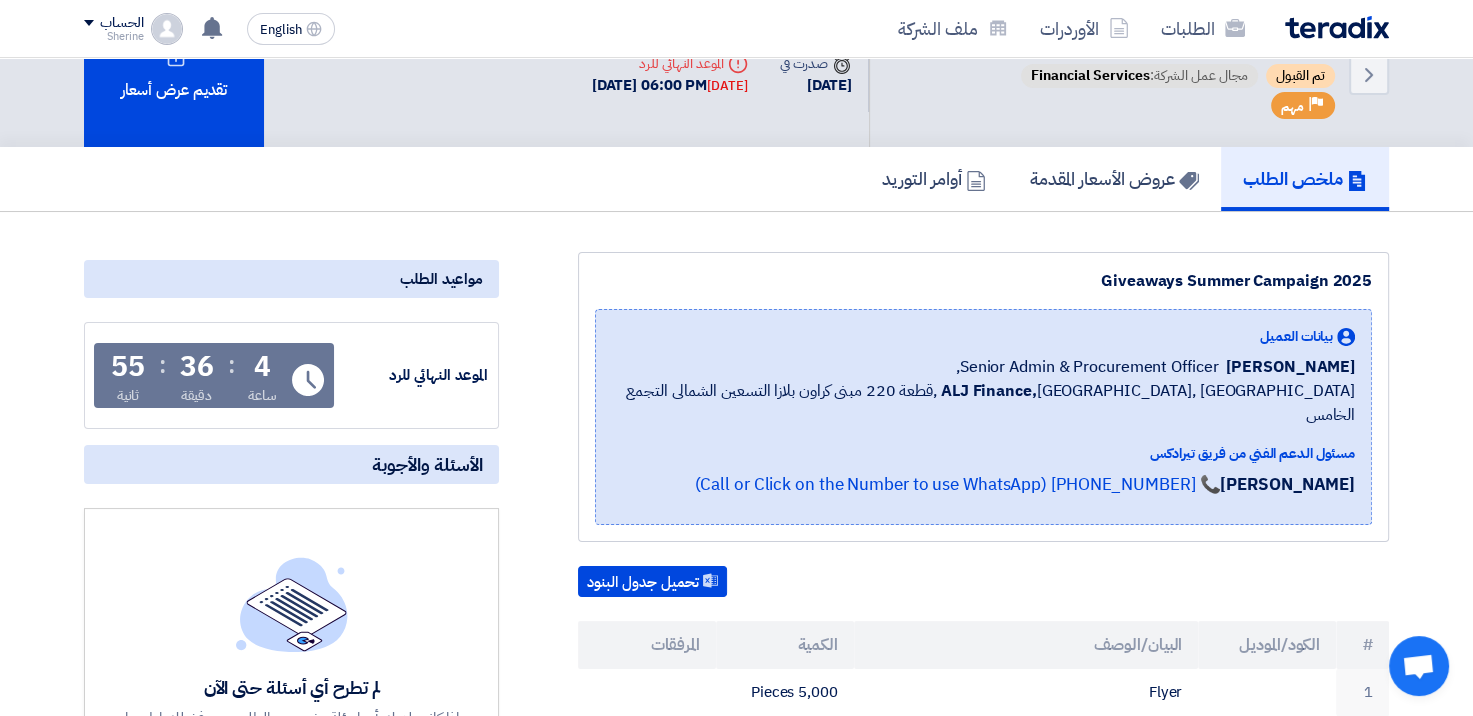 scroll, scrollTop: 0, scrollLeft: 0, axis: both 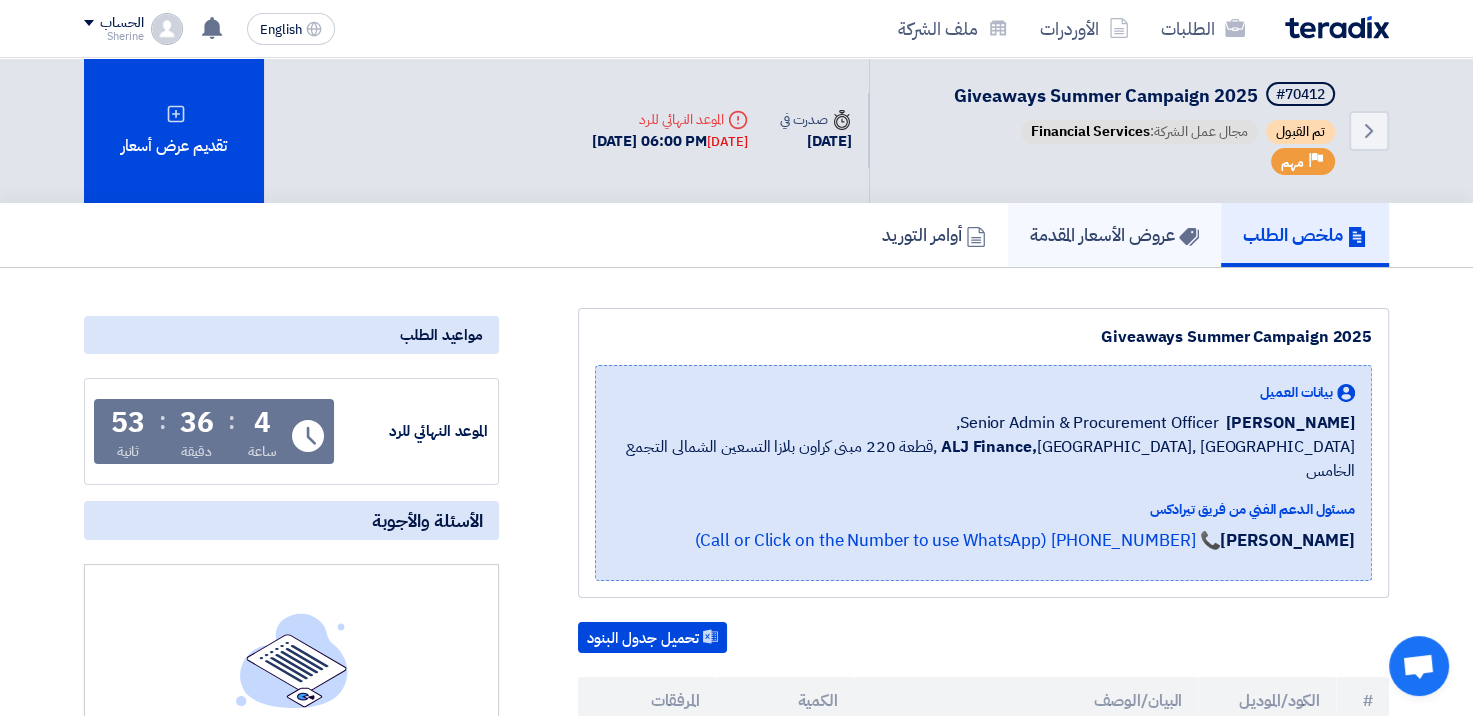 click on "عروض الأسعار المقدمة" 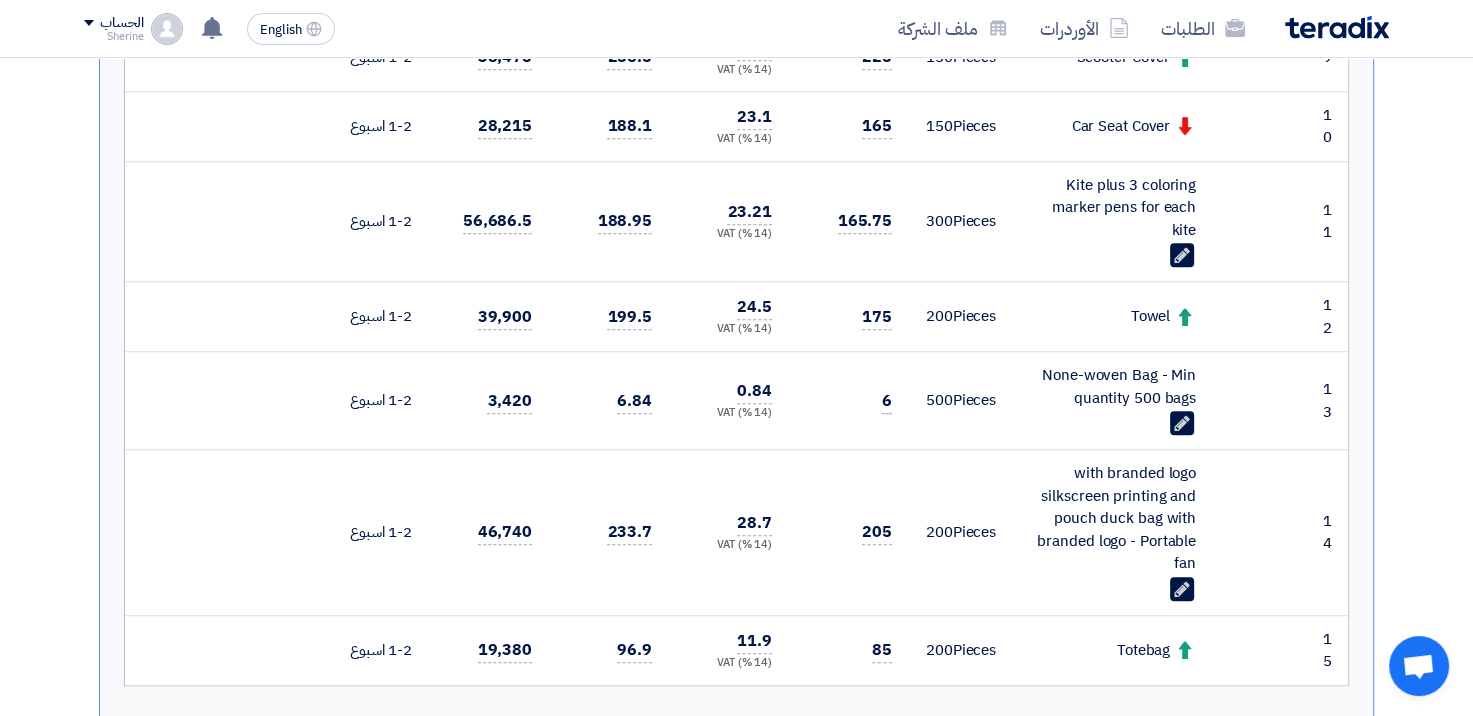 scroll, scrollTop: 1471, scrollLeft: 0, axis: vertical 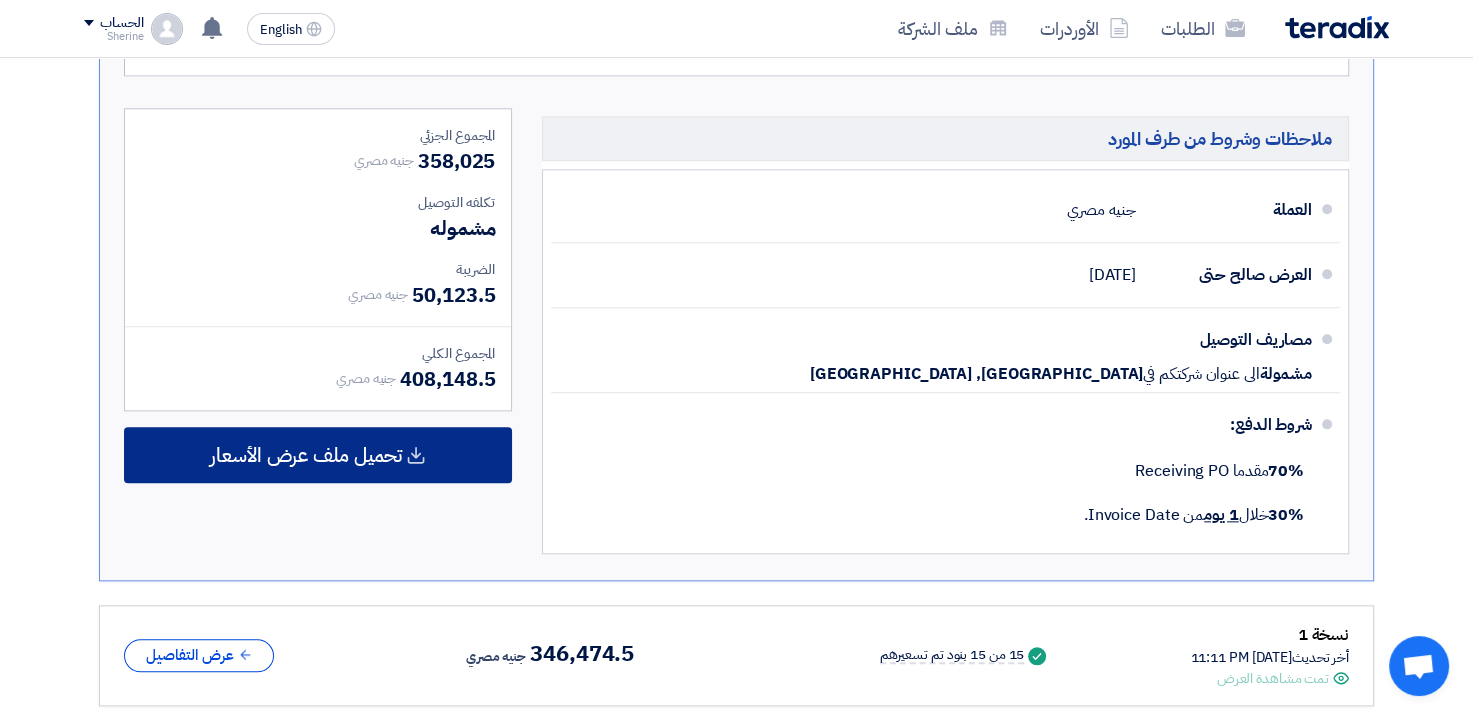click on "تحميل ملف عرض الأسعار" at bounding box center [318, 455] 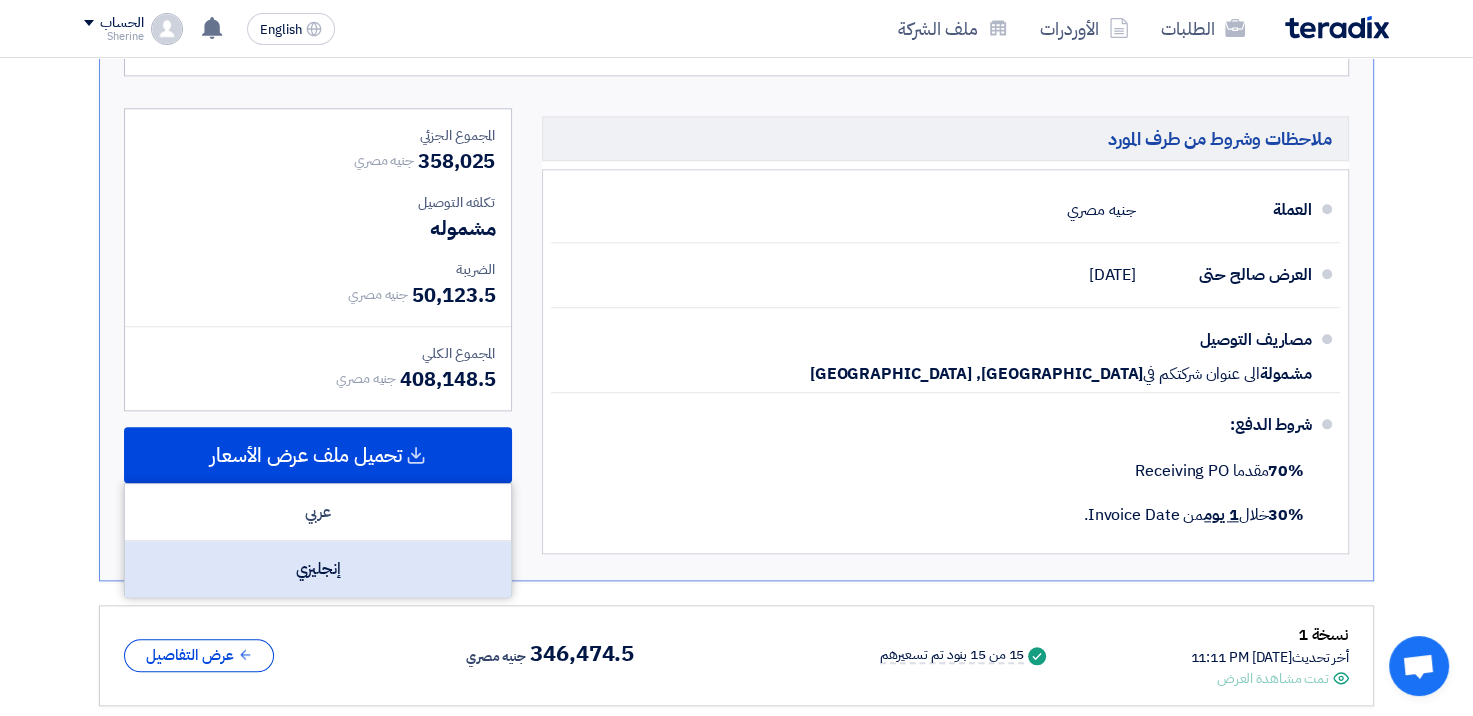click on "إنجليزي" at bounding box center (318, 569) 